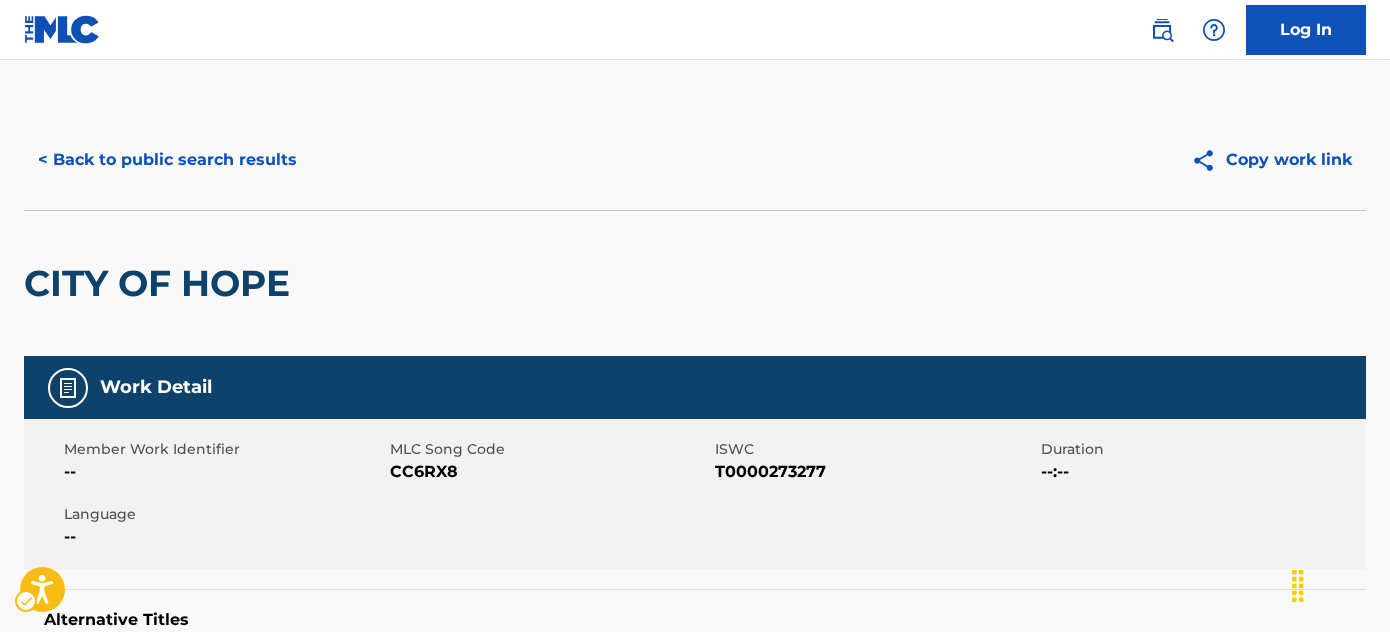 scroll, scrollTop: 473, scrollLeft: 0, axis: vertical 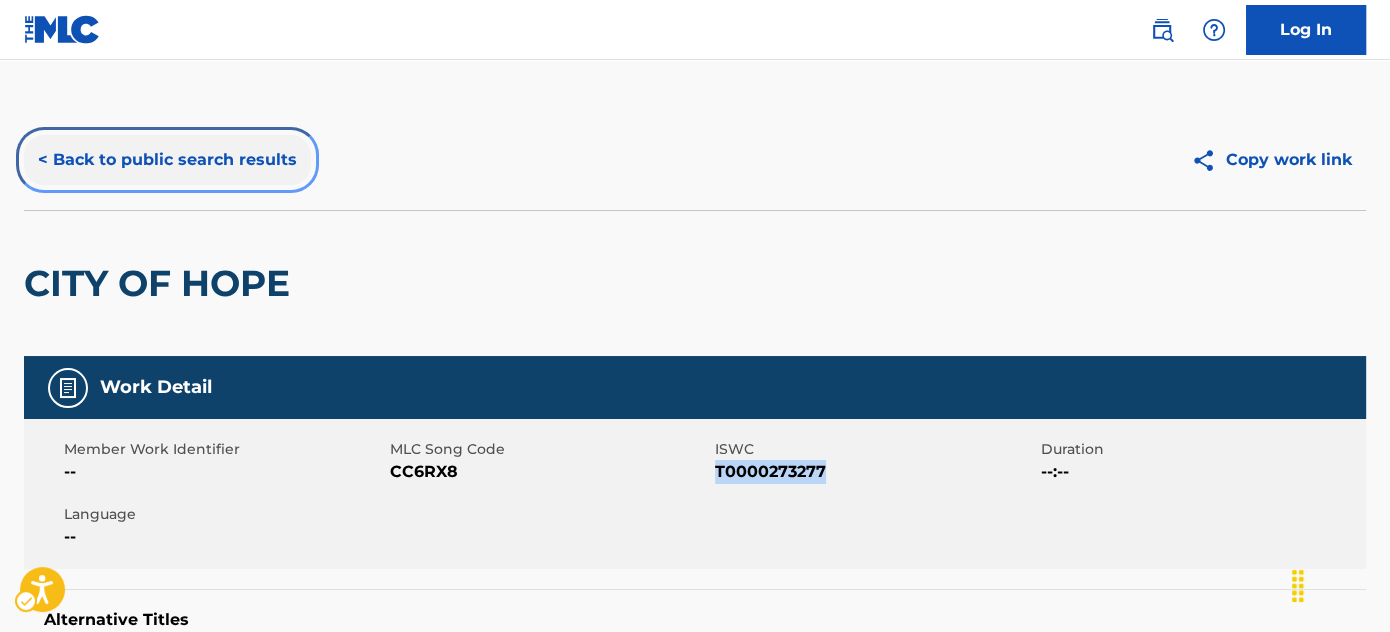 click on "< Back to public search results" at bounding box center (167, 160) 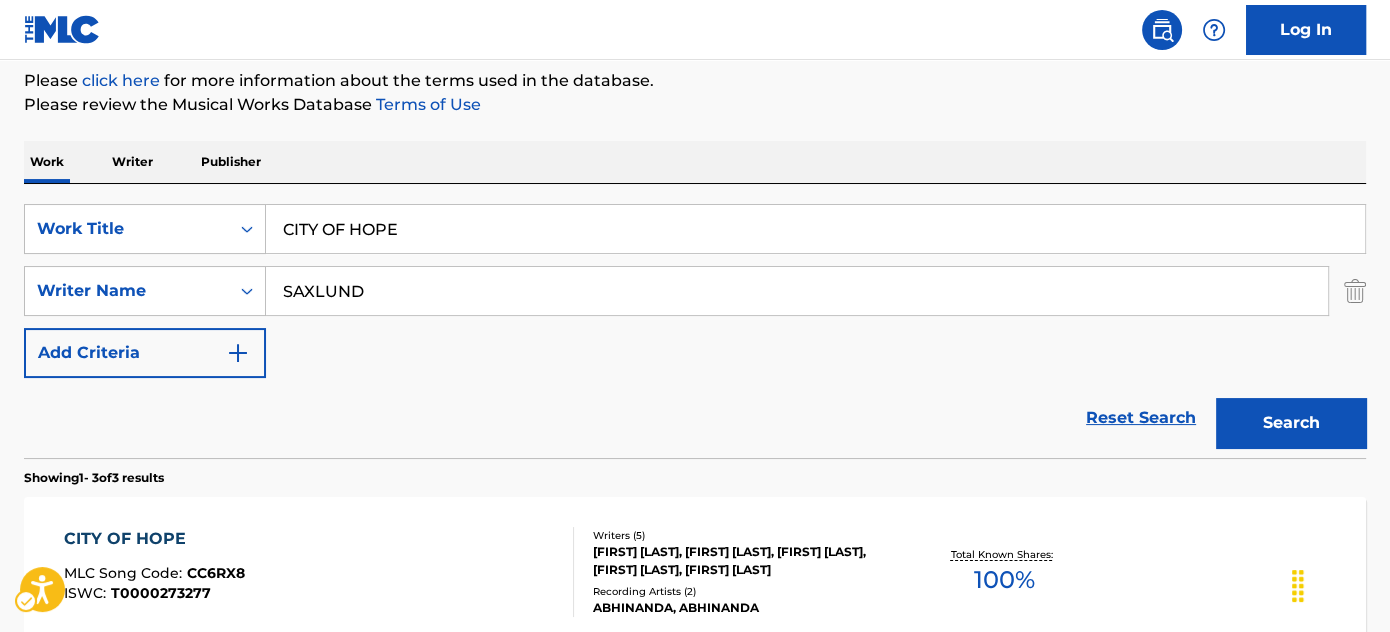 scroll, scrollTop: 239, scrollLeft: 0, axis: vertical 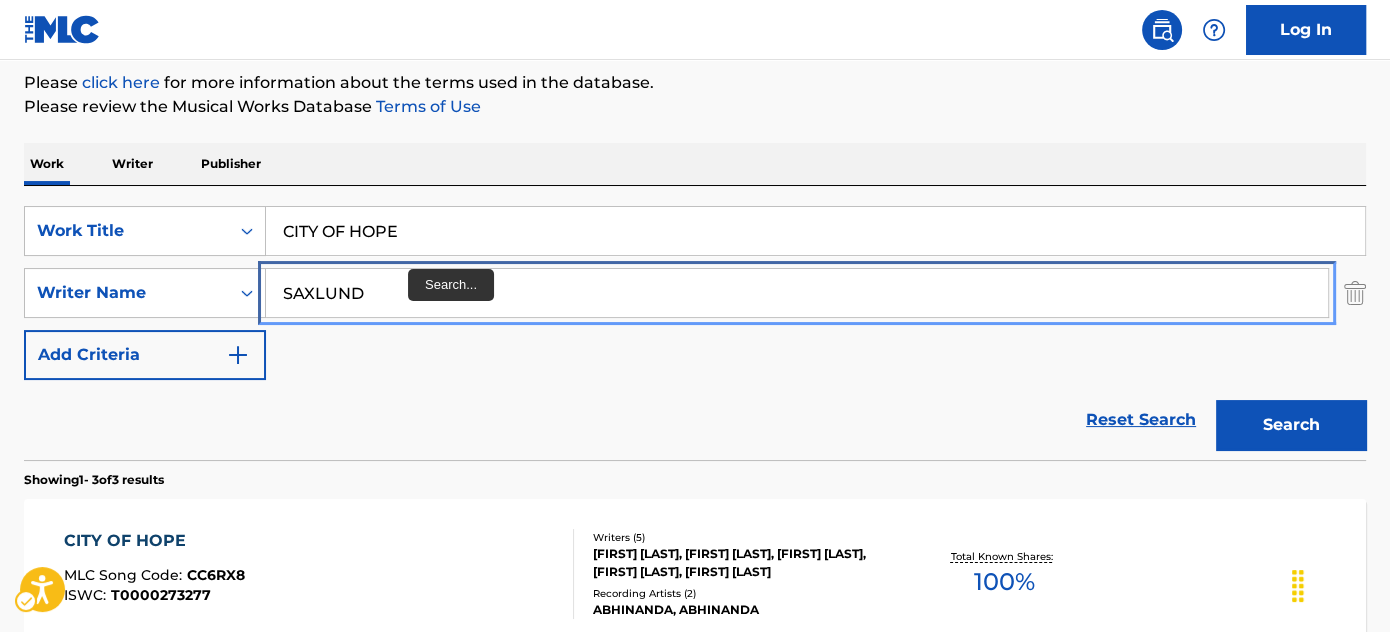 click on "SAXLUND" at bounding box center (797, 293) 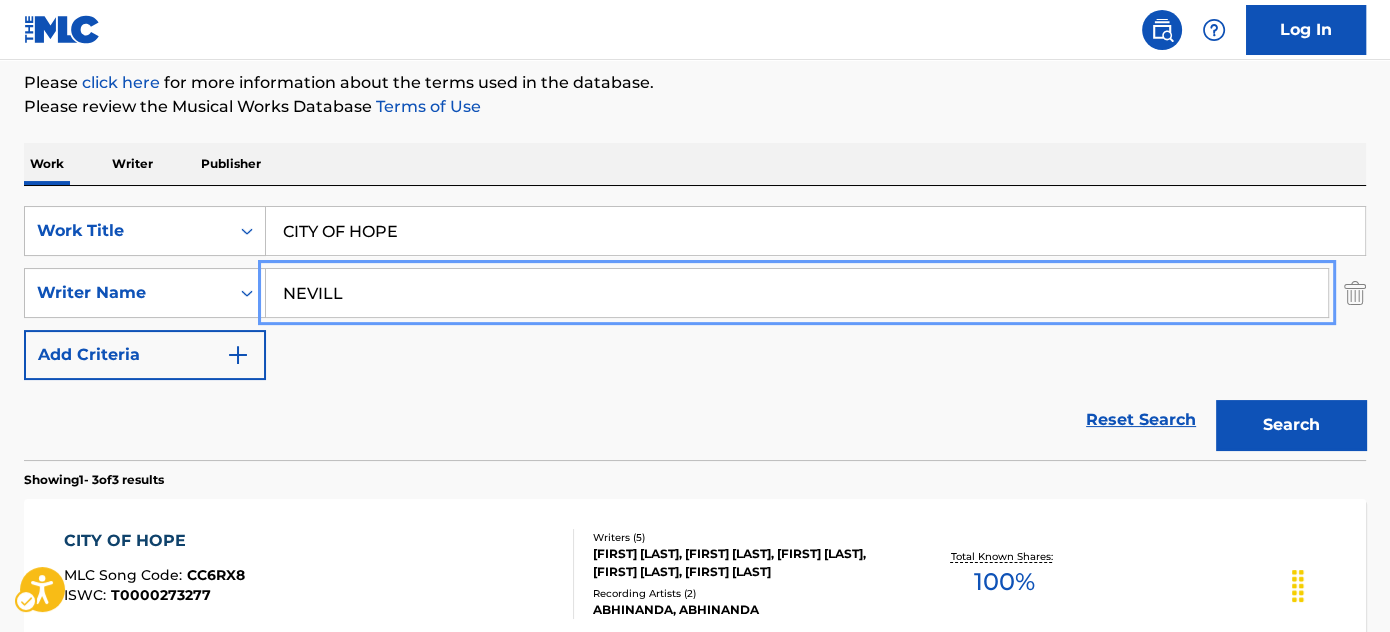 type on "NEVILLE" 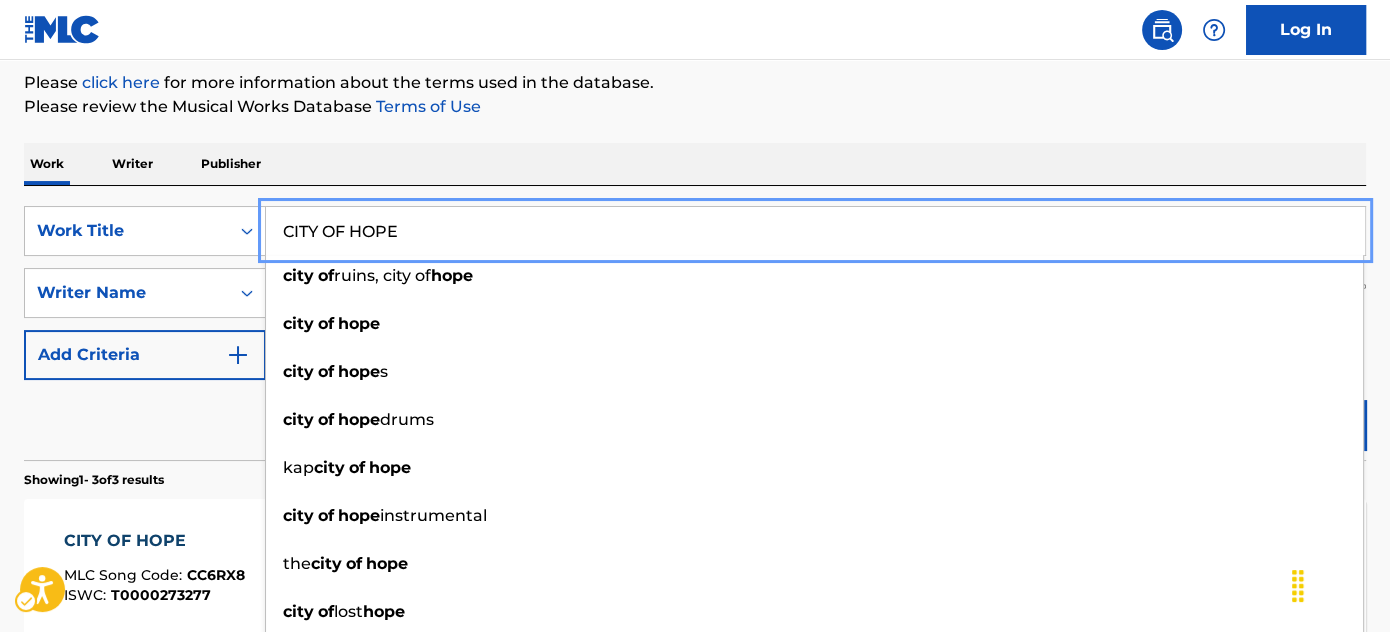 click on "Work Writer Publisher" at bounding box center (695, 164) 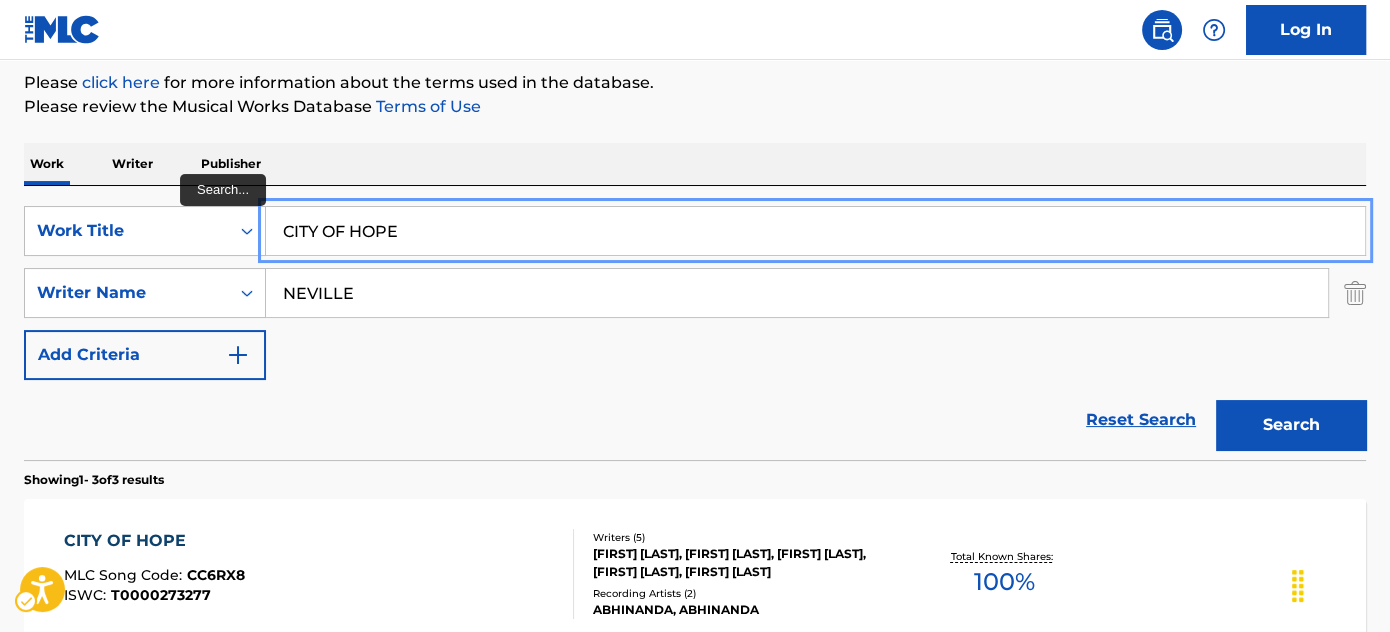 click on "CITY OF HOPE" at bounding box center [815, 231] 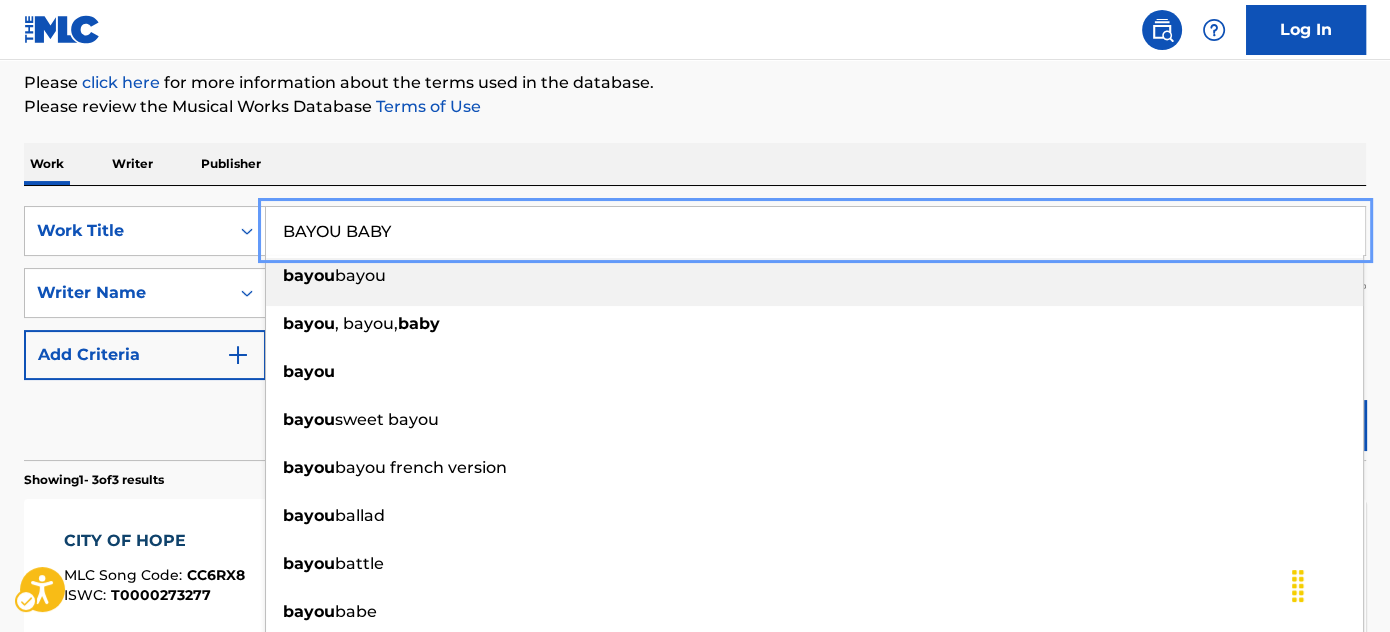 type on "BAYOU BABY" 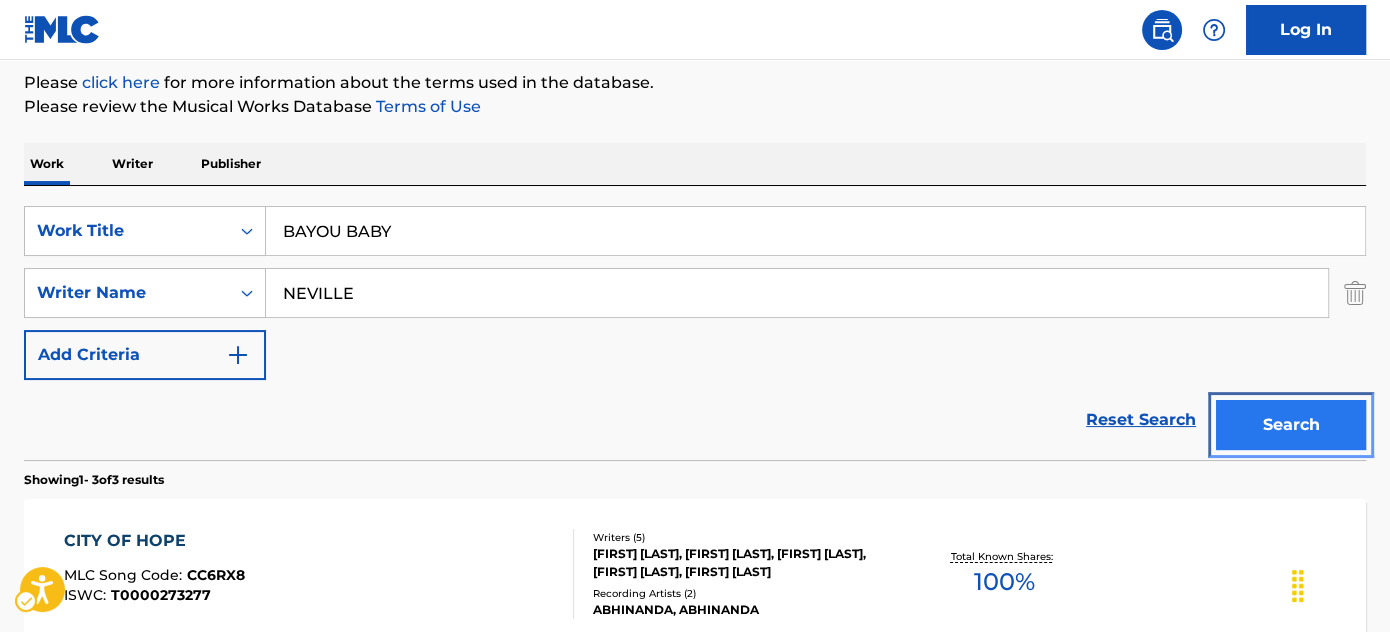 click on "Search" at bounding box center [1291, 425] 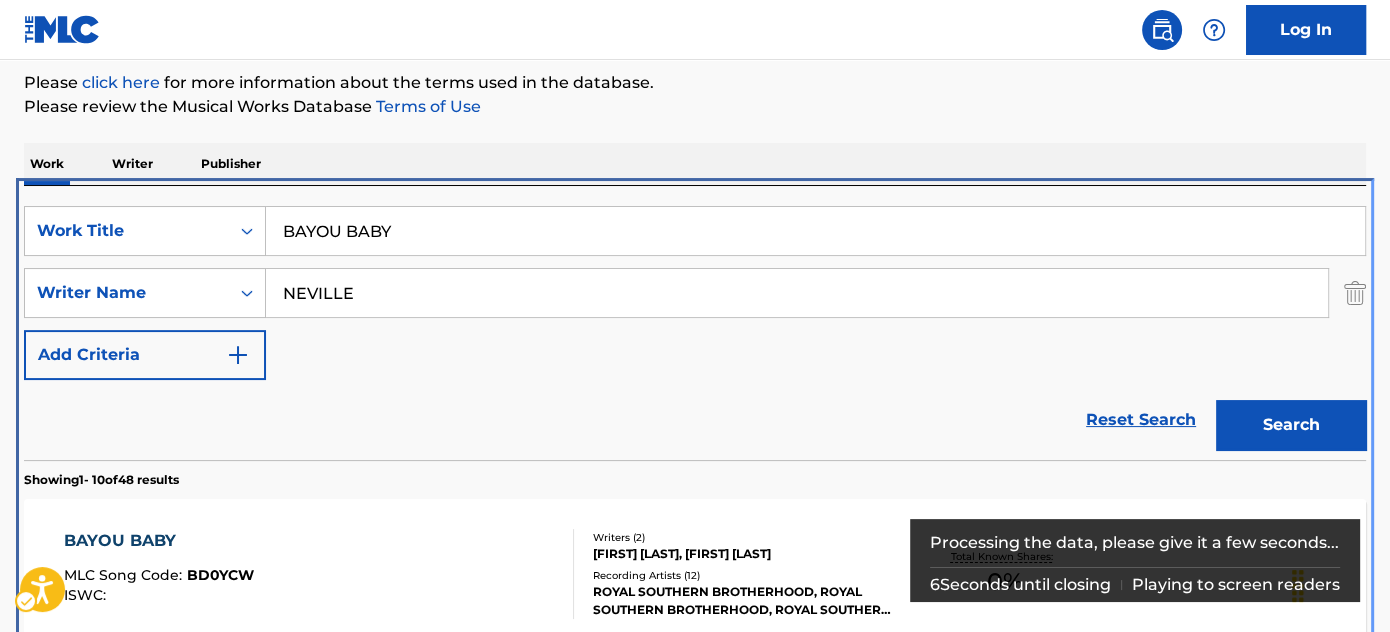 scroll, scrollTop: 424, scrollLeft: 0, axis: vertical 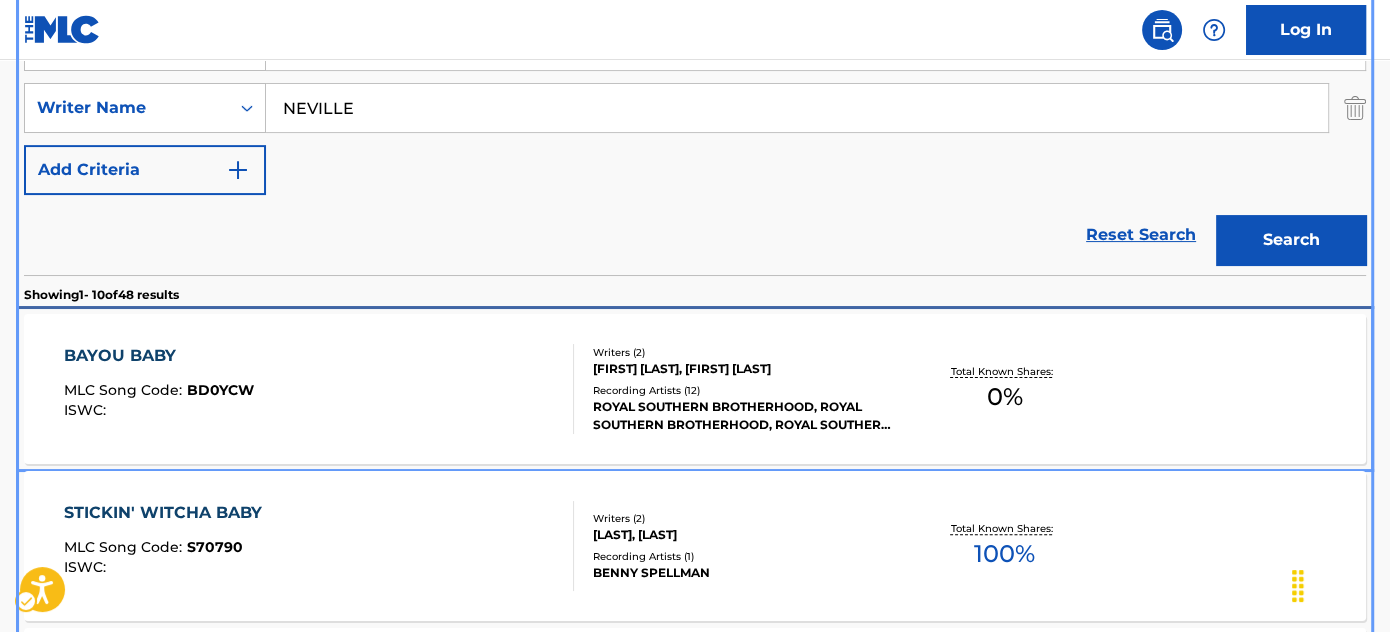 click on "BAYOU BABY MLC Song Code : BD0YCW ISWC :" at bounding box center (319, 389) 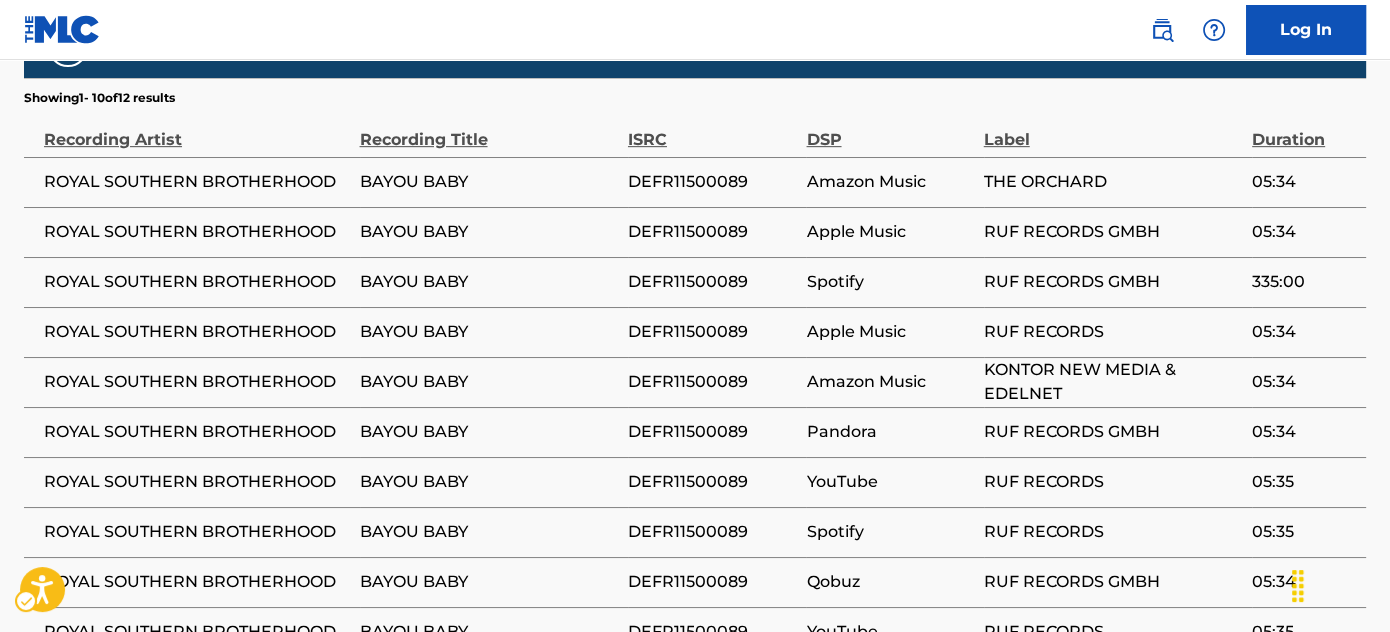 scroll, scrollTop: 1090, scrollLeft: 0, axis: vertical 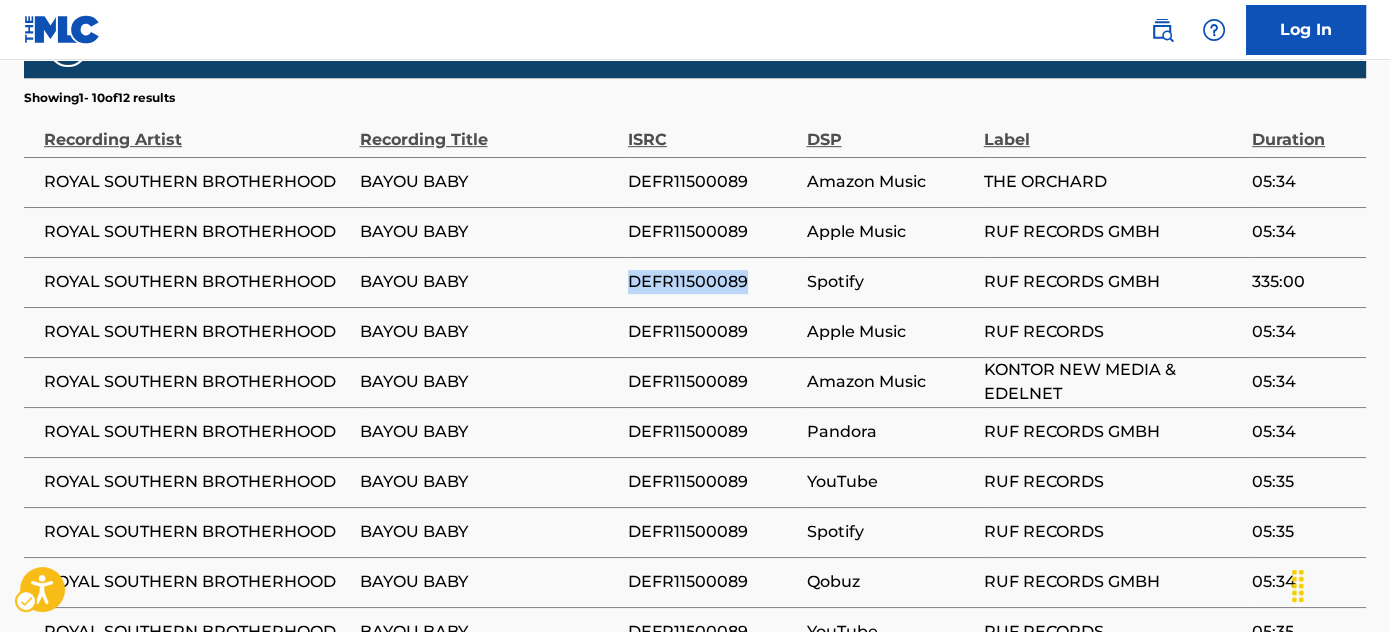 click on "DEFR11500089" at bounding box center (712, 282) 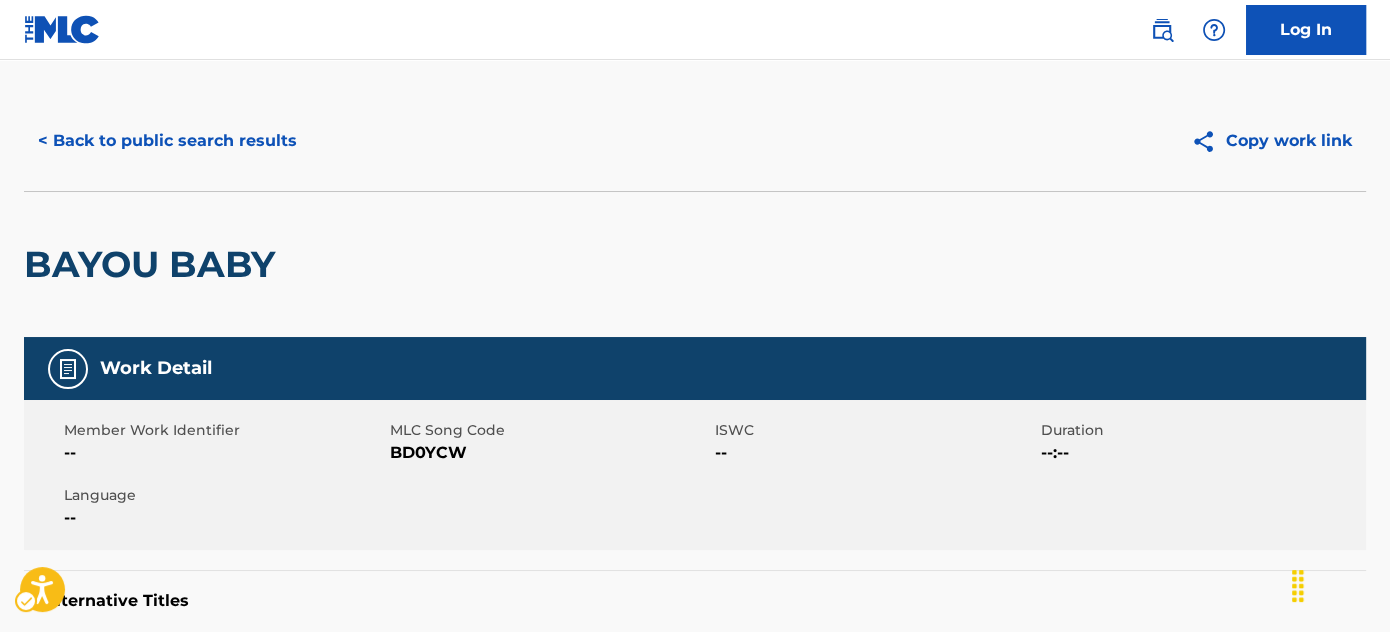 scroll, scrollTop: 0, scrollLeft: 0, axis: both 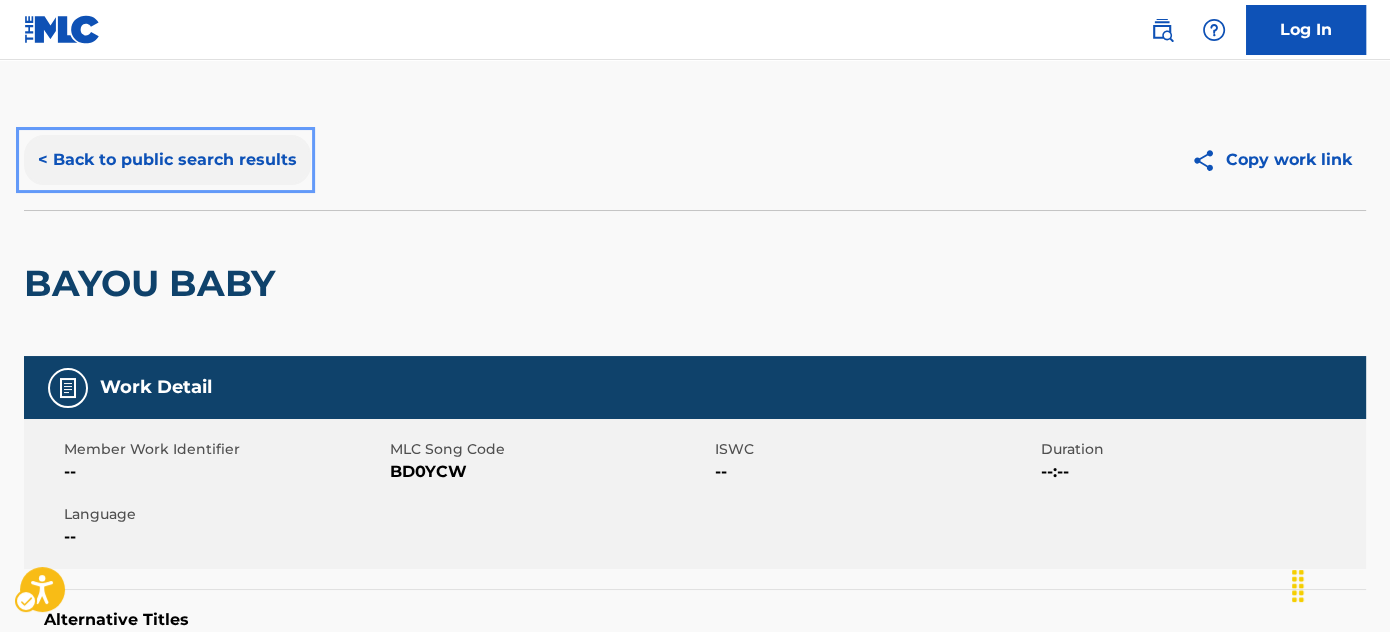 click on "< Back to public search results" at bounding box center [167, 160] 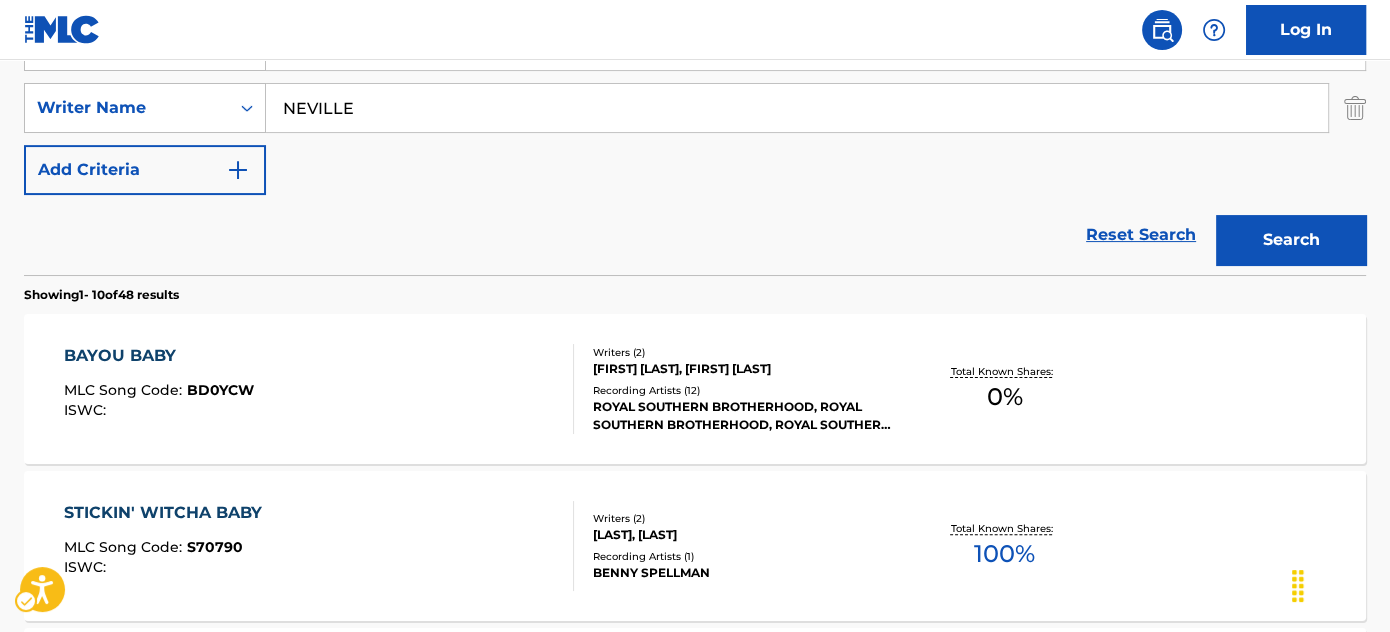 scroll, scrollTop: 242, scrollLeft: 0, axis: vertical 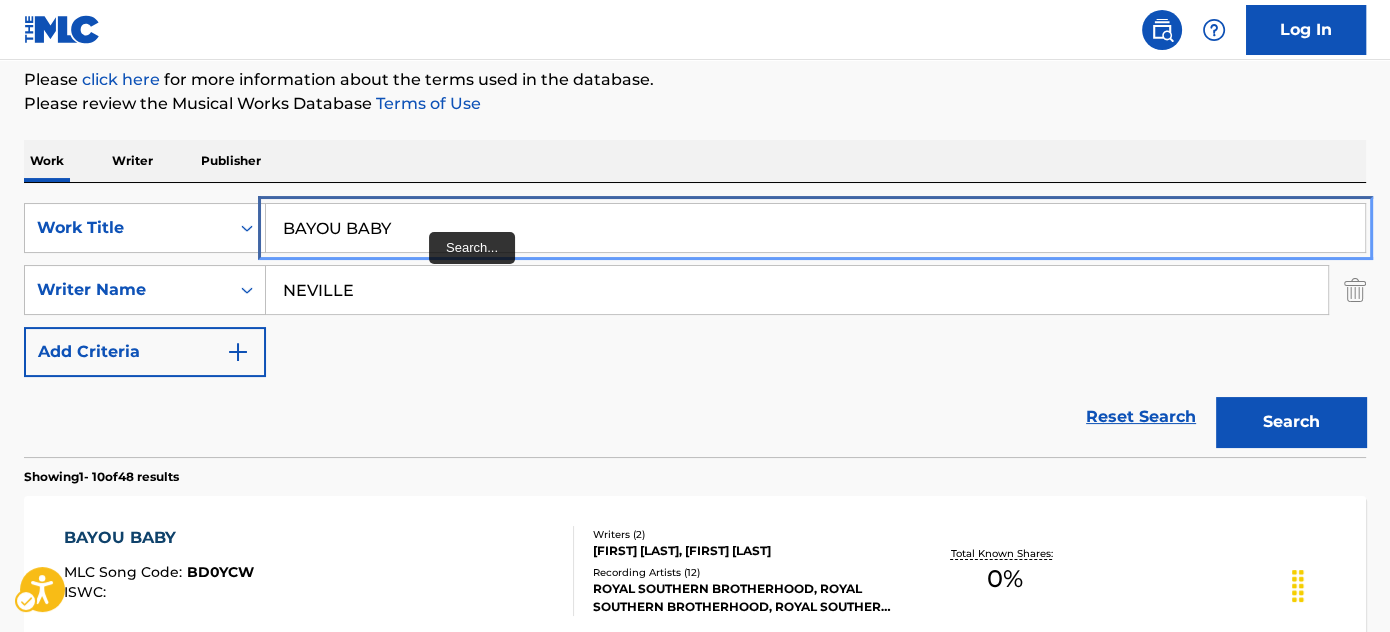 click on "BAYOU BABY" at bounding box center (815, 228) 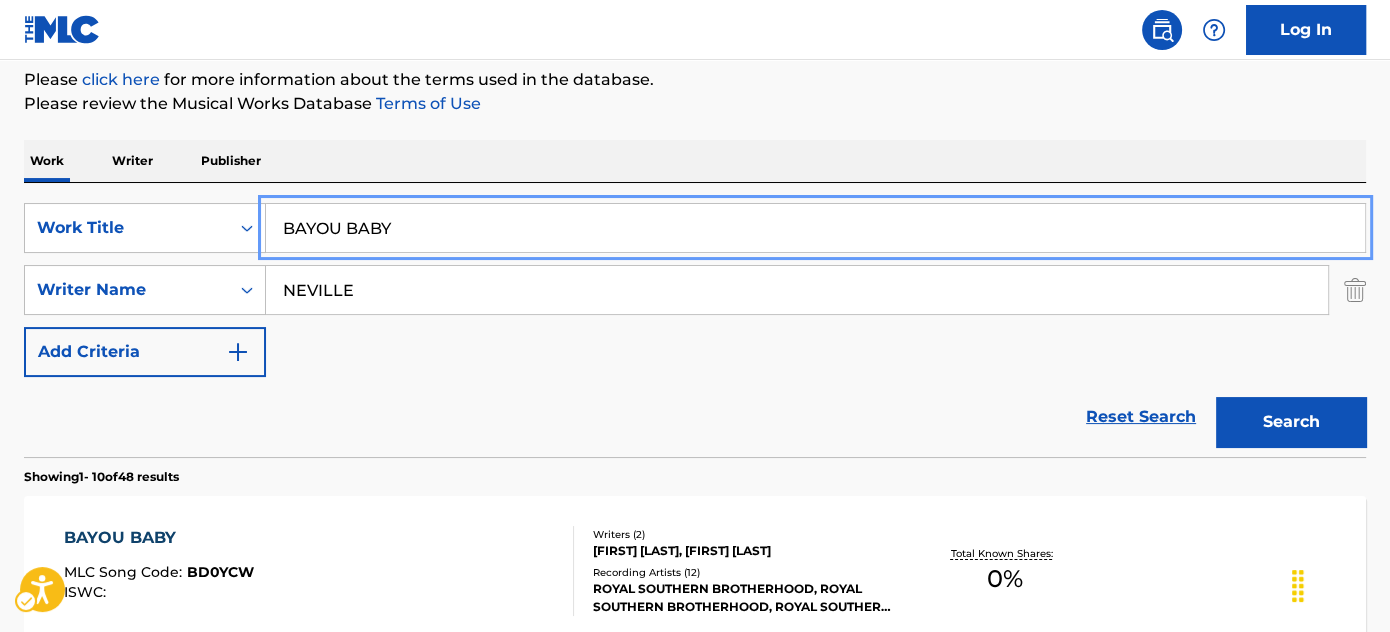 paste on "ig Greasy" 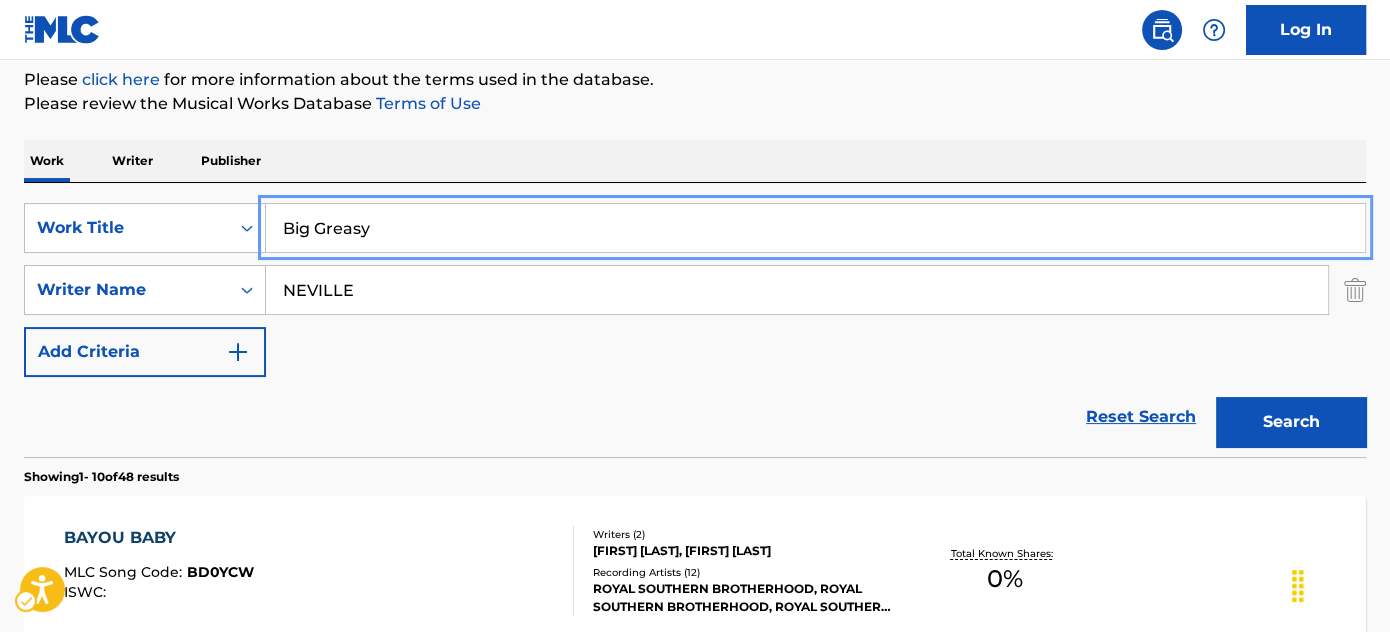 type on "Big Greasy" 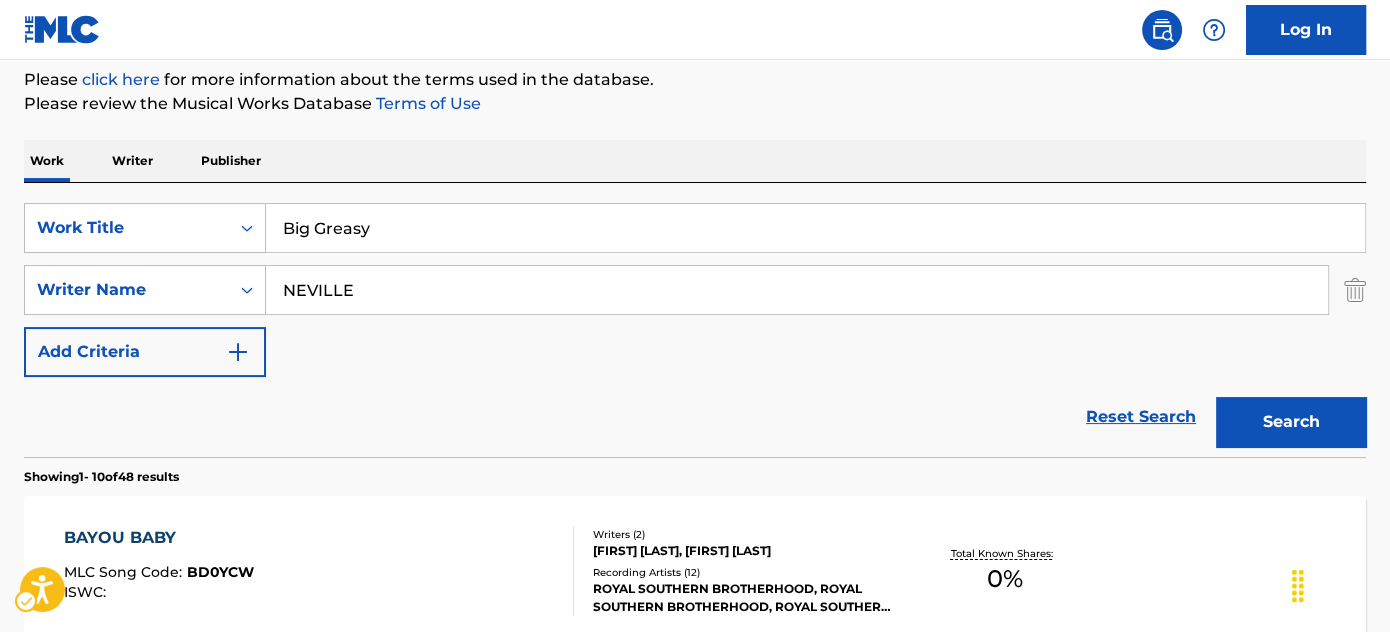 click on "Work Writer Publisher" at bounding box center (695, 161) 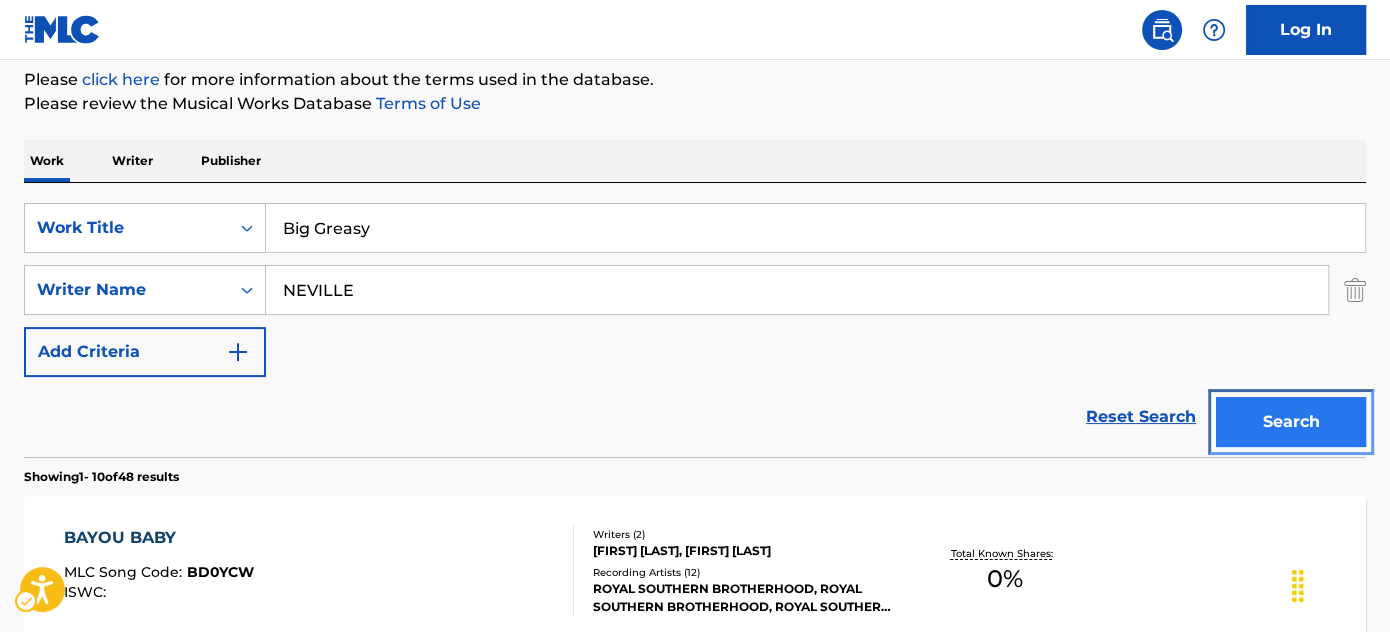click on "Search" at bounding box center (1291, 422) 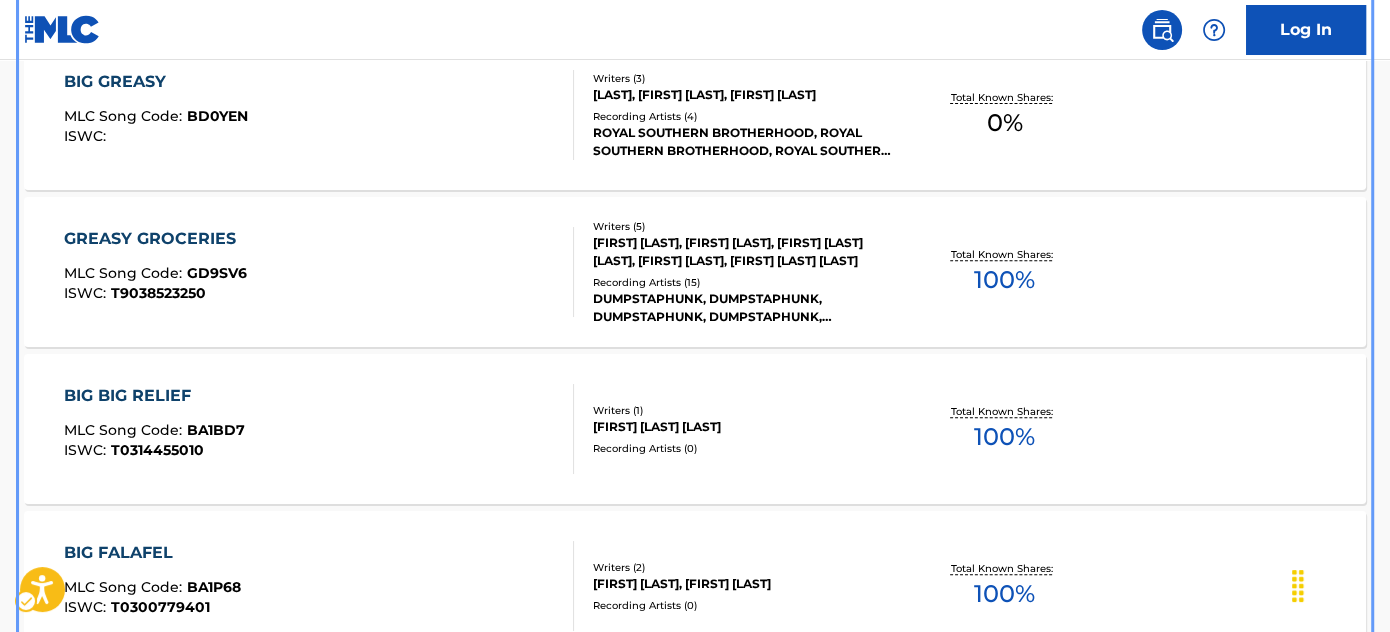 scroll, scrollTop: 608, scrollLeft: 0, axis: vertical 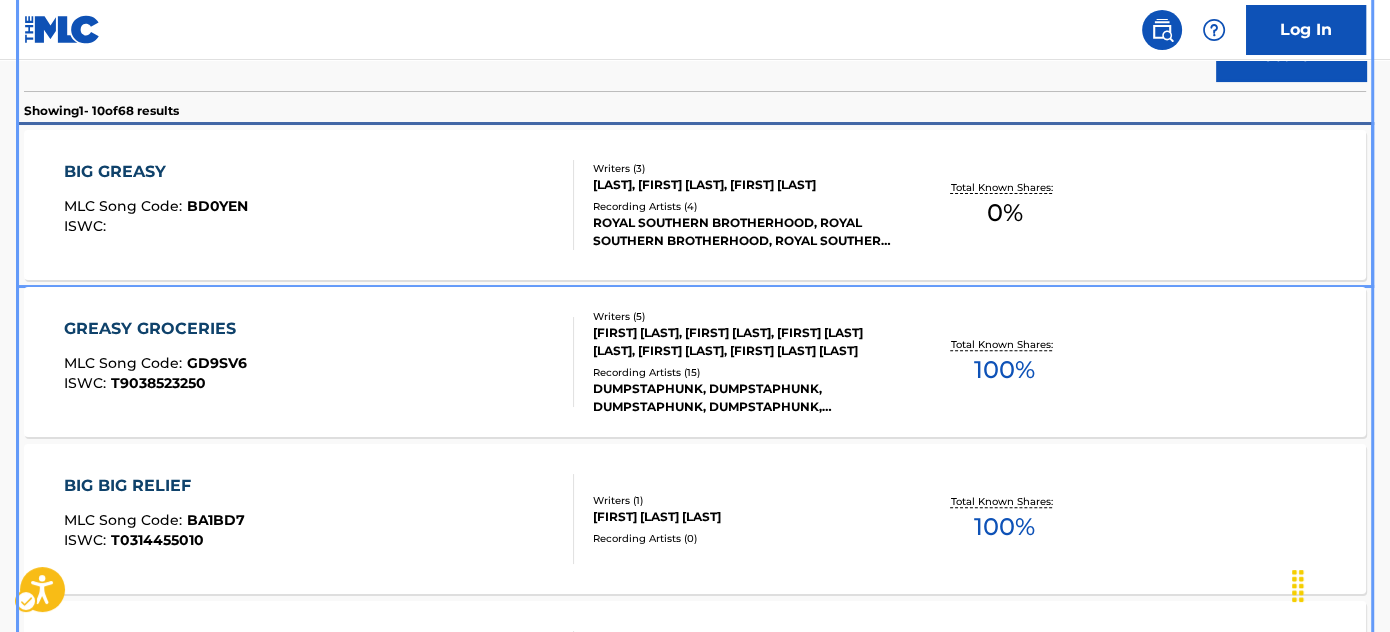 click on "BIG GREASY MLC Song Code : BD0YEN ISWC :" at bounding box center (319, 205) 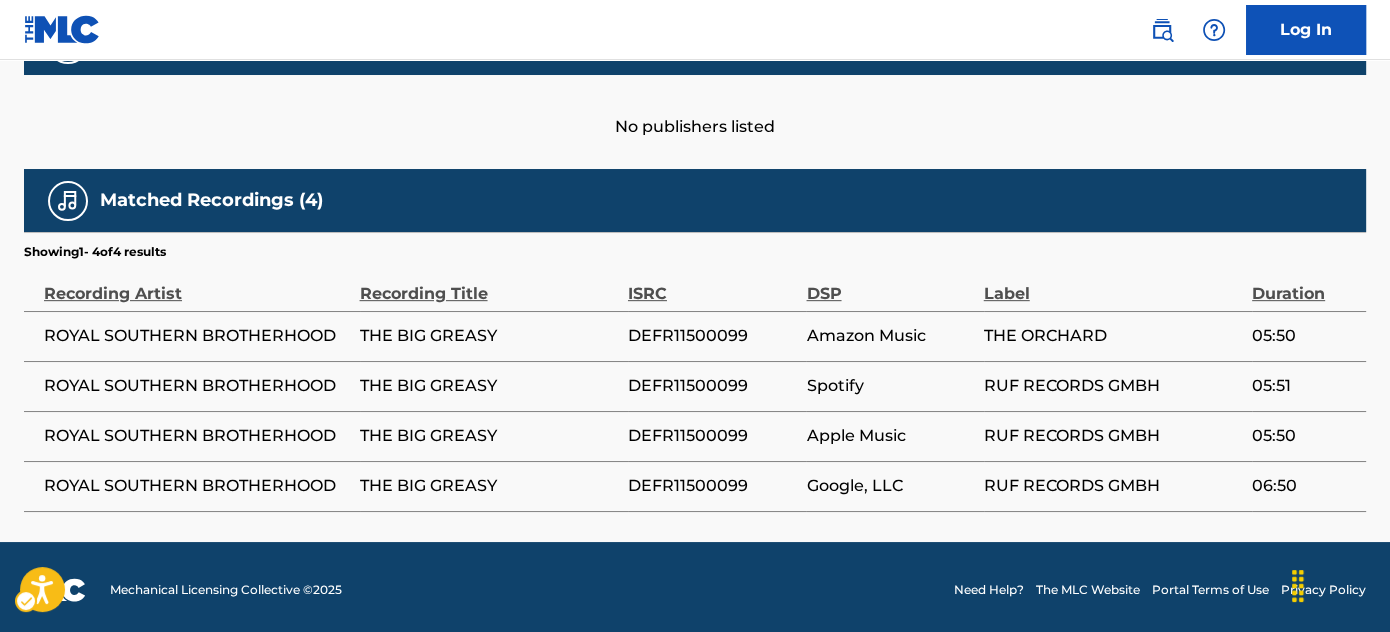 scroll, scrollTop: 968, scrollLeft: 0, axis: vertical 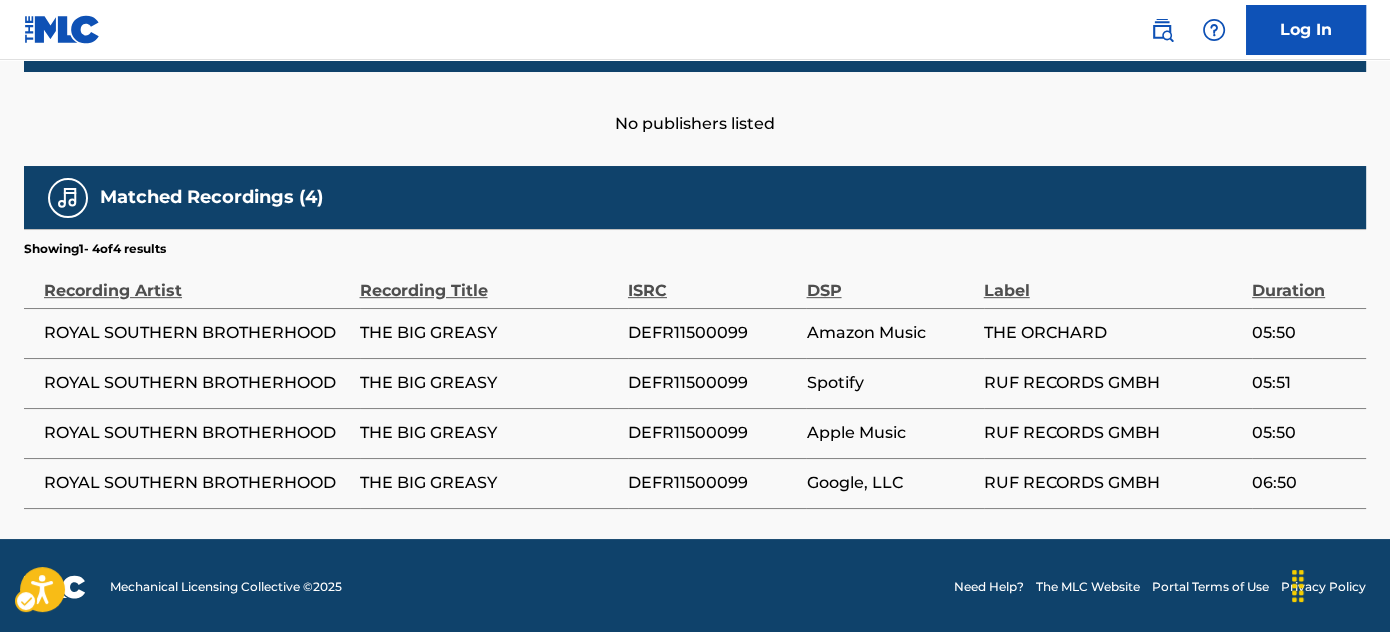 click on "DEFR11500099" at bounding box center [717, 383] 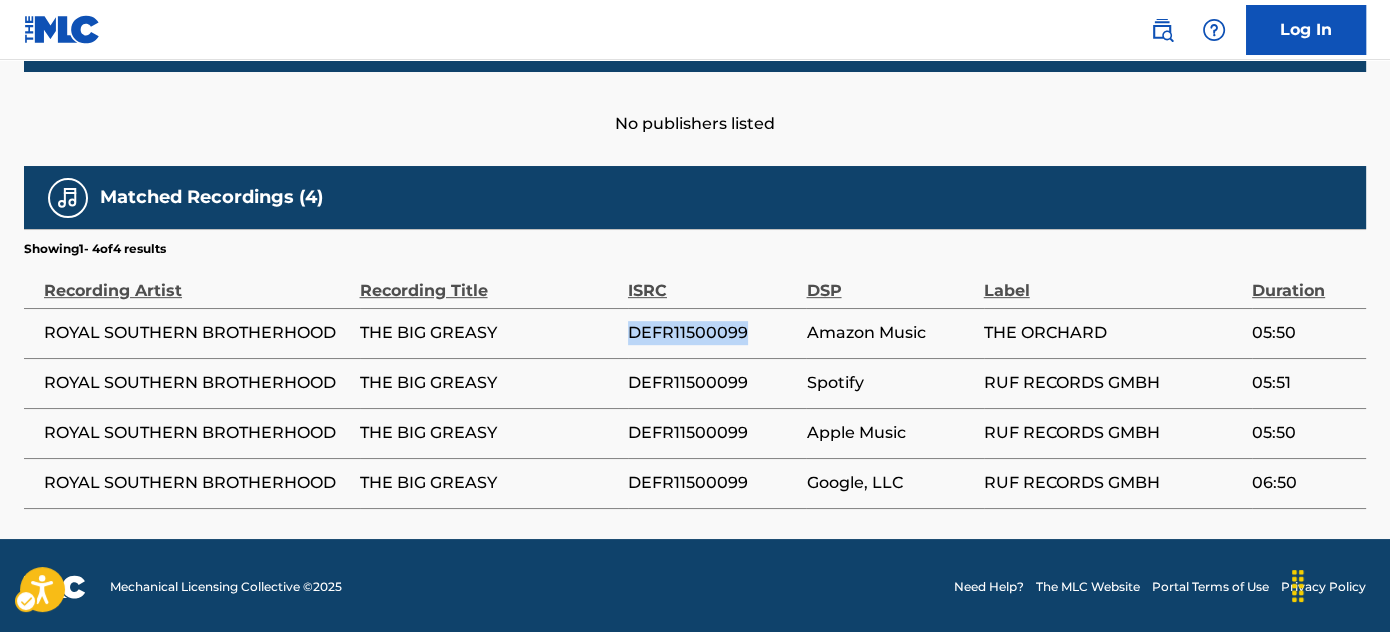 copy on "DEFR11500099" 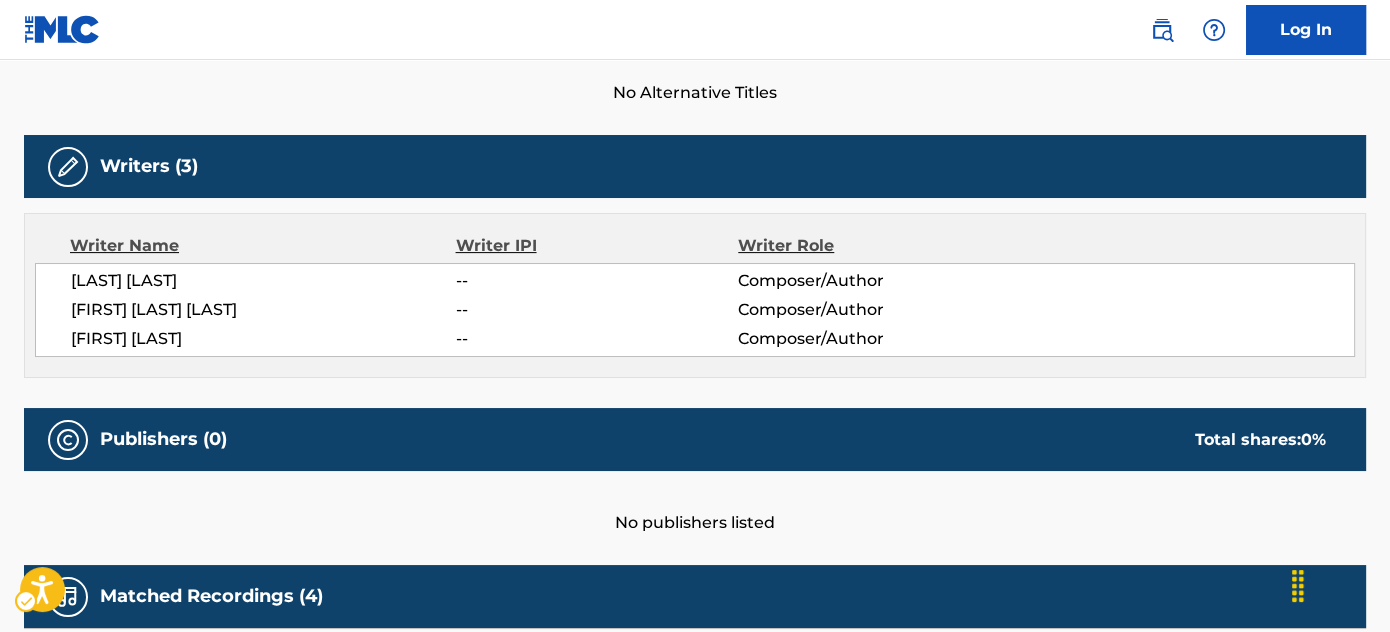 scroll, scrollTop: 514, scrollLeft: 0, axis: vertical 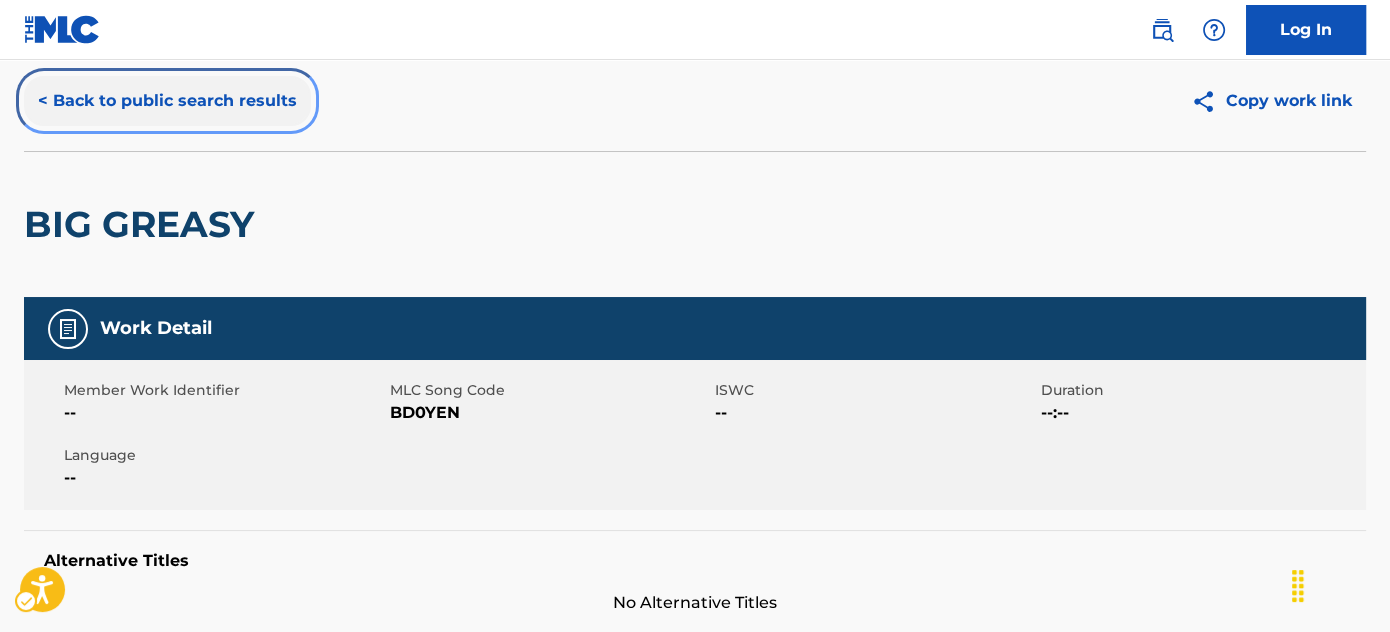 click on "< Back to public search results" at bounding box center [167, 101] 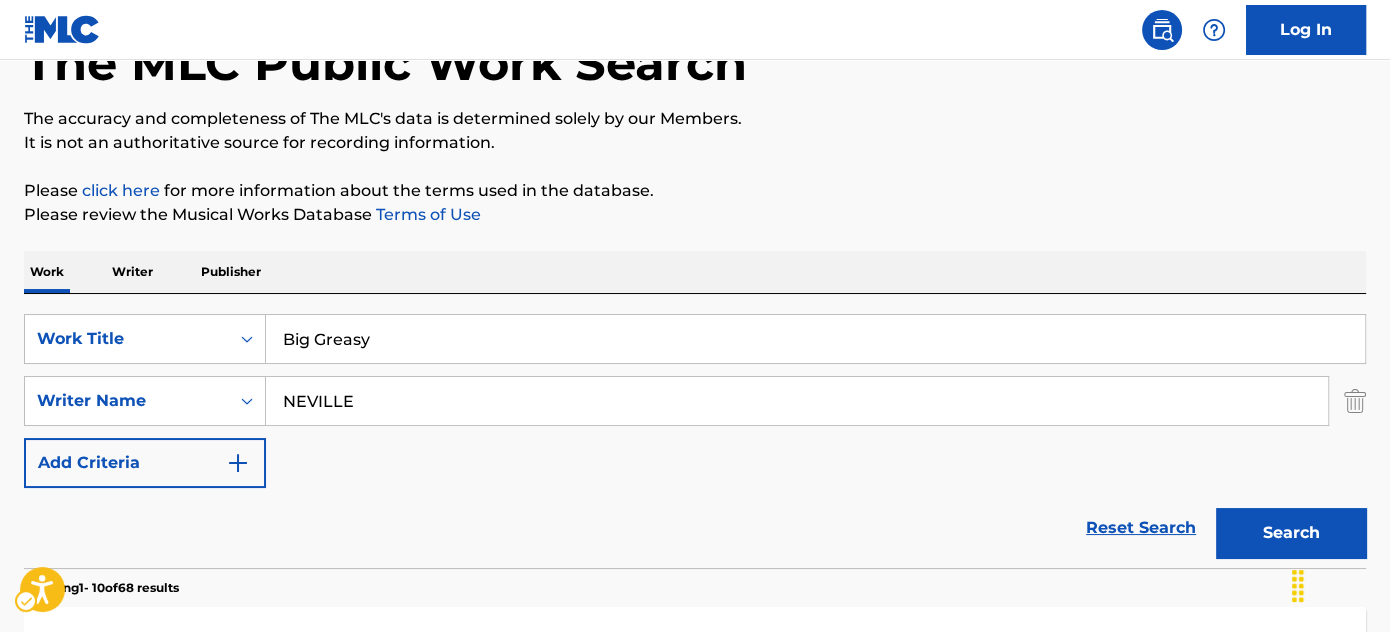 scroll, scrollTop: 0, scrollLeft: 0, axis: both 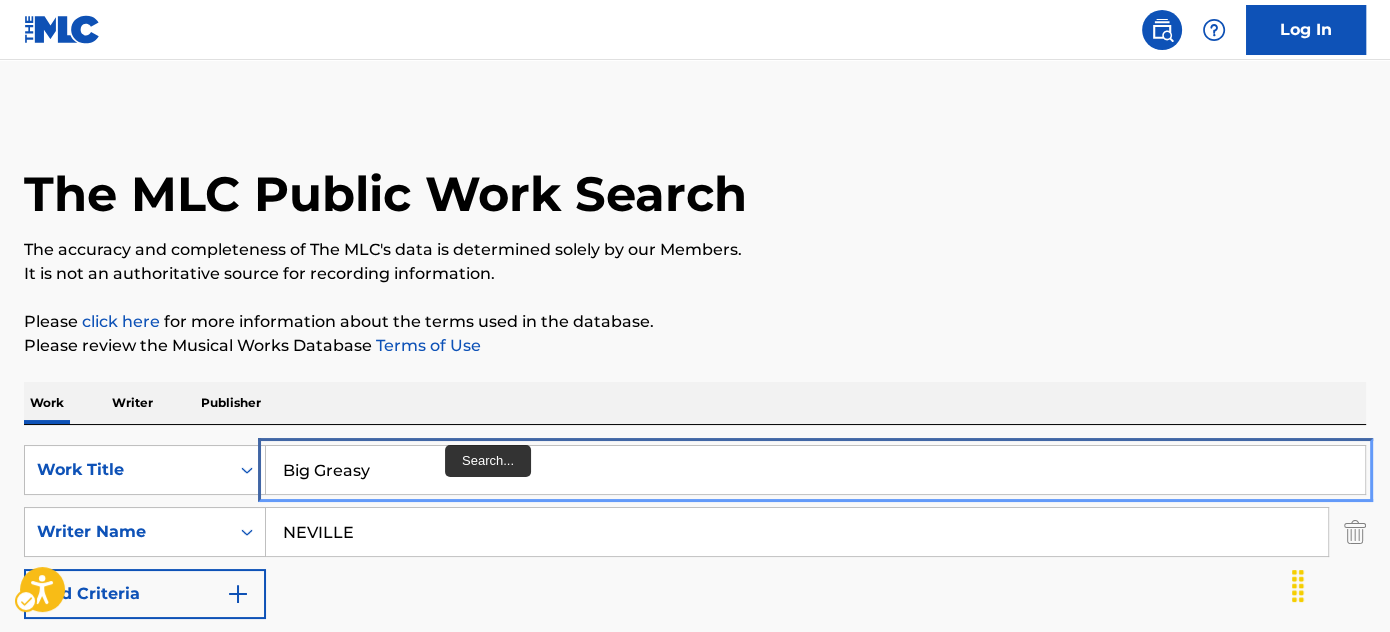 click on "Big Greasy" at bounding box center (815, 470) 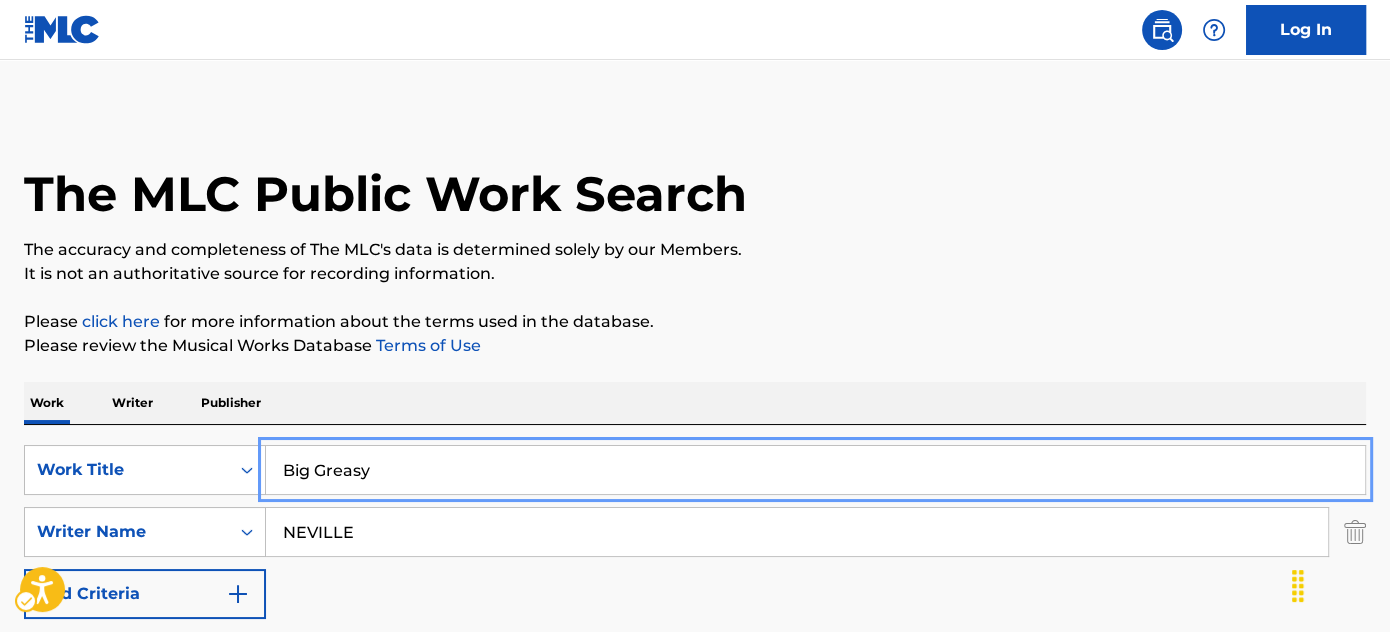 paste on "lood Is Thicker Than Water" 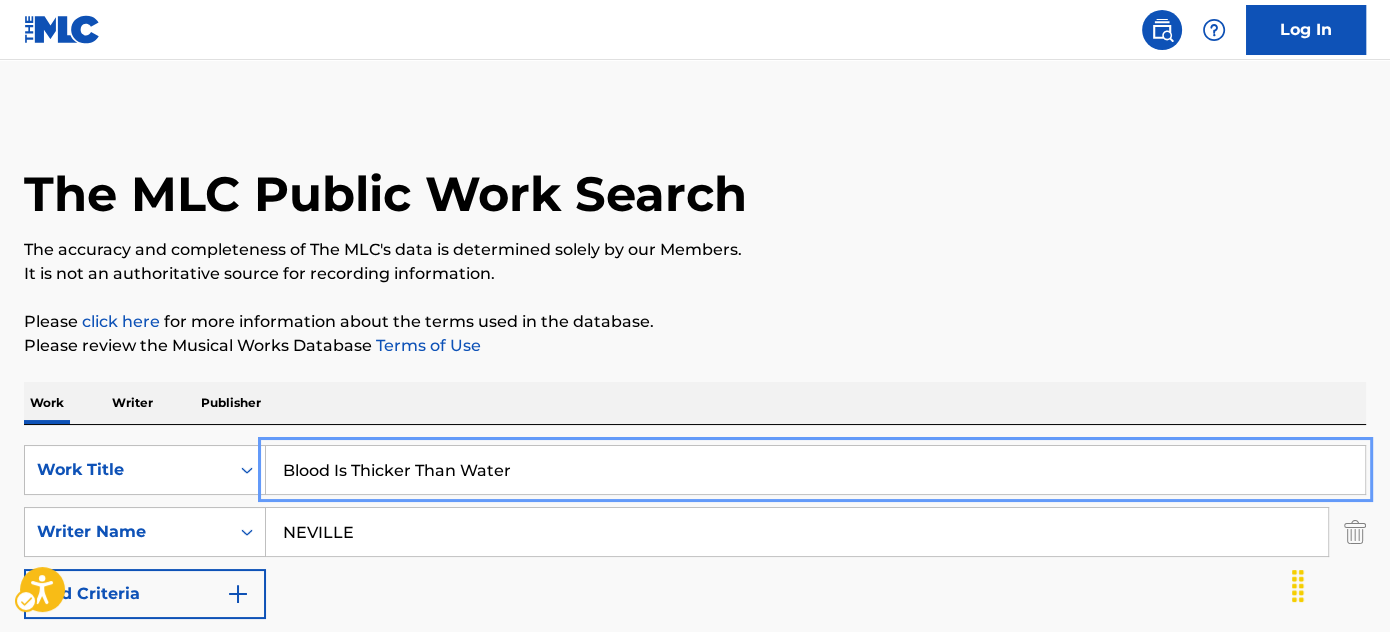 type on "Blood Is Thicker Than Water" 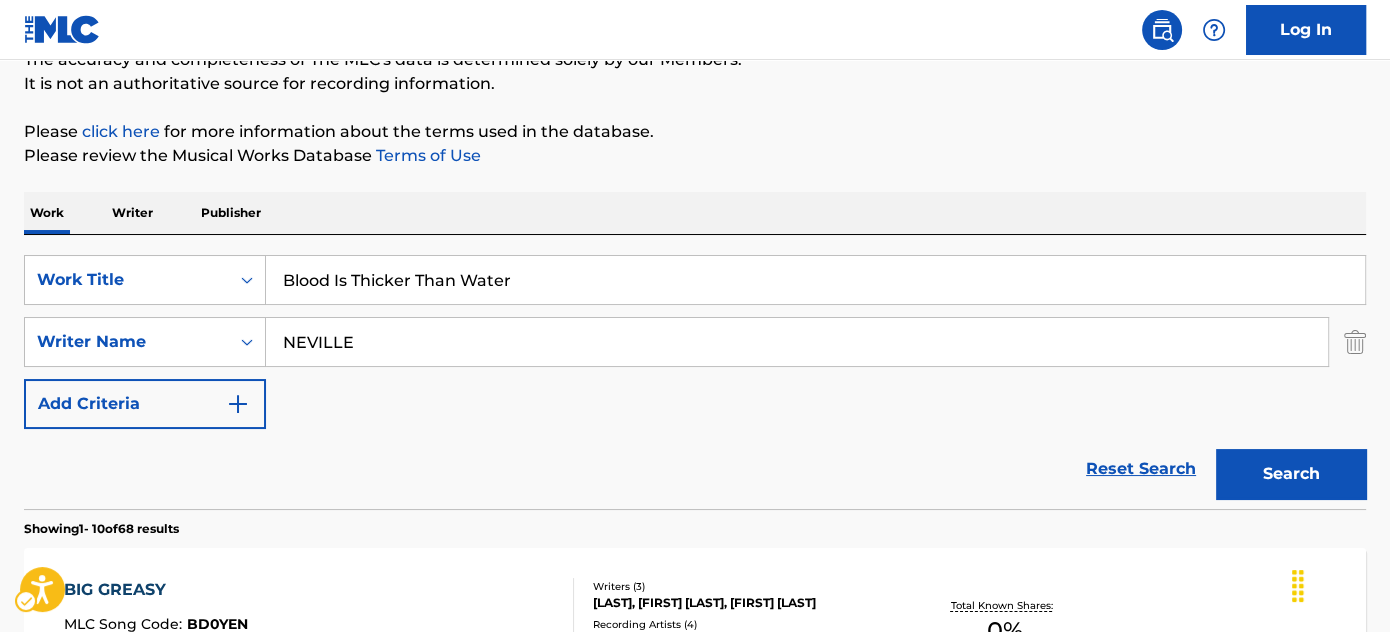 scroll, scrollTop: 181, scrollLeft: 0, axis: vertical 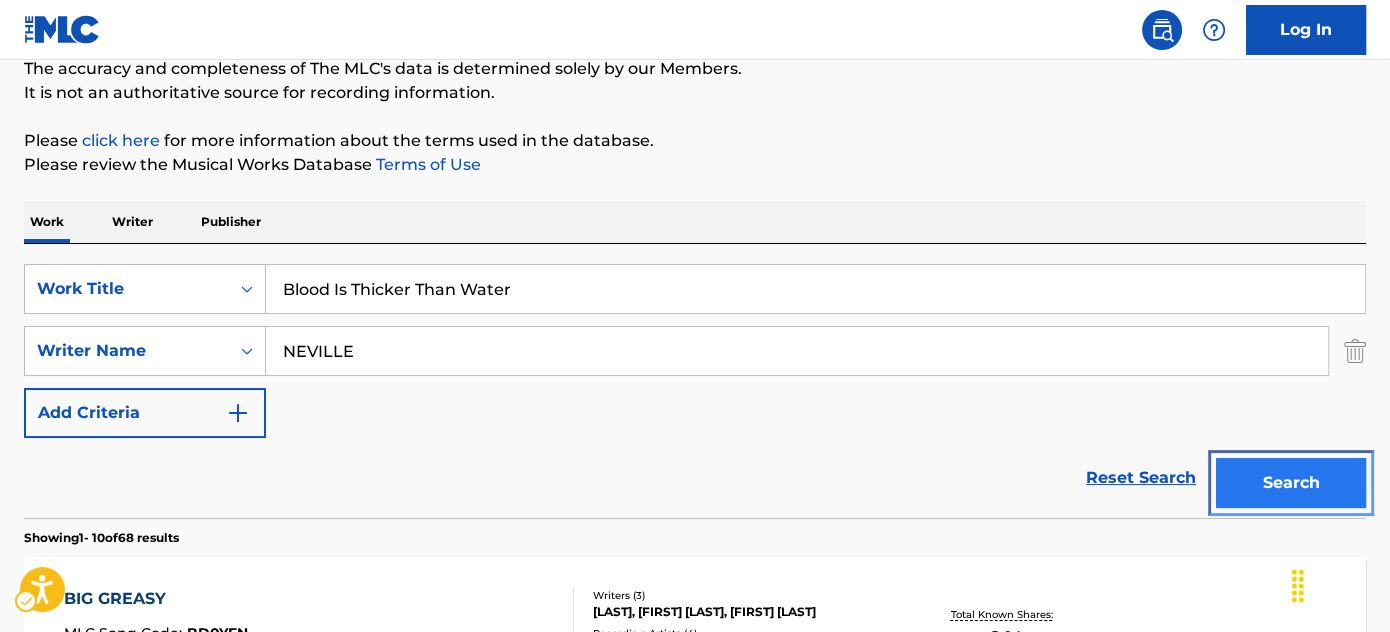 click on "Search" at bounding box center [1291, 483] 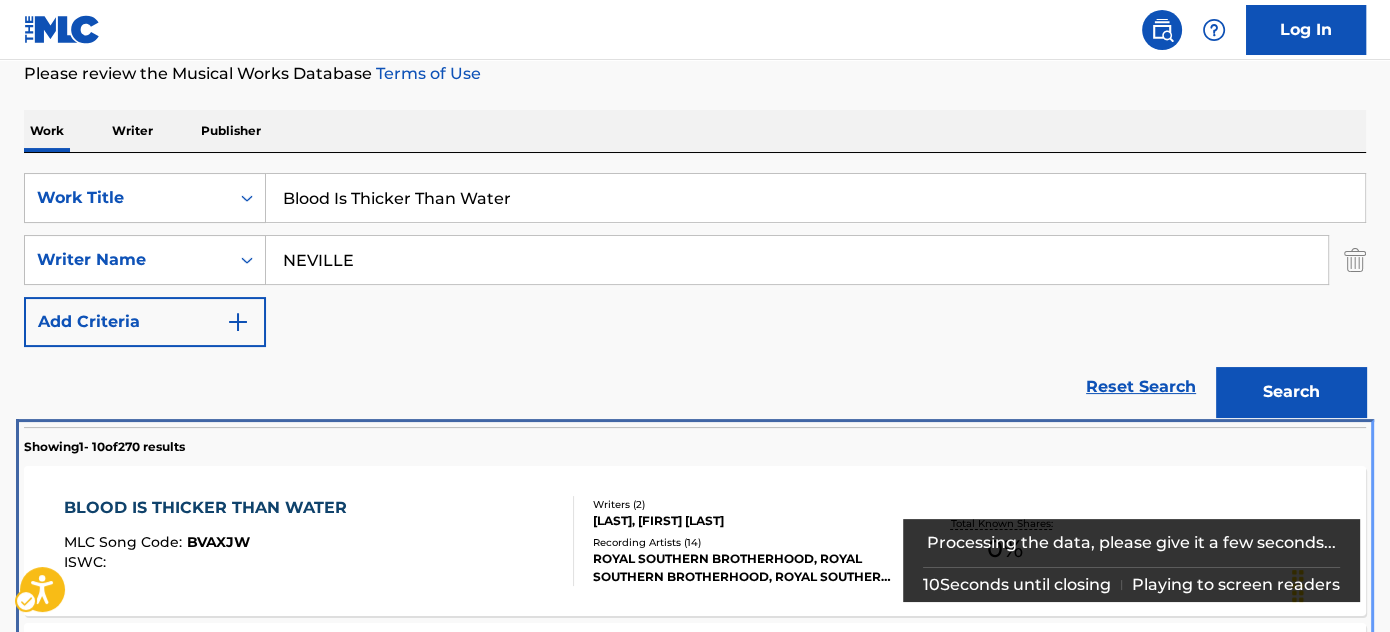 scroll, scrollTop: 745, scrollLeft: 0, axis: vertical 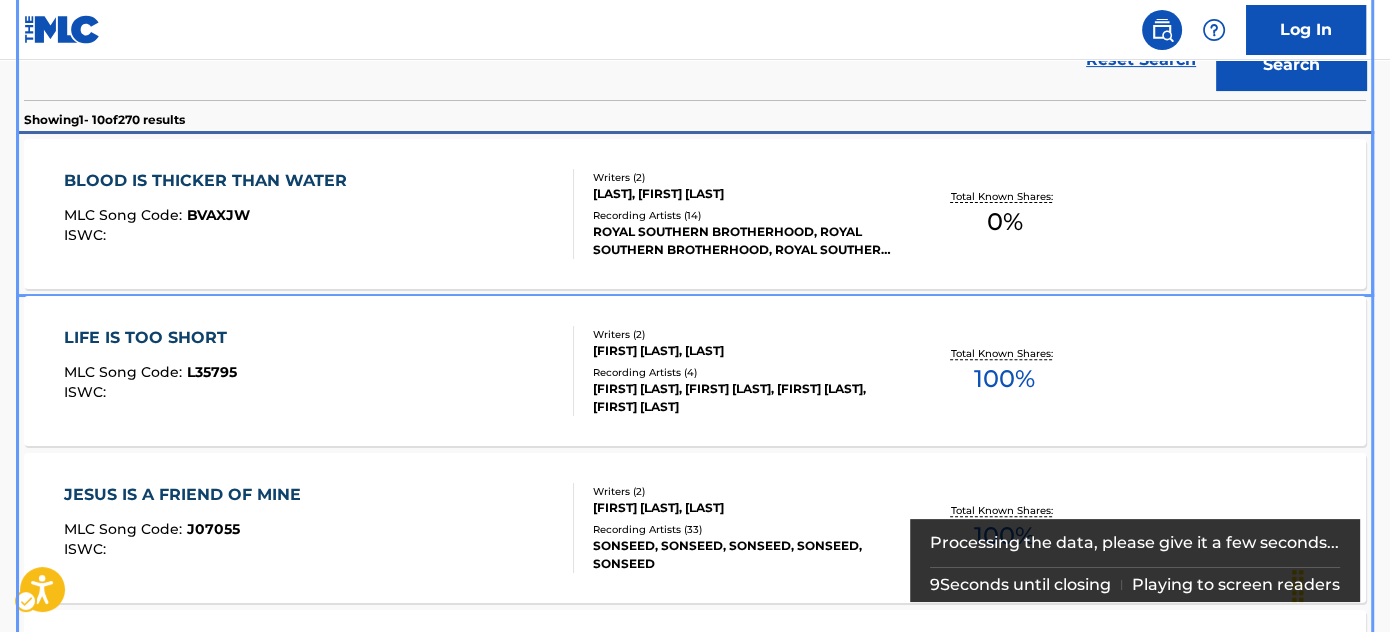 click on "[LAST], [FIRST] [LAST]" at bounding box center (743, 194) 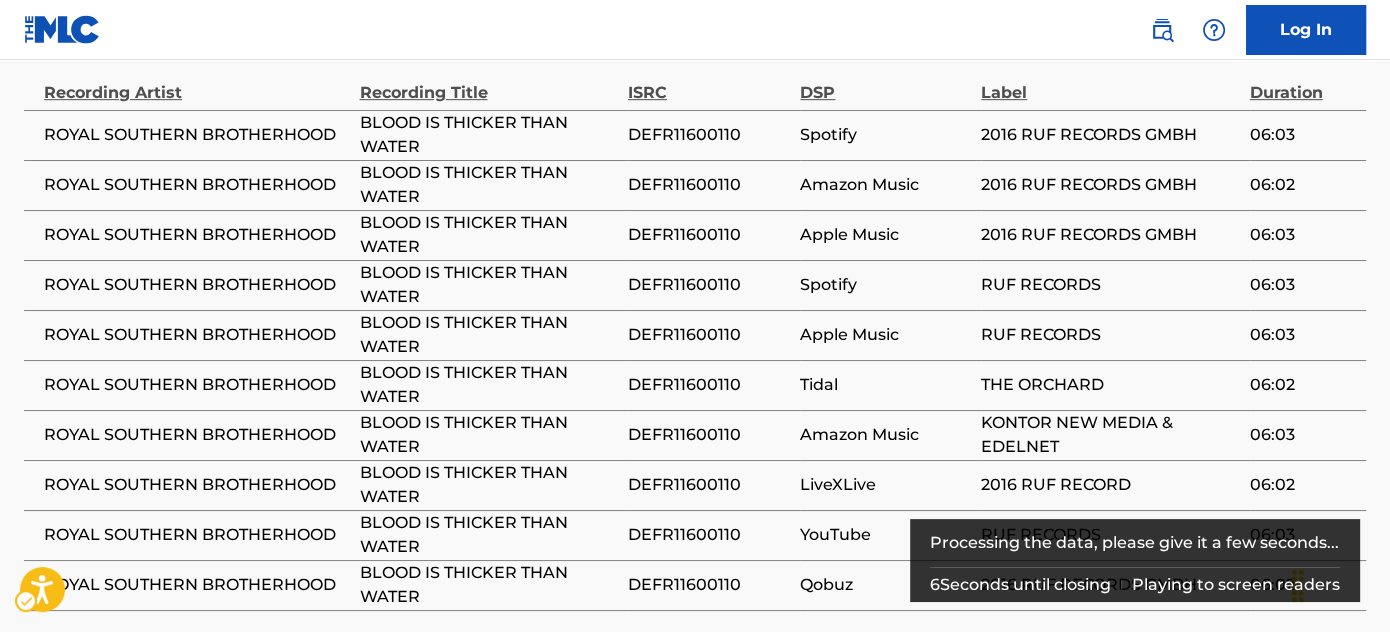 scroll, scrollTop: 1130, scrollLeft: 0, axis: vertical 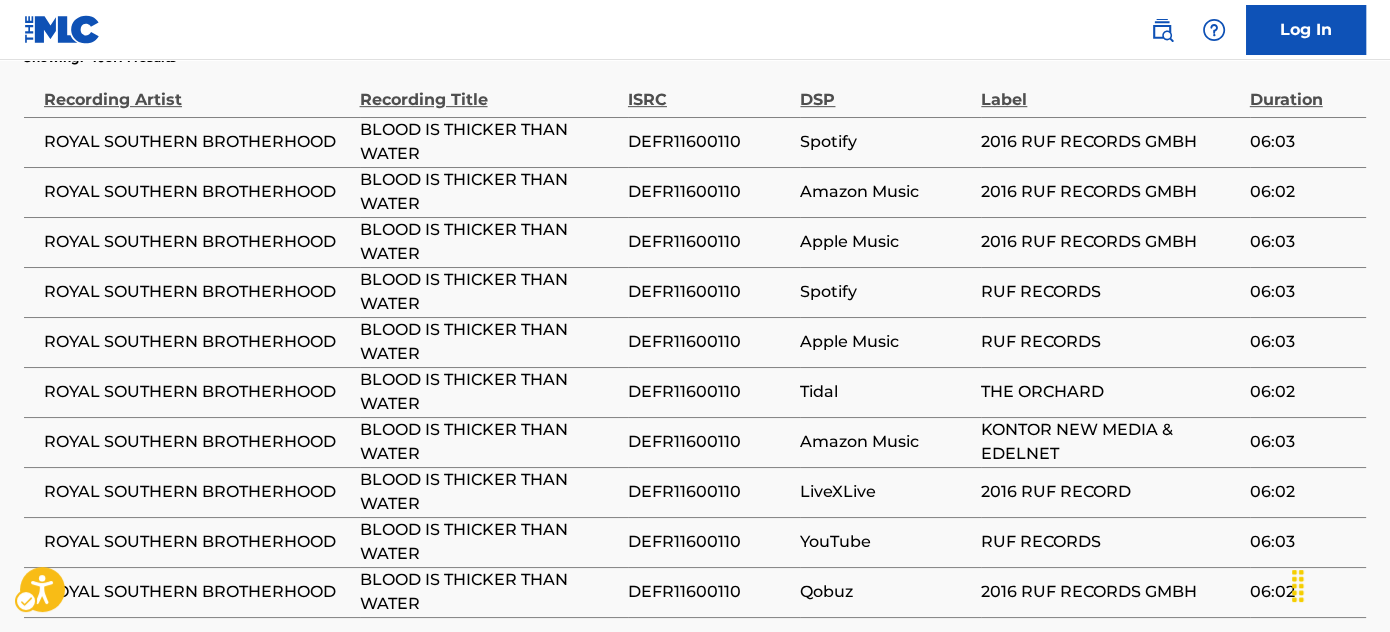 click on "DEFR11600110" at bounding box center [709, 242] 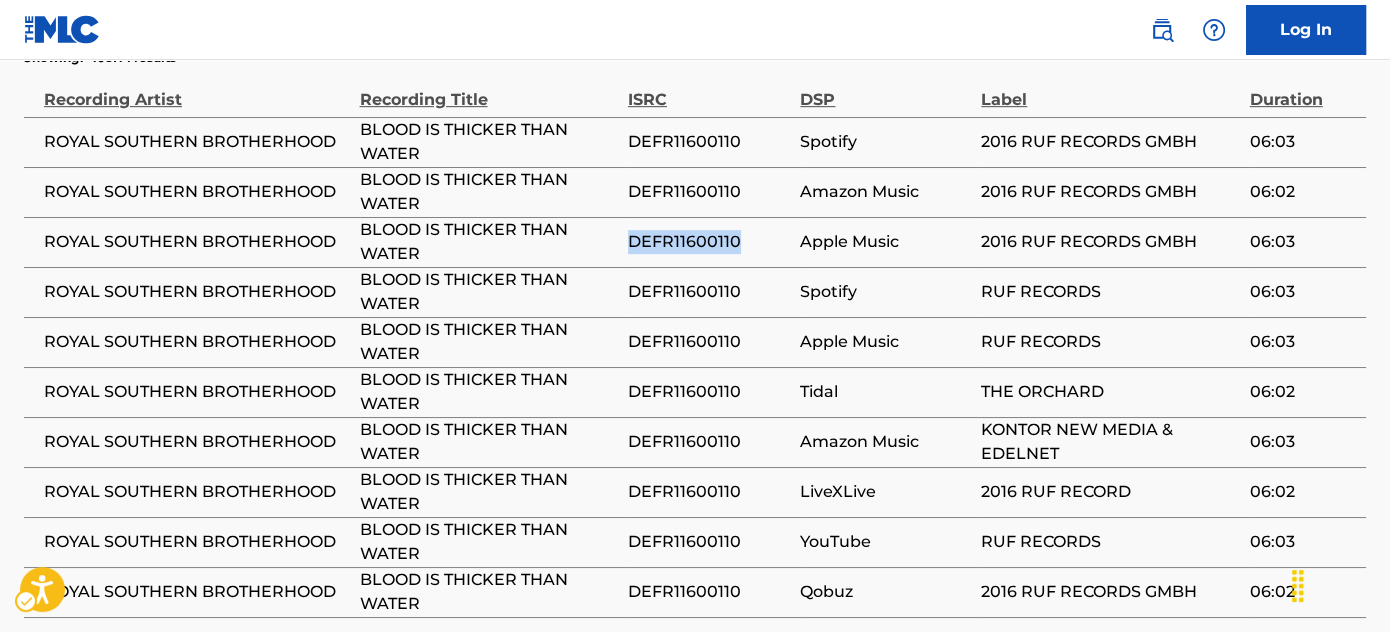 click on "DEFR11600110" at bounding box center [709, 242] 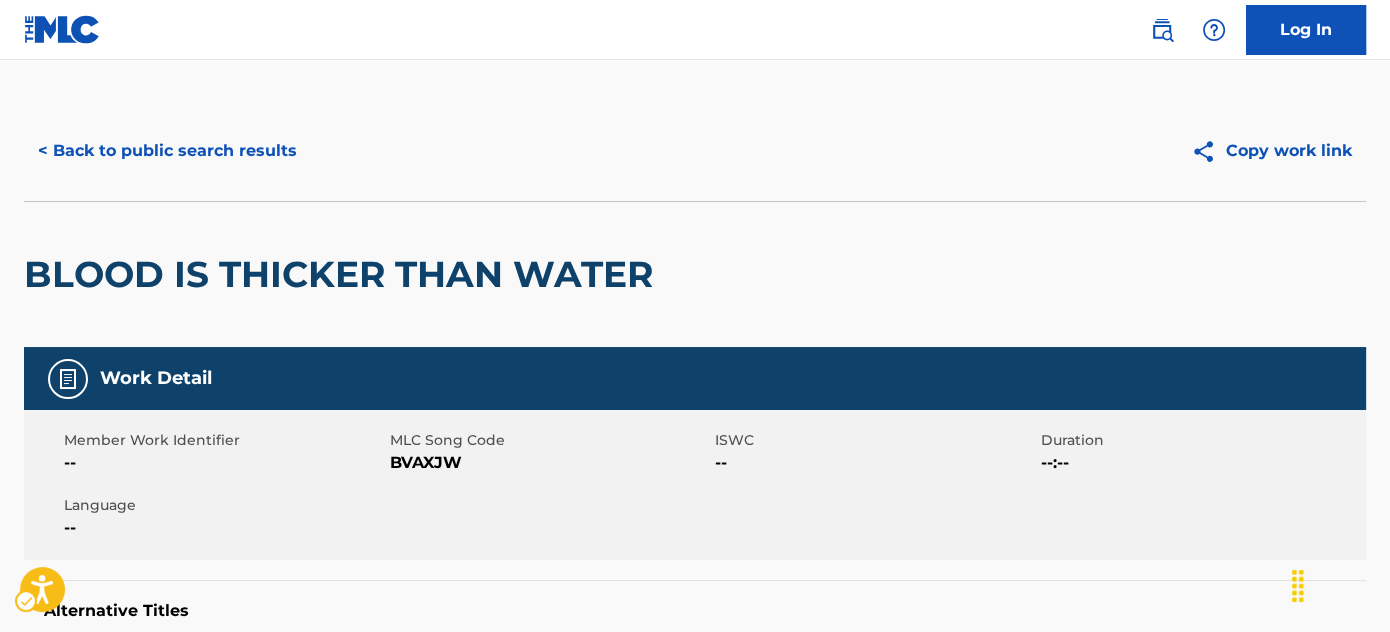 scroll, scrollTop: 0, scrollLeft: 0, axis: both 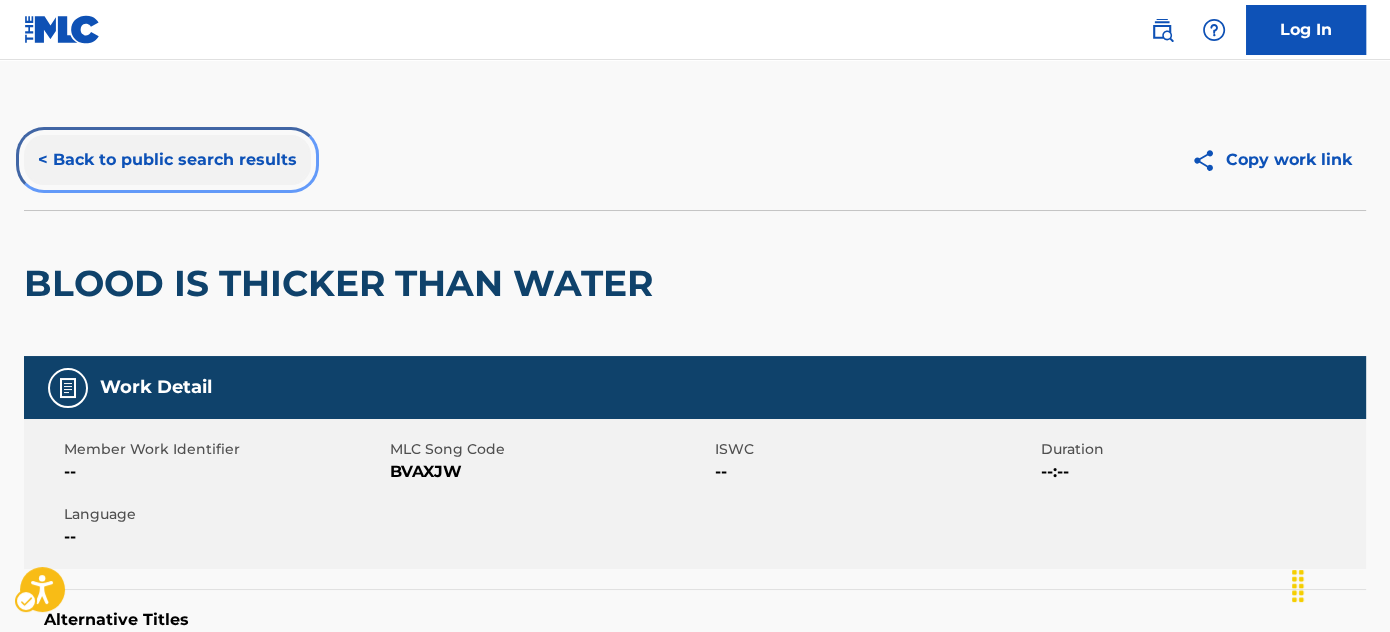 click on "< Back to public search results" at bounding box center (167, 160) 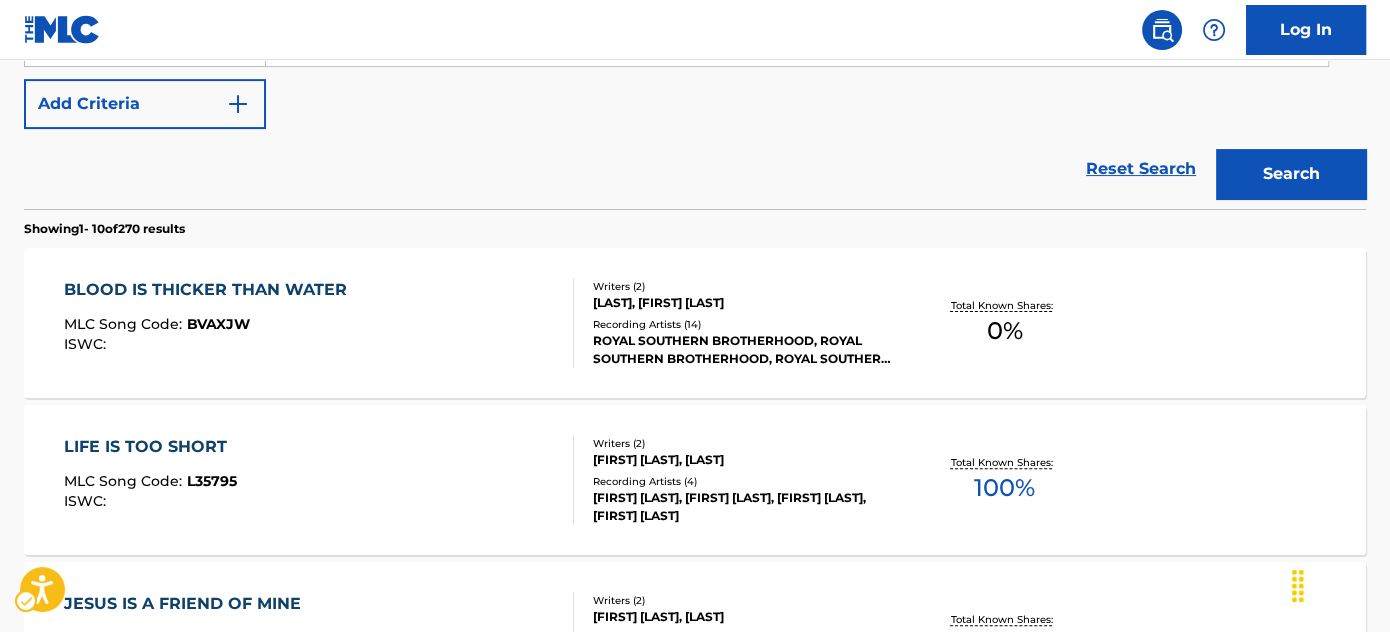 scroll, scrollTop: 258, scrollLeft: 0, axis: vertical 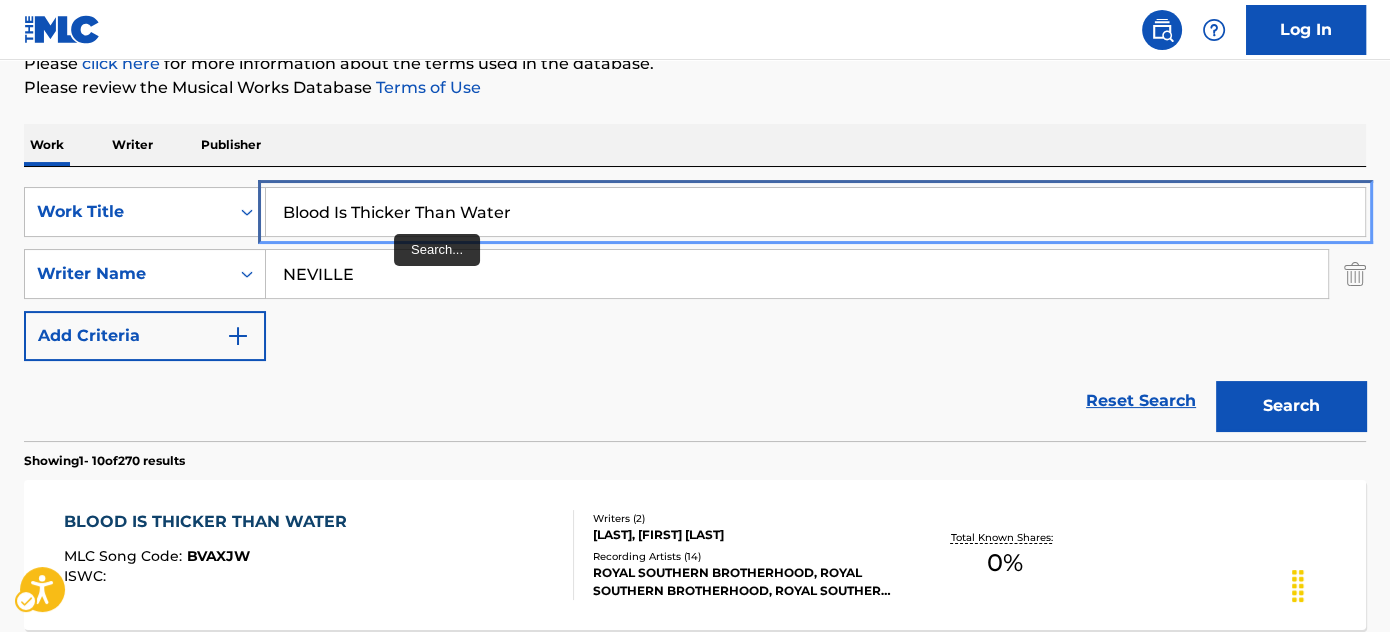 click on "Blood Is Thicker Than Water" at bounding box center [815, 212] 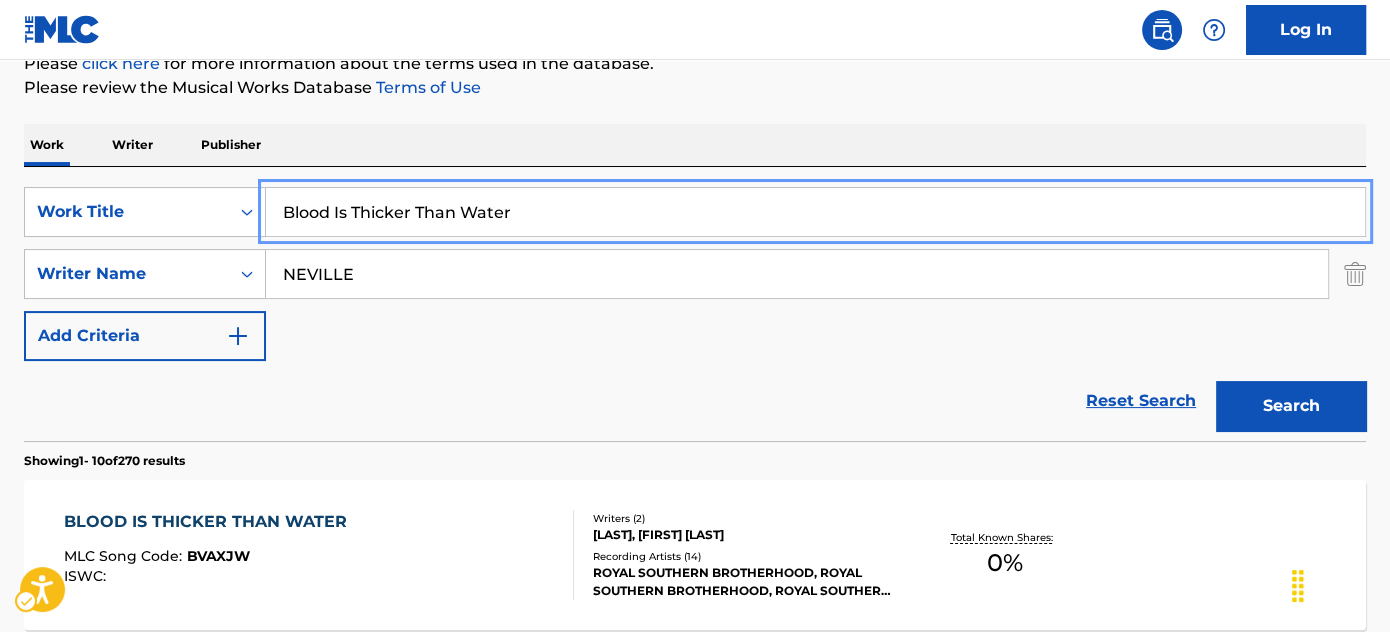 click on "Blood Is Thicker Than Water" at bounding box center [815, 212] 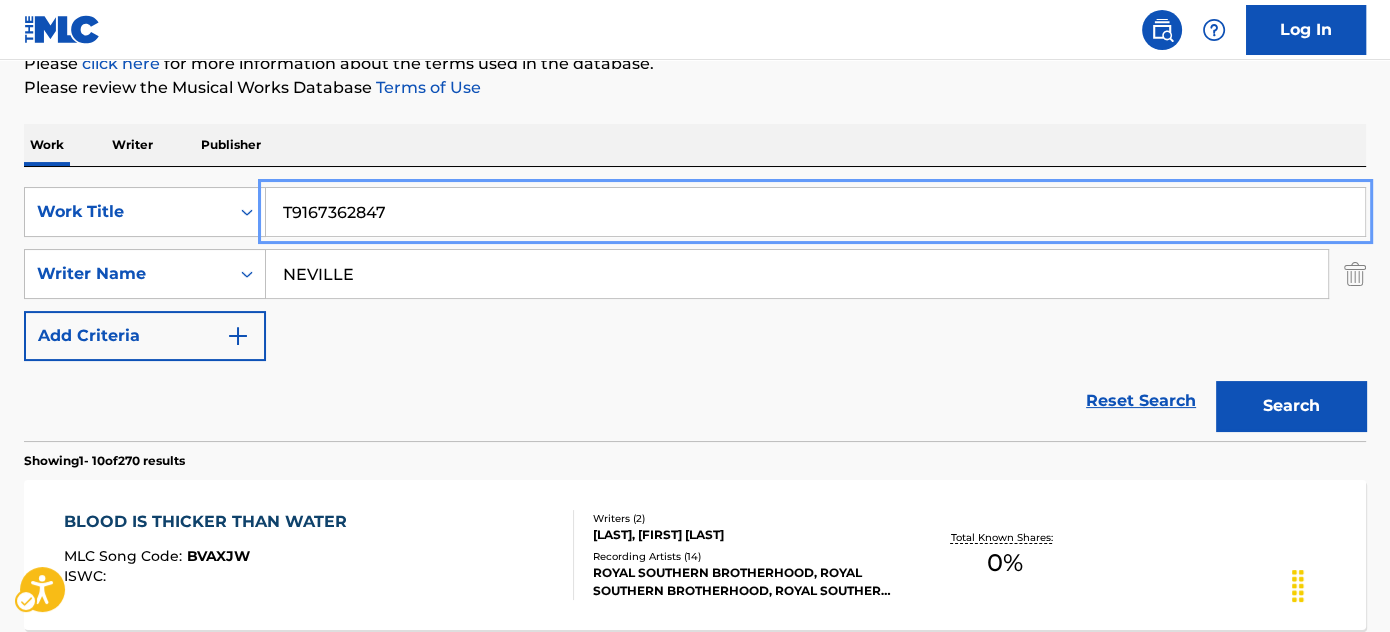 click on "Work Writer Publisher" at bounding box center [695, 145] 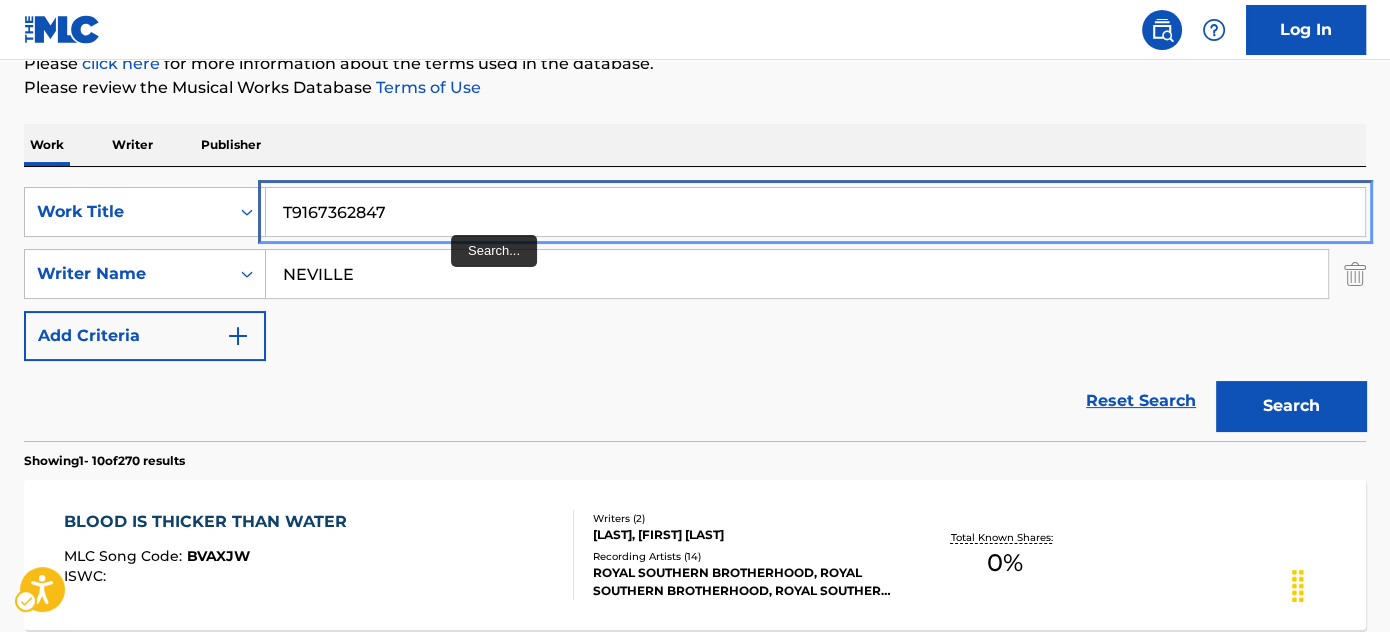 click on "T9167362847" at bounding box center (815, 212) 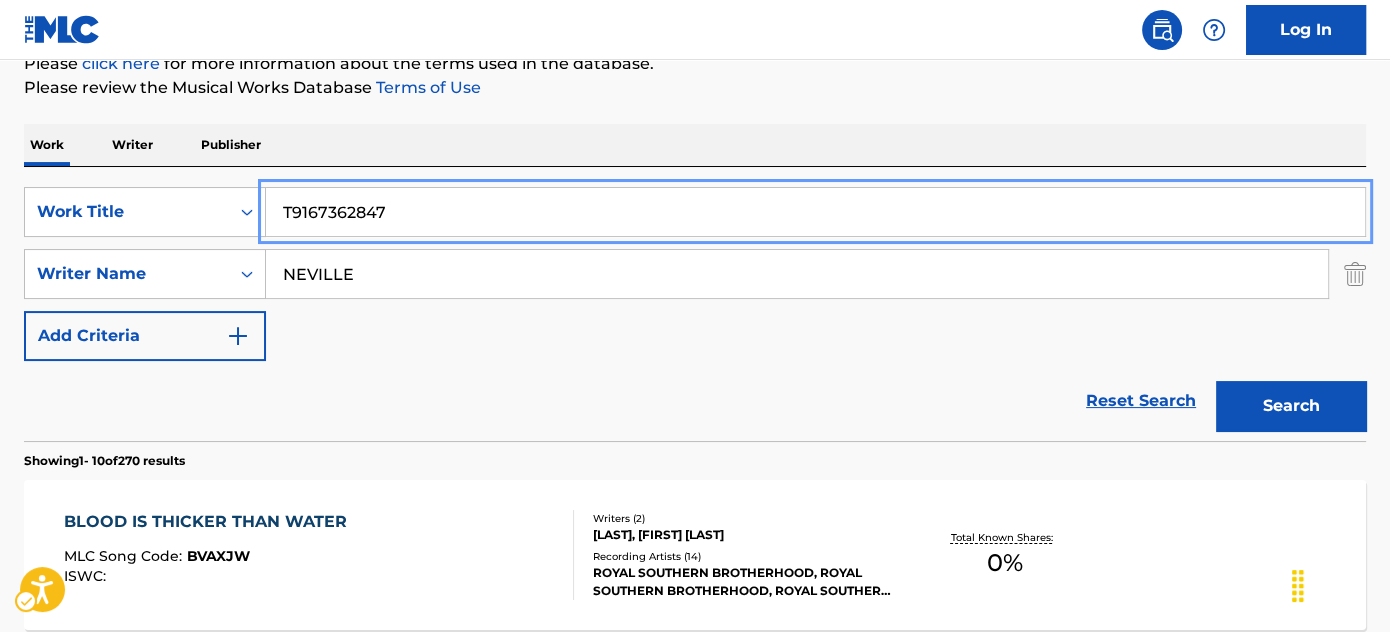 paste on "hey Don't Make Em Like You No More" 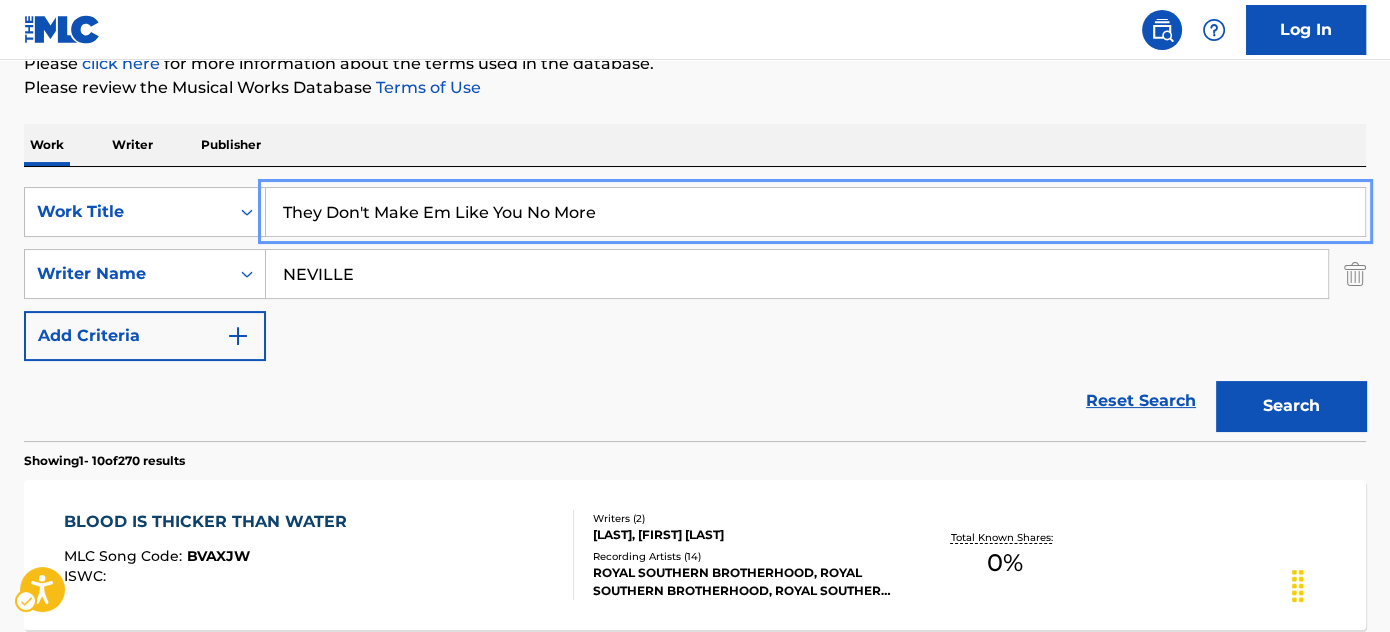 type on "They Don't Make Em Like You No More" 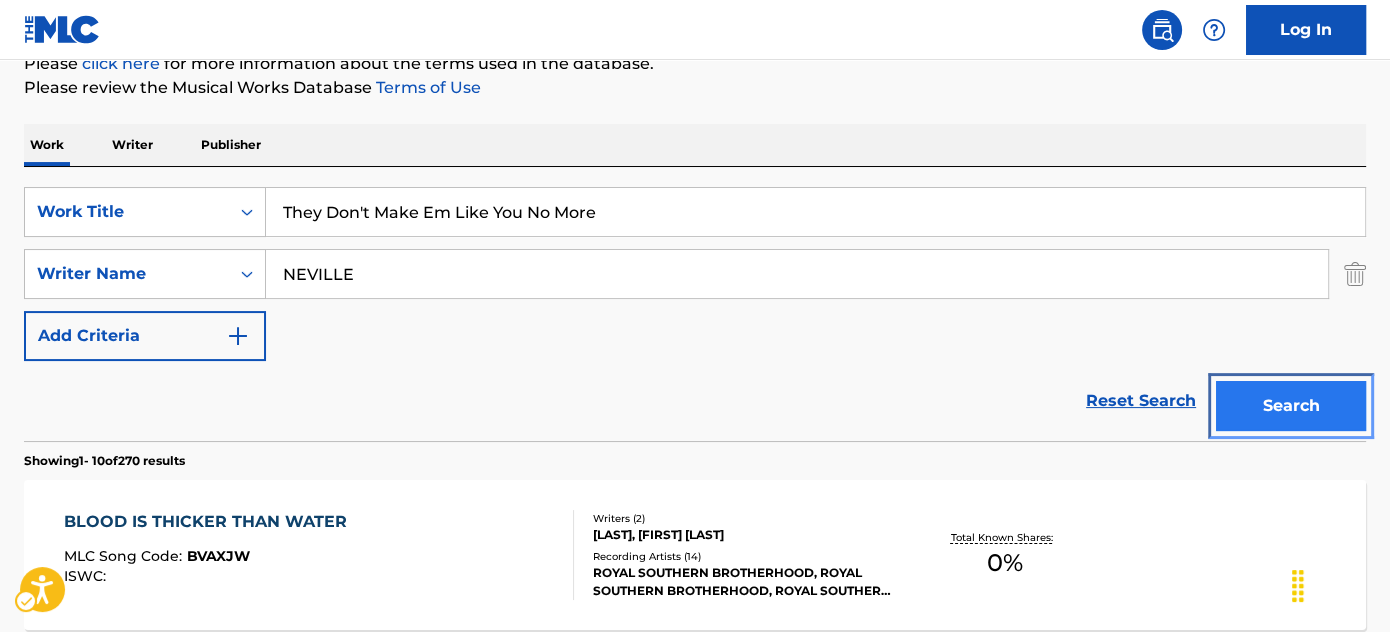 click on "Search" at bounding box center (1291, 406) 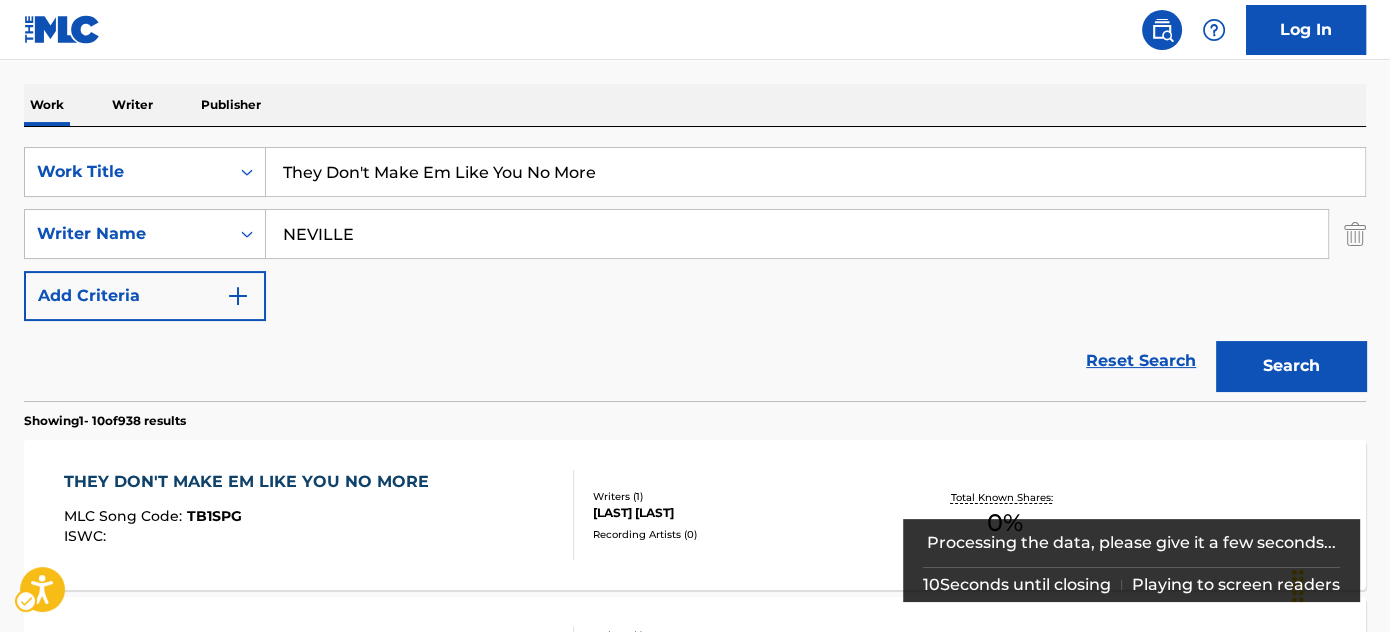 scroll, scrollTop: 440, scrollLeft: 0, axis: vertical 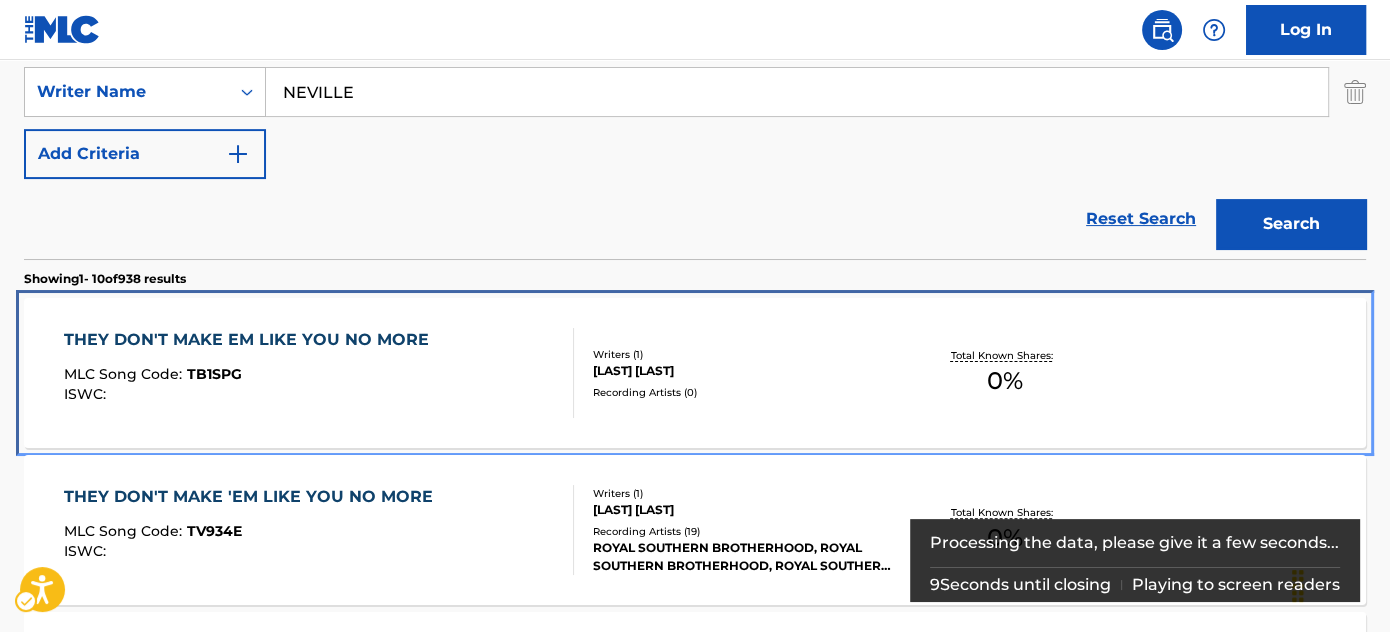 click on "THEY DON'T MAKE EM LIKE YOU NO MORE MLC Song Code : TB1SPG ISWC :" at bounding box center [319, 373] 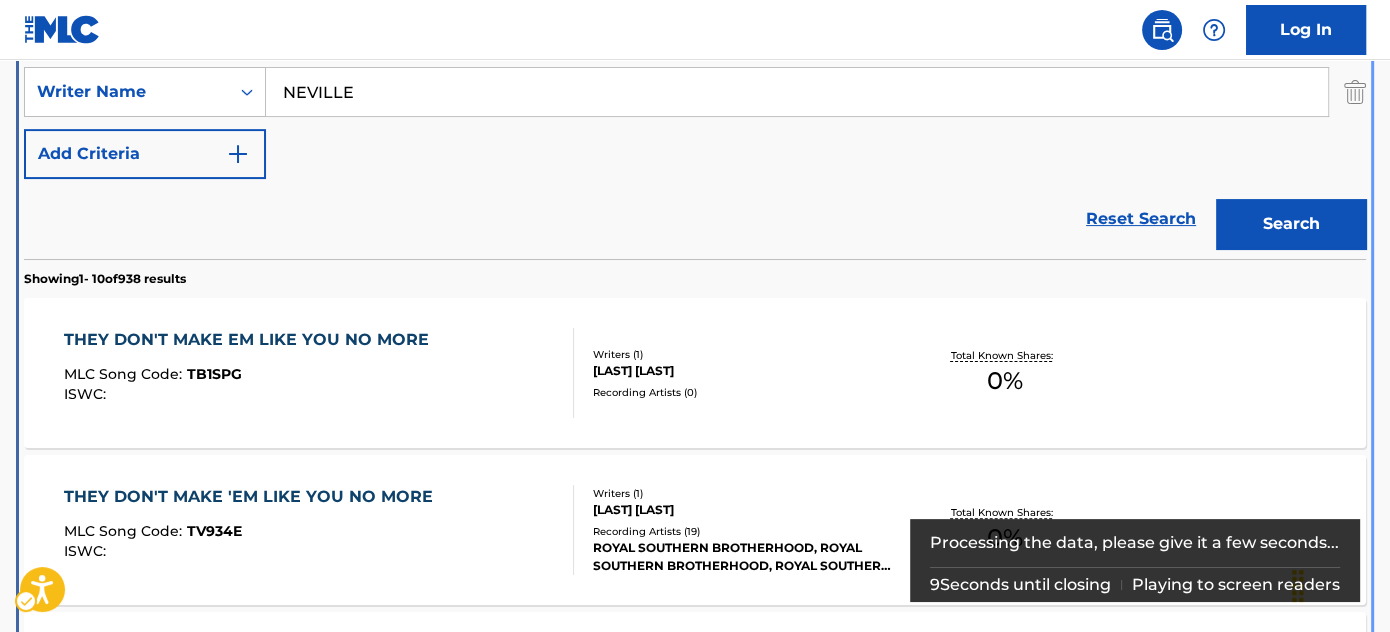 scroll, scrollTop: 531, scrollLeft: 0, axis: vertical 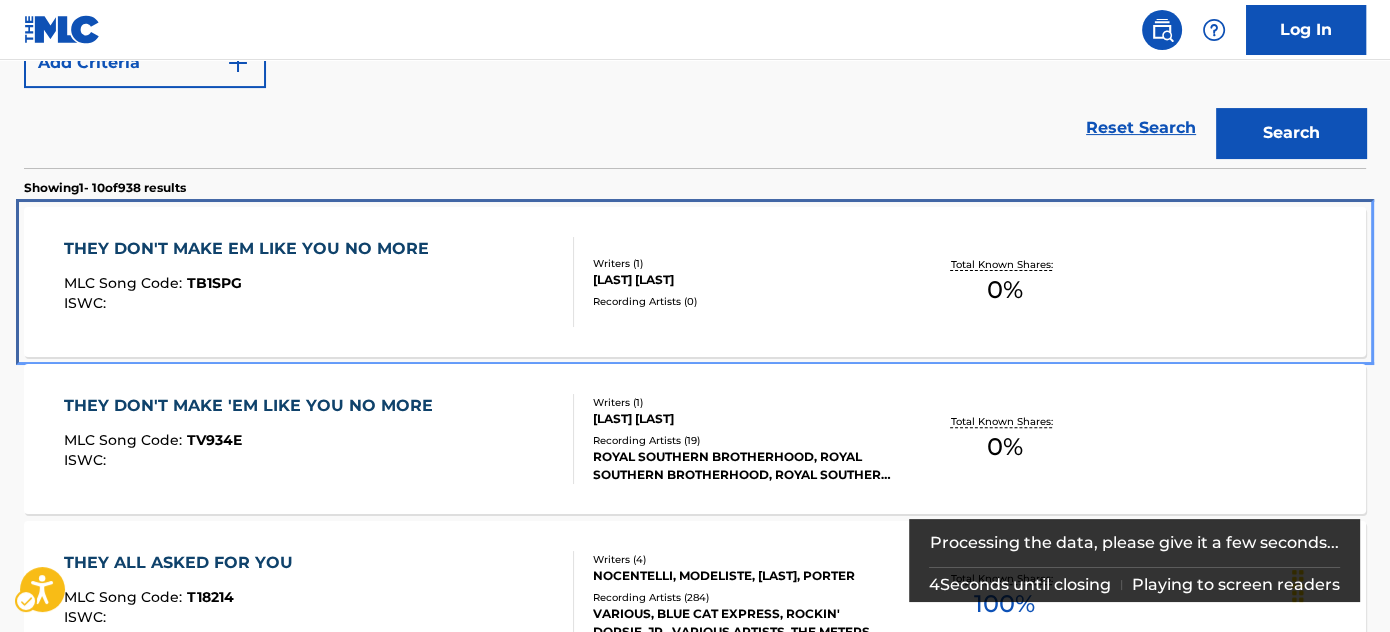 click on "THEY DON'T MAKE EM LIKE YOU NO MORE MLC Song Code : TB1SPG ISWC : Writers ( 1 ) [LAST] Recording Artists ( 0 ) Total Known Shares: 0 %" at bounding box center (695, 282) 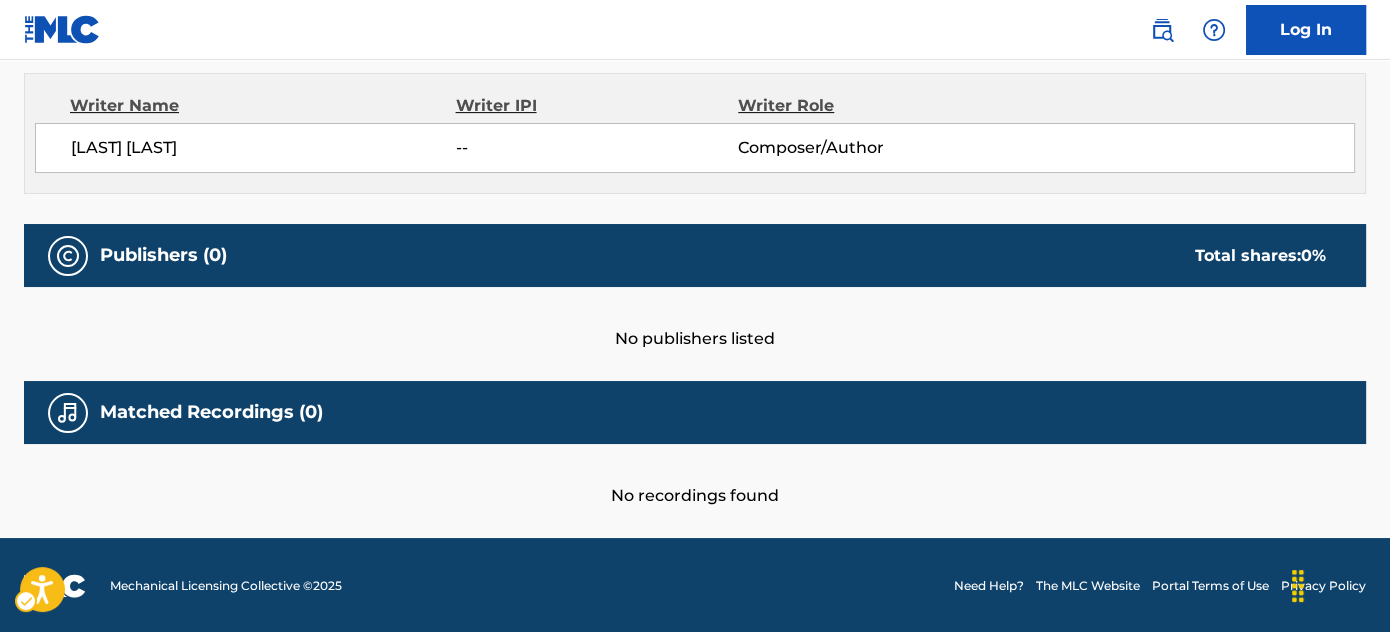 scroll, scrollTop: 754, scrollLeft: 0, axis: vertical 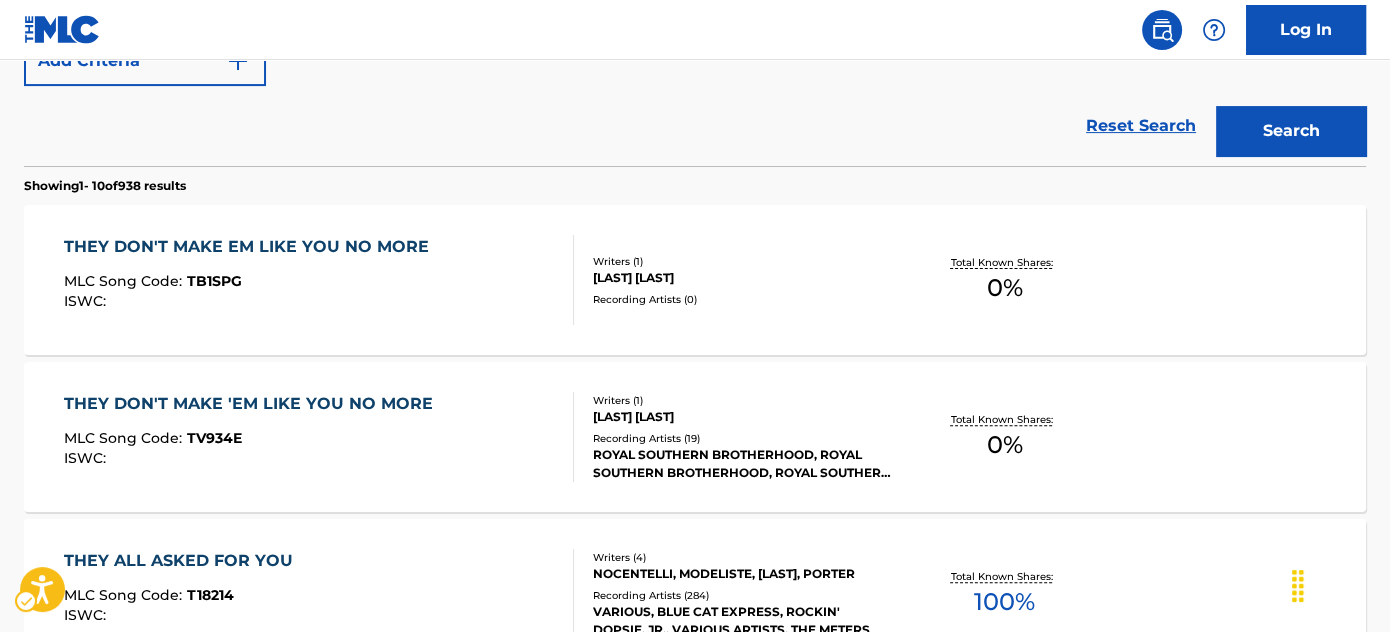 click on "Work Title They Don't Make Em Like You No More Writer Name [LAST] Add Criteria" at bounding box center [695, -1] 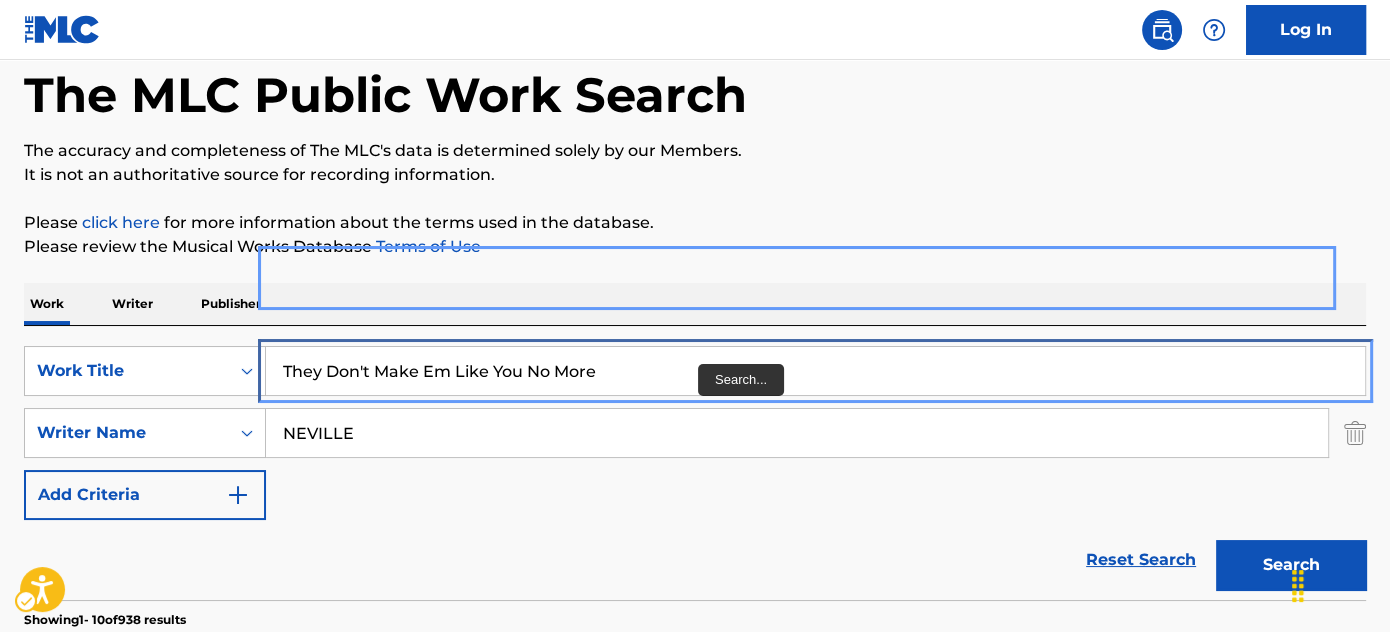 click on "They Don't Make Em Like You No More" at bounding box center [815, 371] 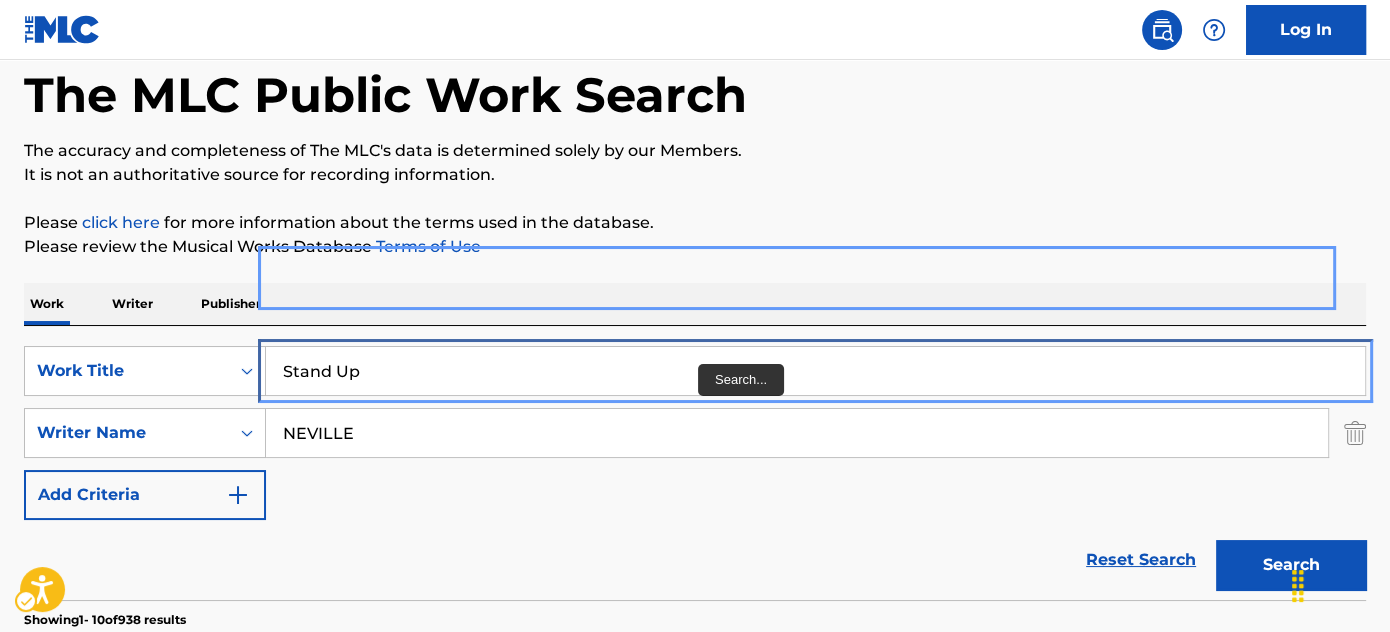 type on "Stand Up" 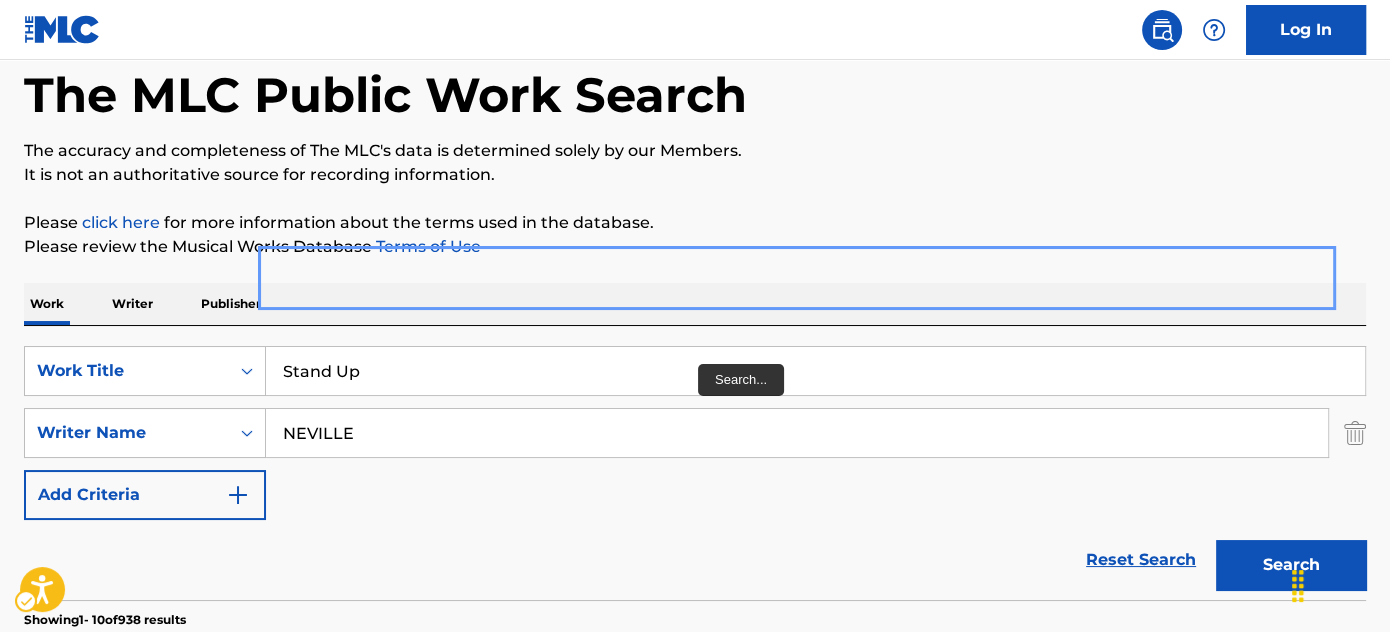 click on "NEVILLE" at bounding box center (797, 433) 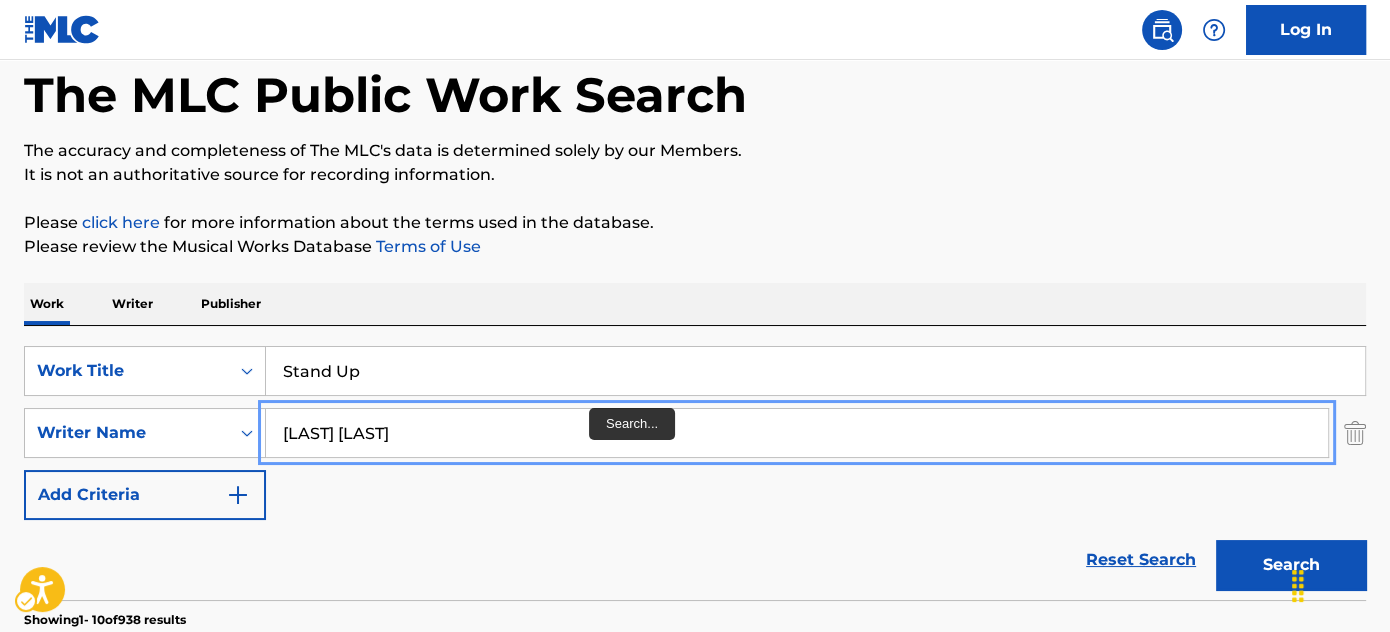 type on "[LAST] [LAST]" 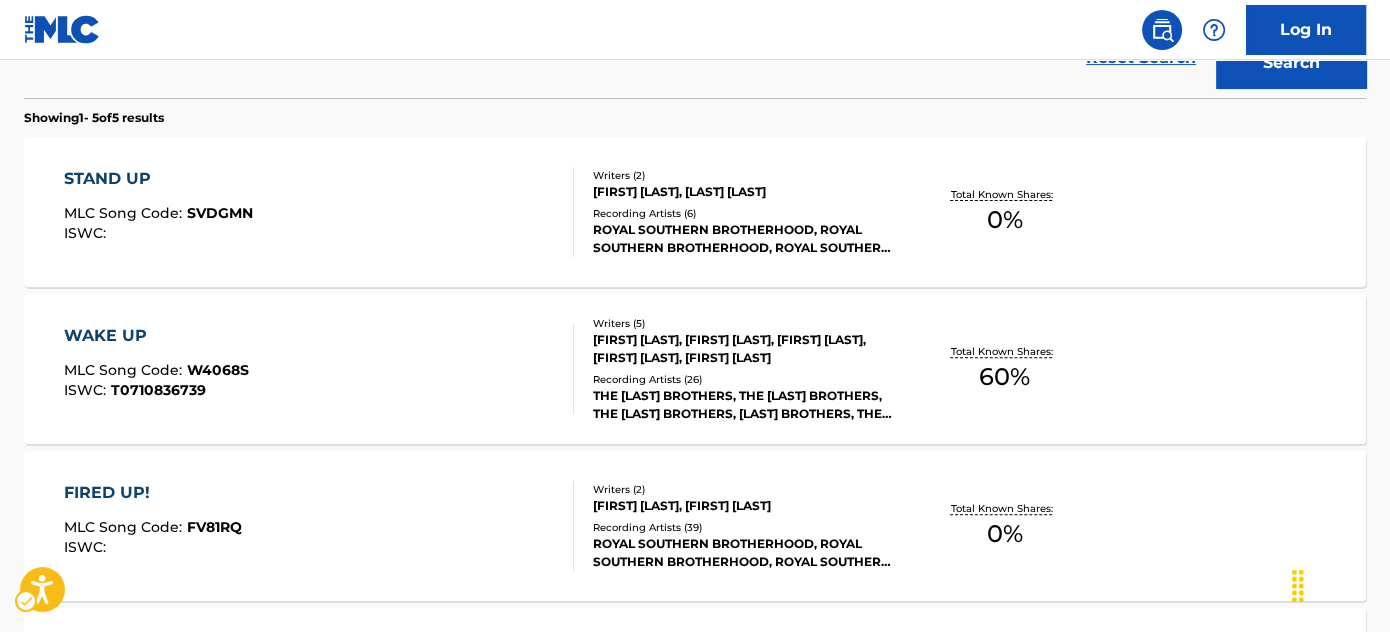 scroll, scrollTop: 554, scrollLeft: 0, axis: vertical 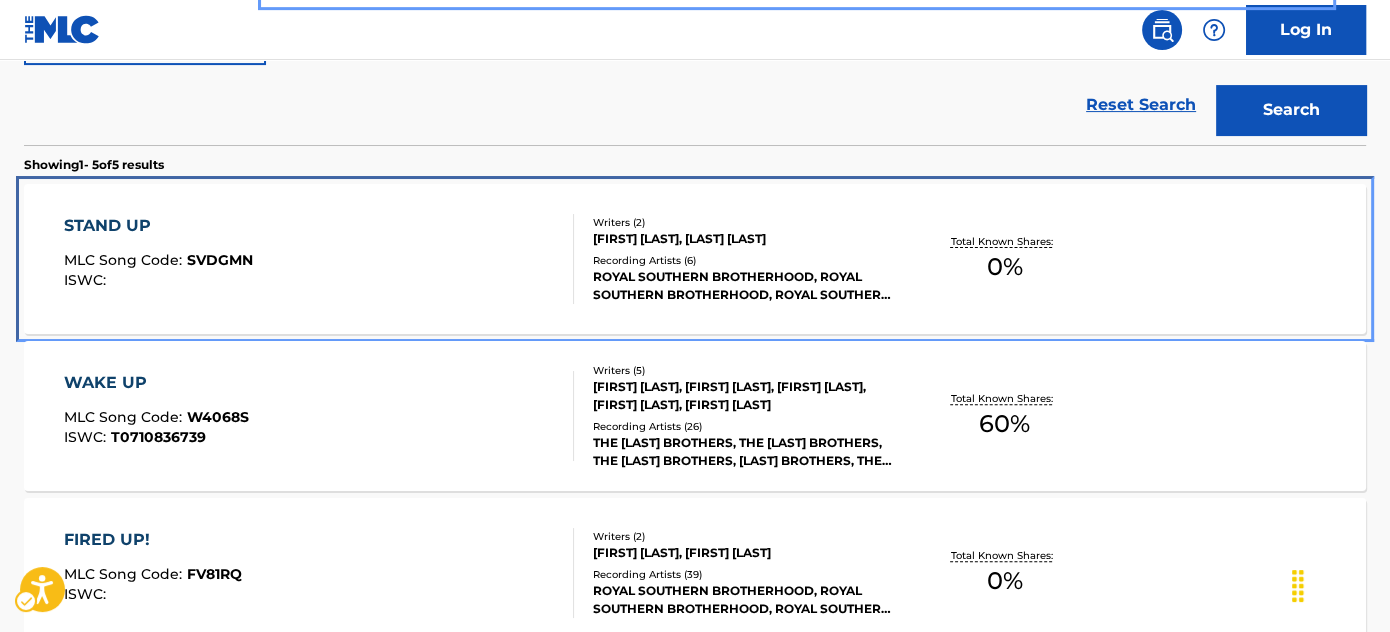 click on "STAND UP MLC Song Code : SVDGMN ISWC :" at bounding box center (319, 259) 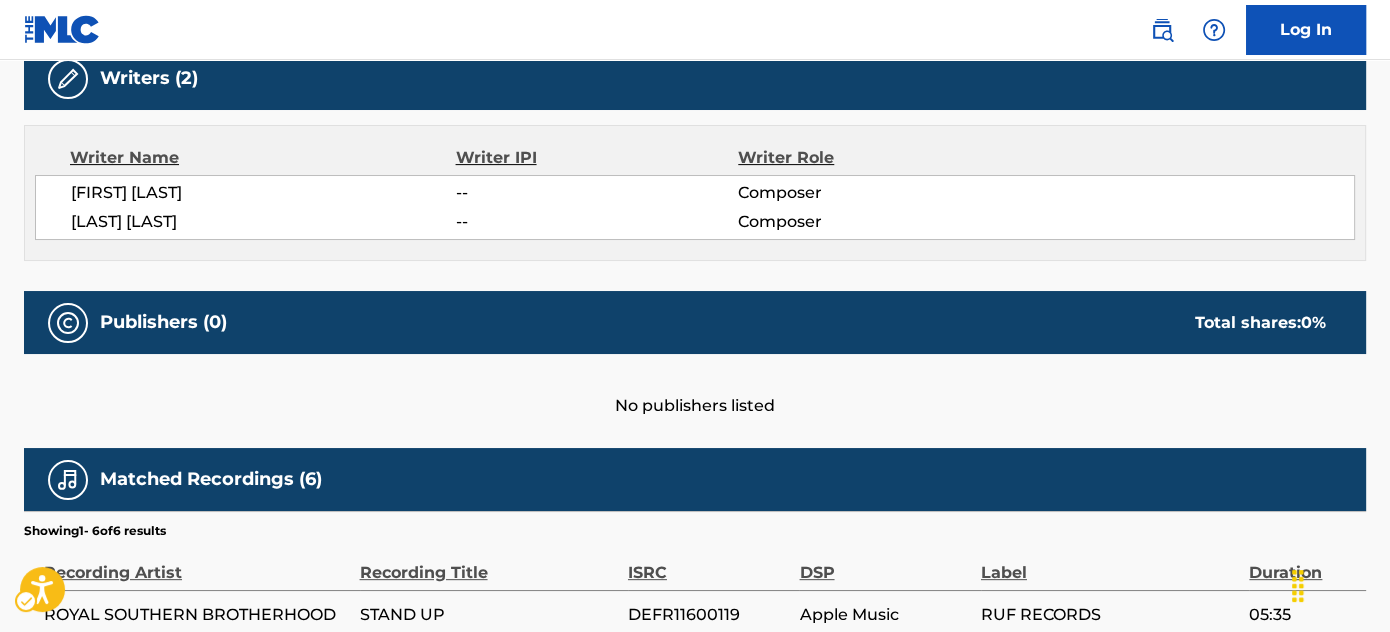 scroll, scrollTop: 1000, scrollLeft: 0, axis: vertical 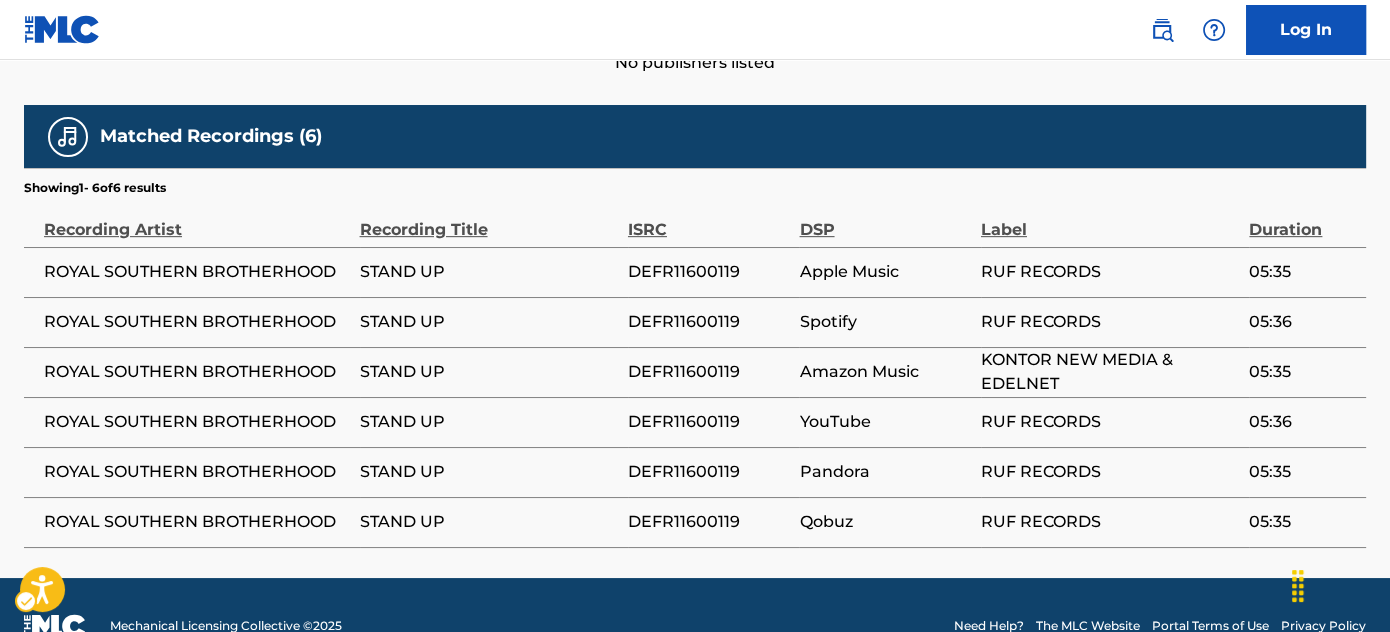 click on "DEFR11600119" at bounding box center (709, 272) 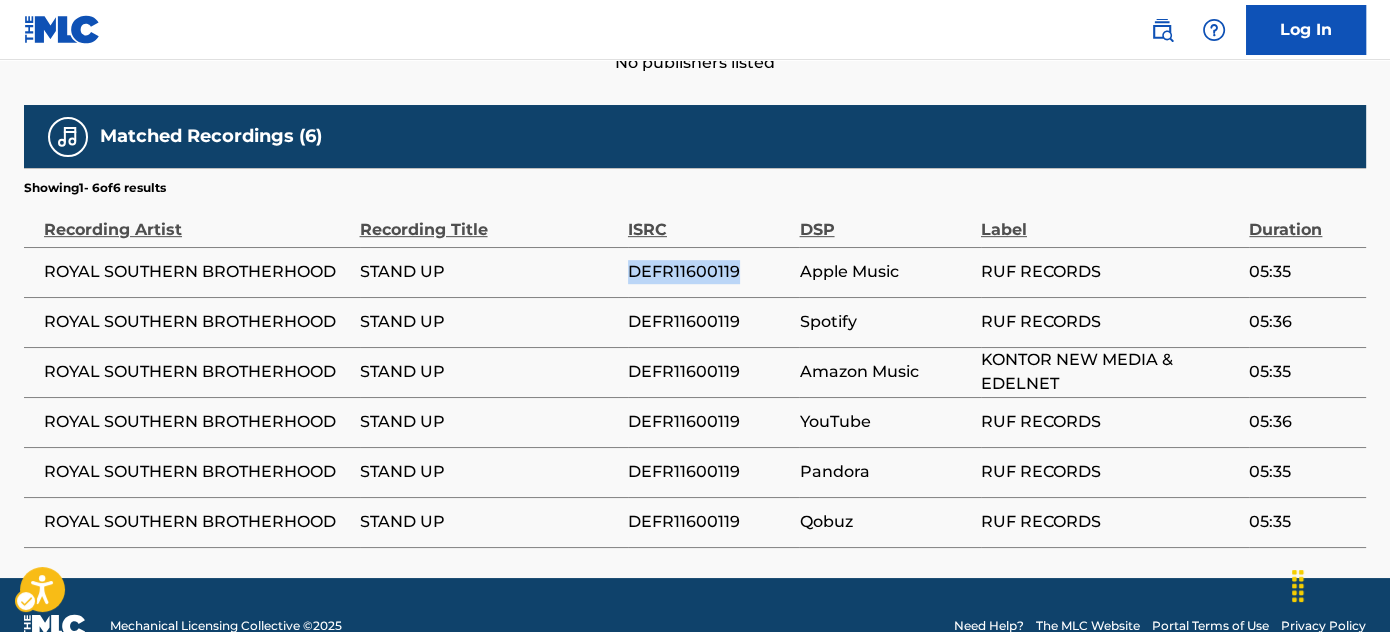 click on "DEFR11600119" at bounding box center [709, 272] 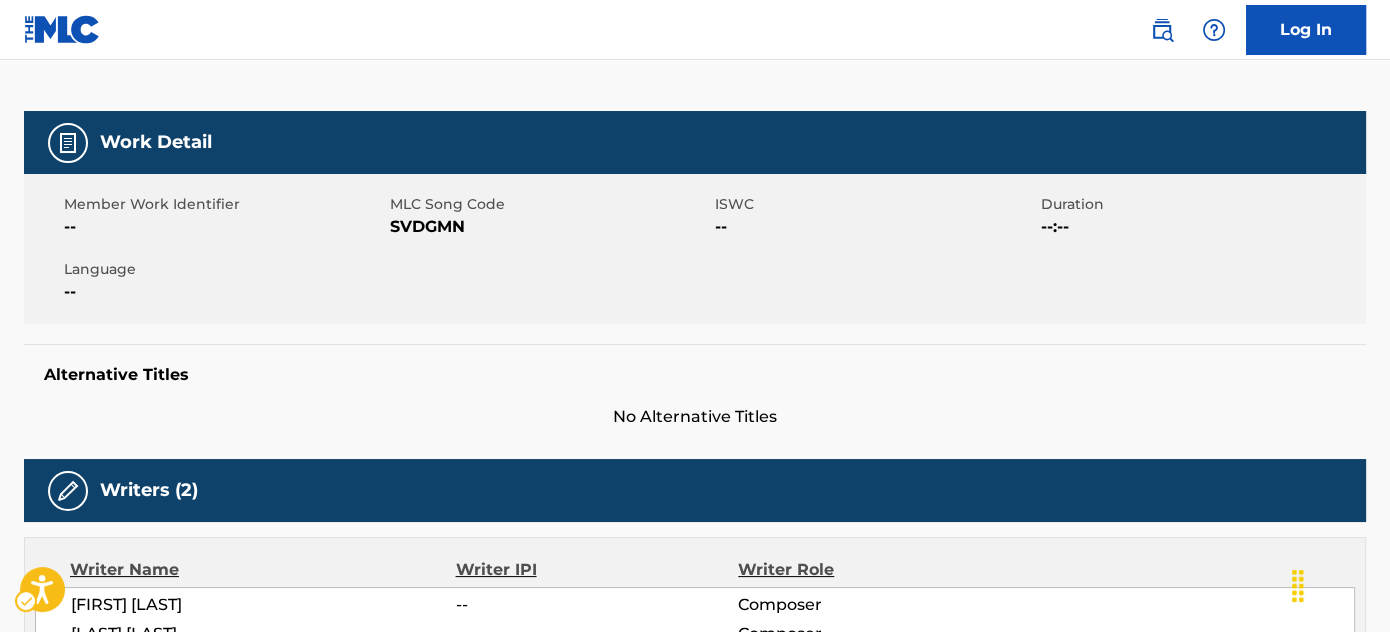 scroll, scrollTop: 0, scrollLeft: 0, axis: both 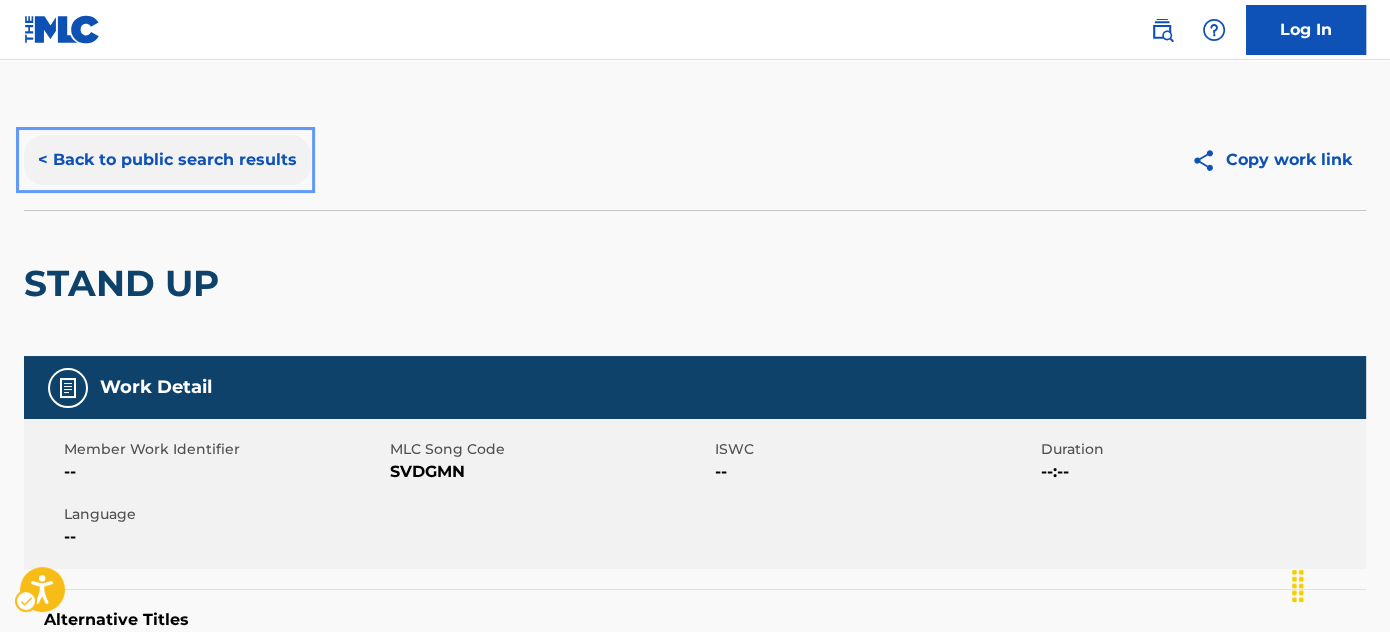 click on "< Back to public search results" at bounding box center (167, 160) 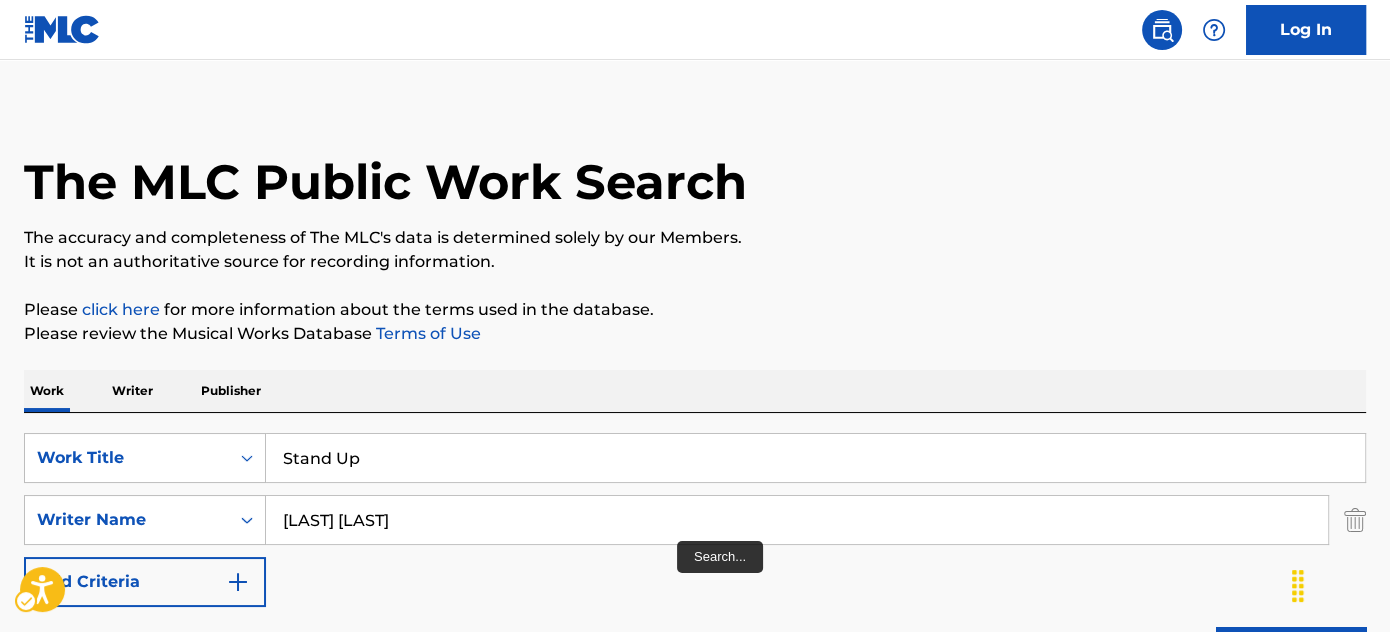 scroll, scrollTop: 0, scrollLeft: 0, axis: both 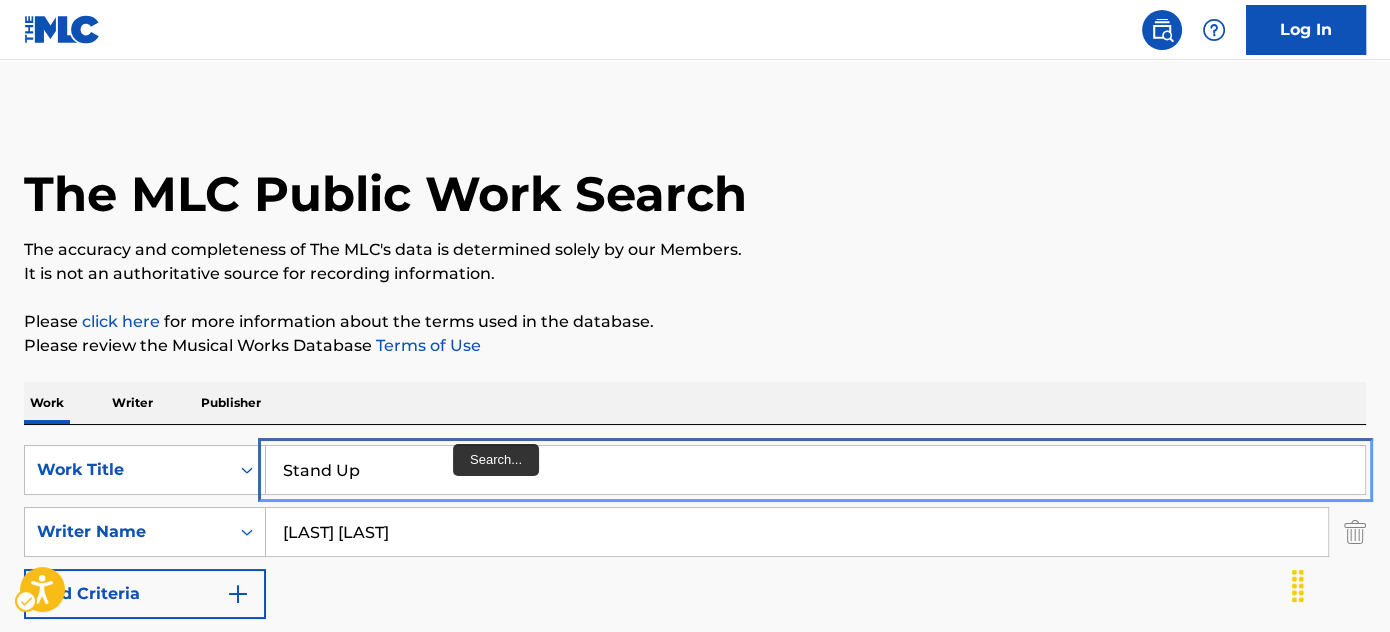 drag, startPoint x: 462, startPoint y: 464, endPoint x: 677, endPoint y: 381, distance: 230.46475 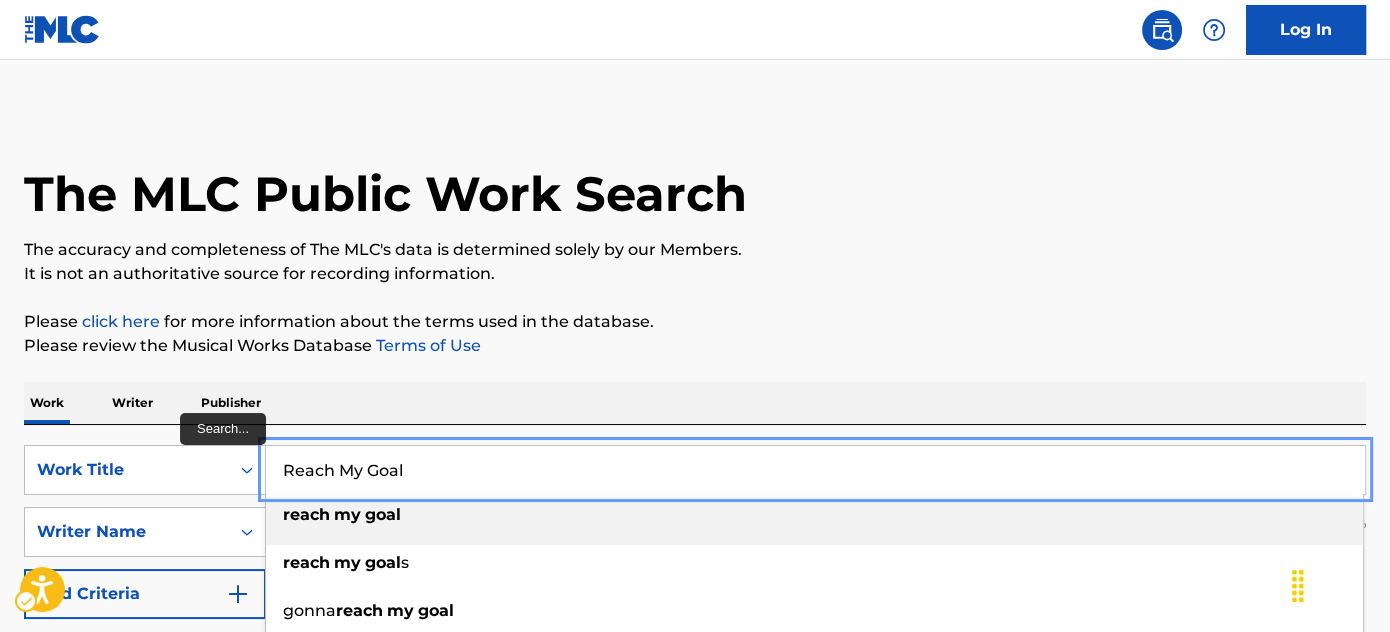 click on "The MLC Public Work Search" at bounding box center [695, 183] 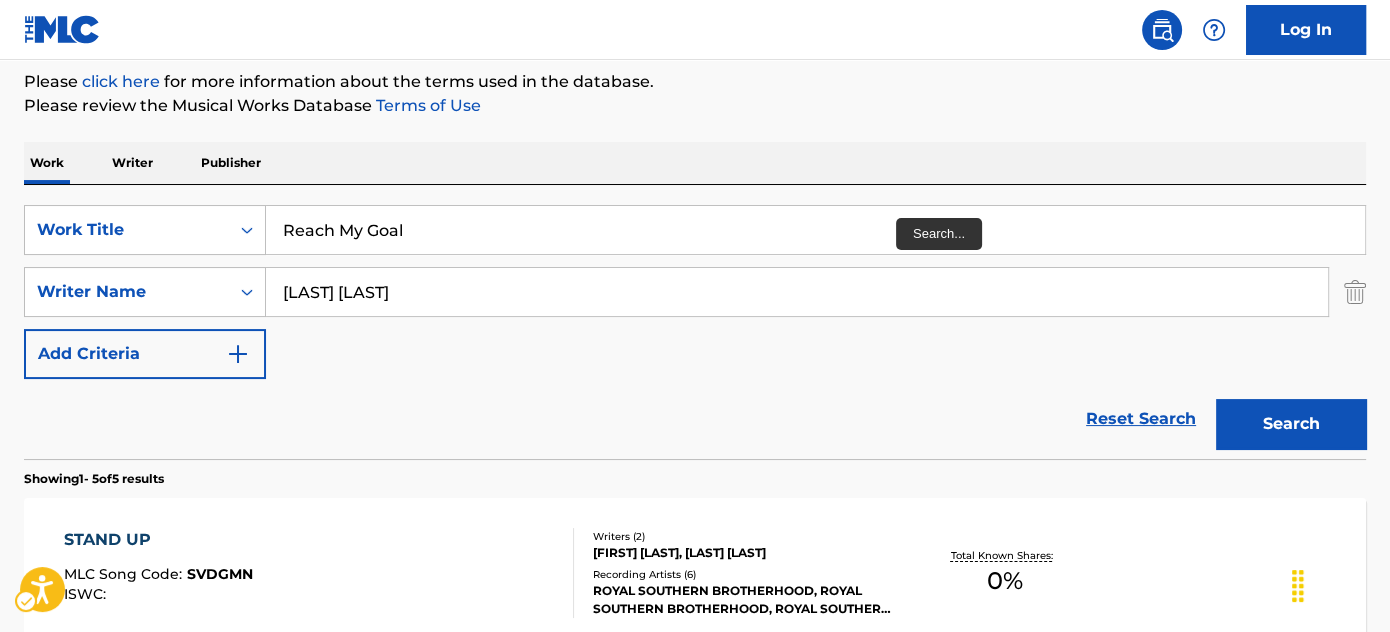 scroll, scrollTop: 272, scrollLeft: 0, axis: vertical 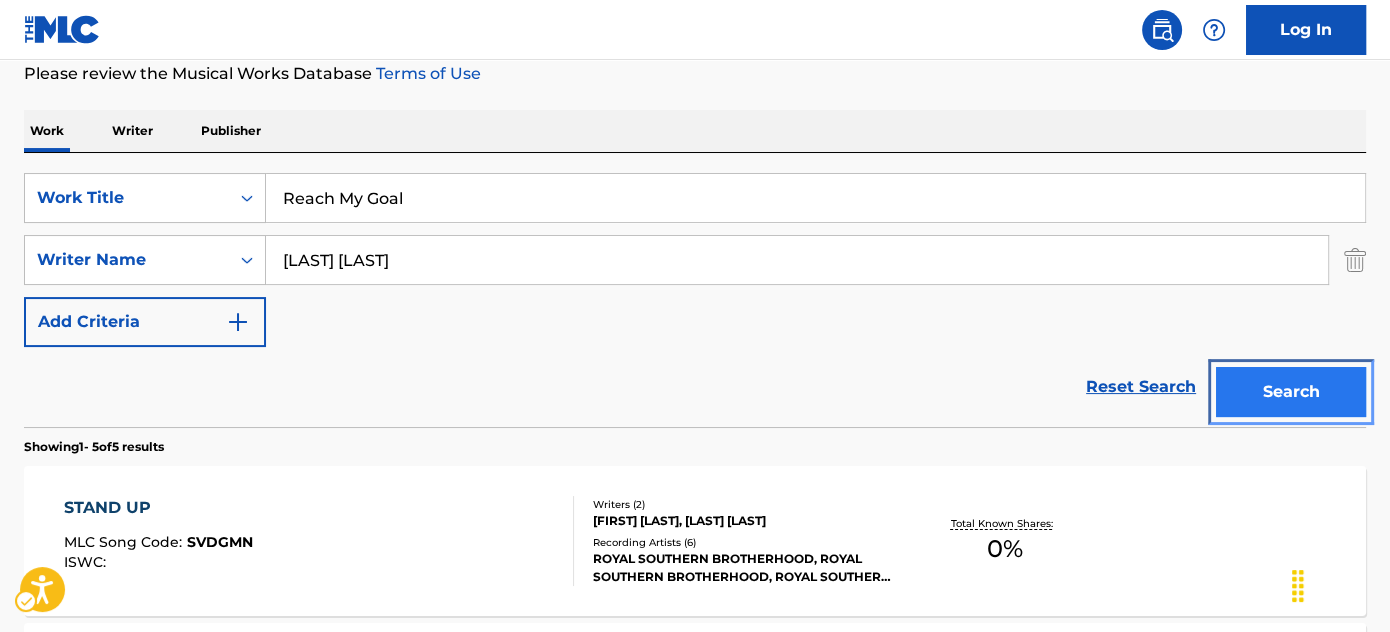 click on "Search" at bounding box center [1291, 392] 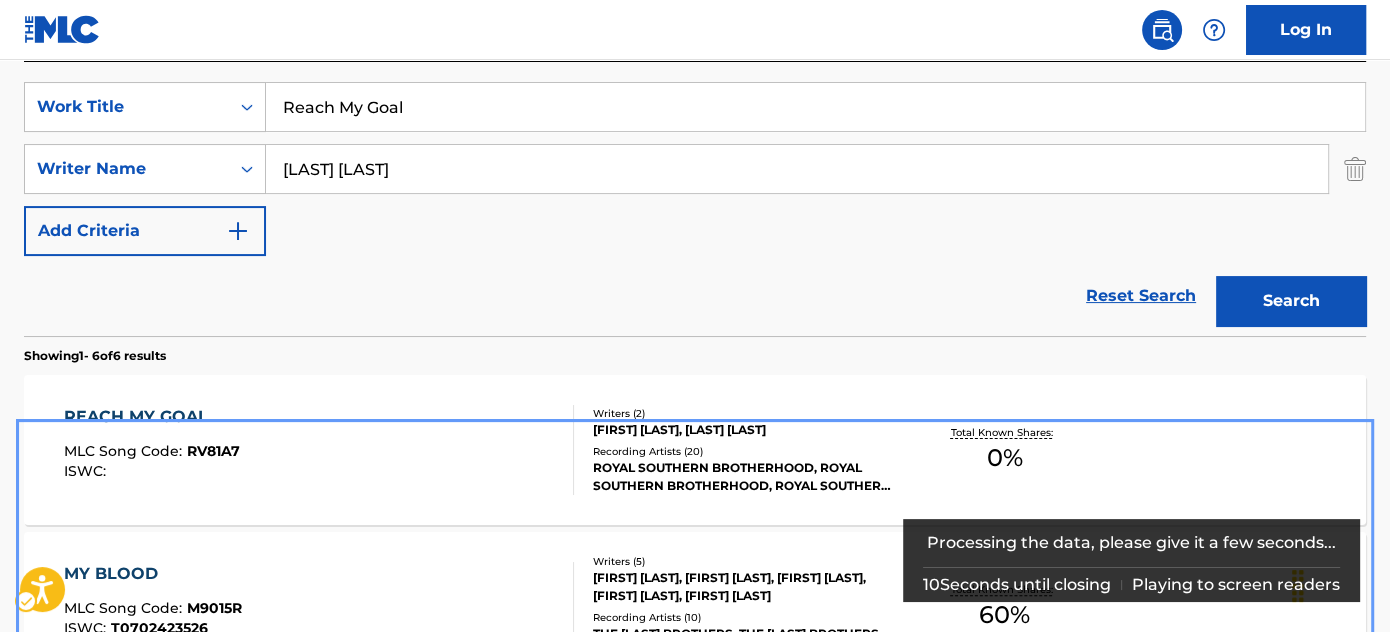 scroll, scrollTop: 789, scrollLeft: 0, axis: vertical 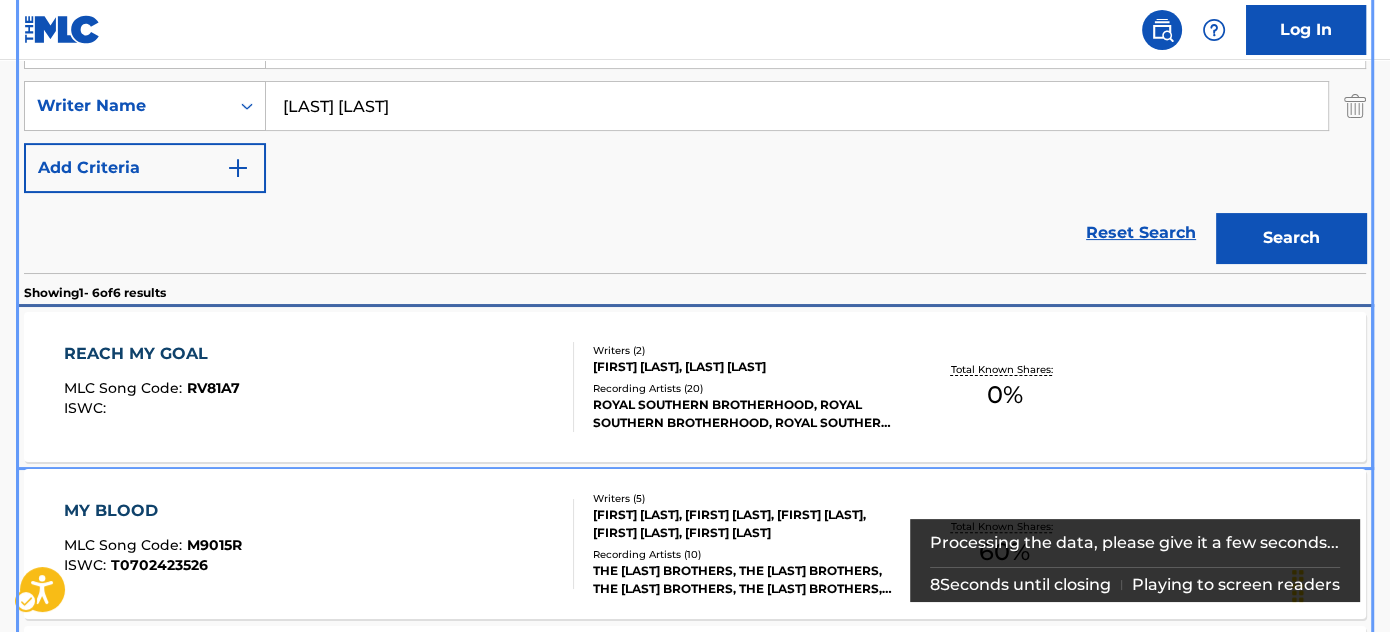 click on "REACH MY GOAL MLC Song Code : RV81A7 ISWC :" at bounding box center (319, 387) 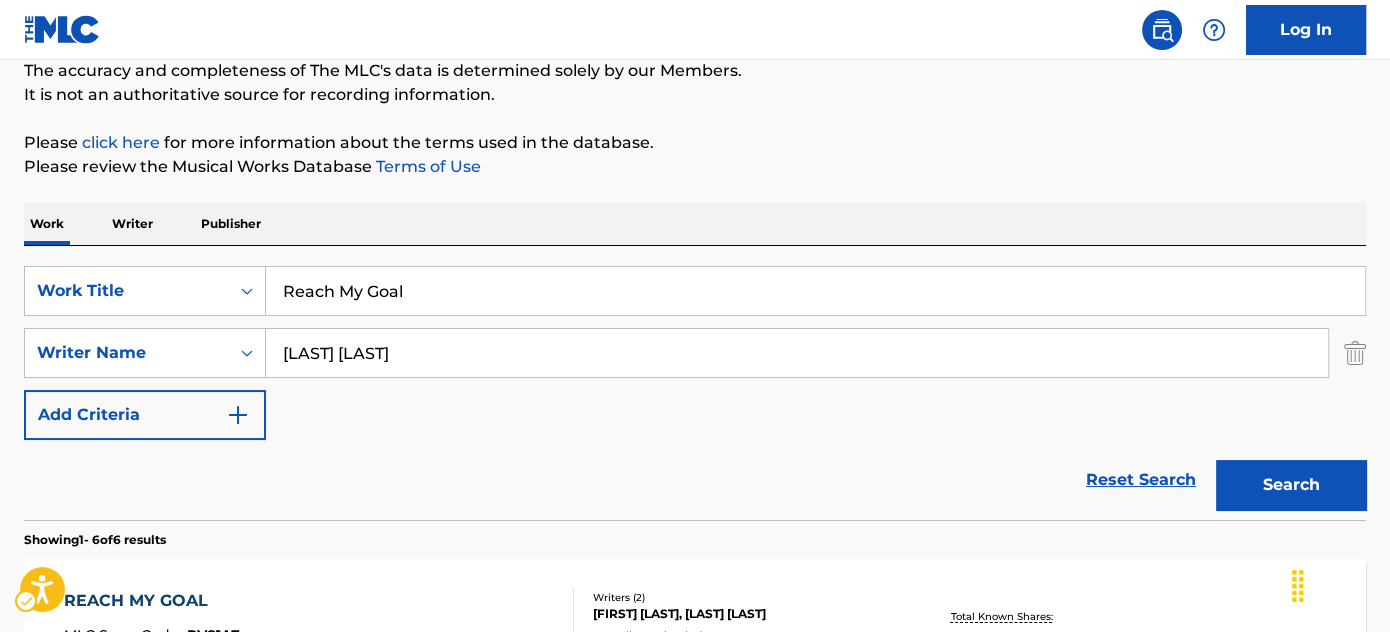 scroll, scrollTop: 62, scrollLeft: 0, axis: vertical 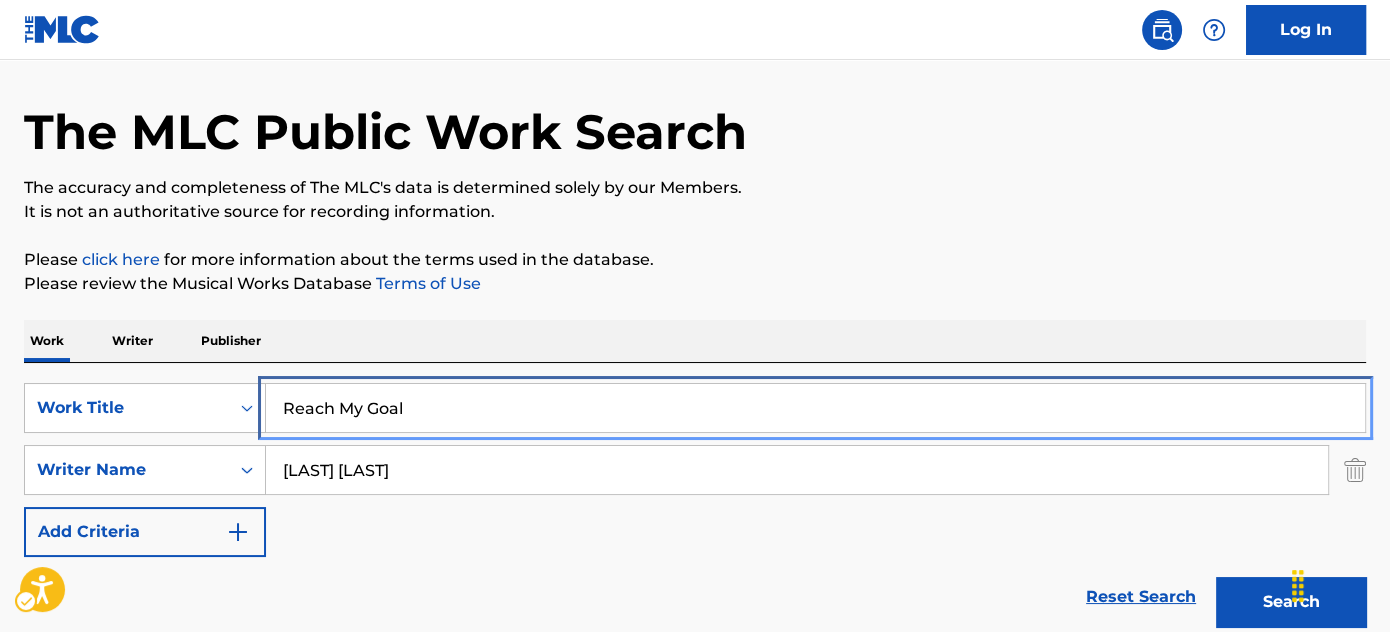 click on "Reach My Goal" at bounding box center [815, 408] 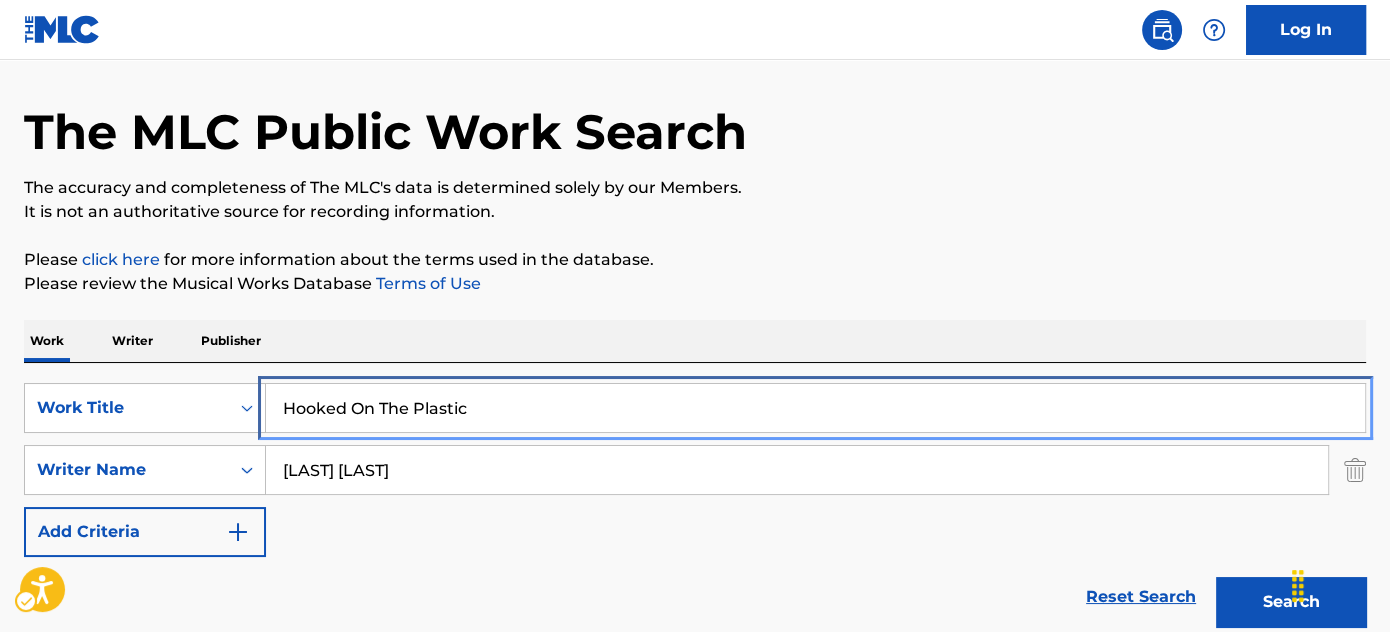 click on "Hooked On The Plastic" at bounding box center [815, 408] 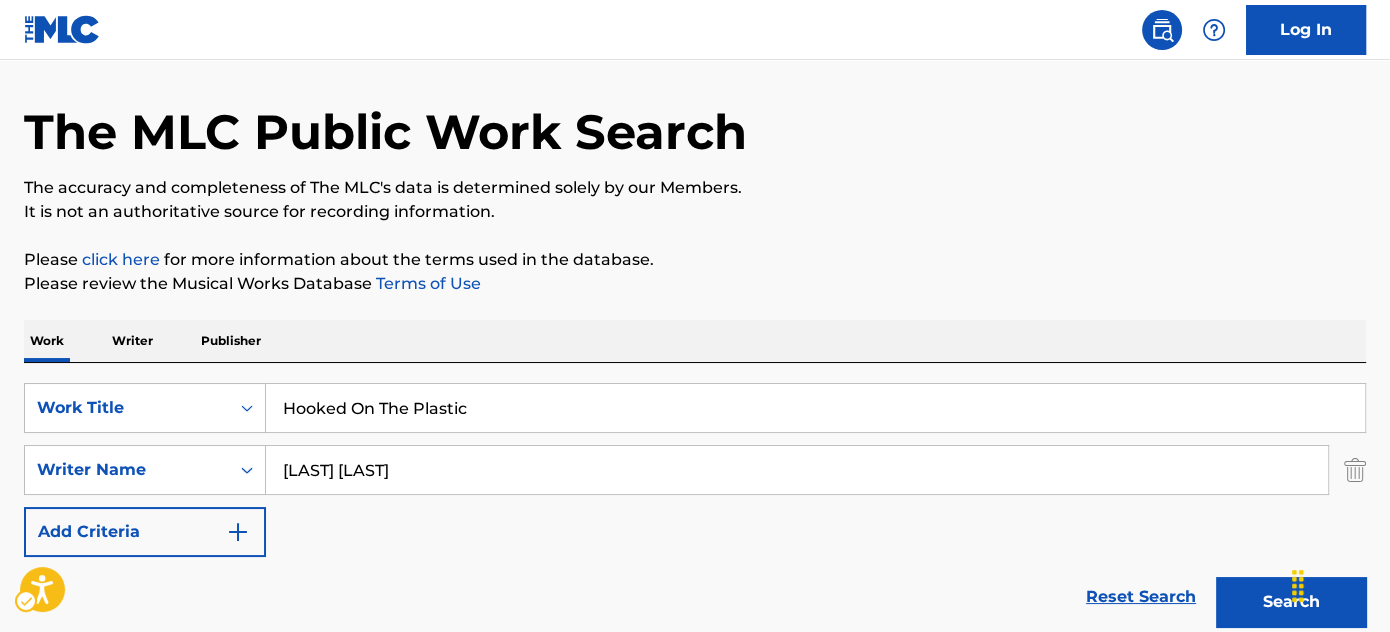 click on "Please review the Musical Works Database   Terms of Use  | New Window" at bounding box center (695, 284) 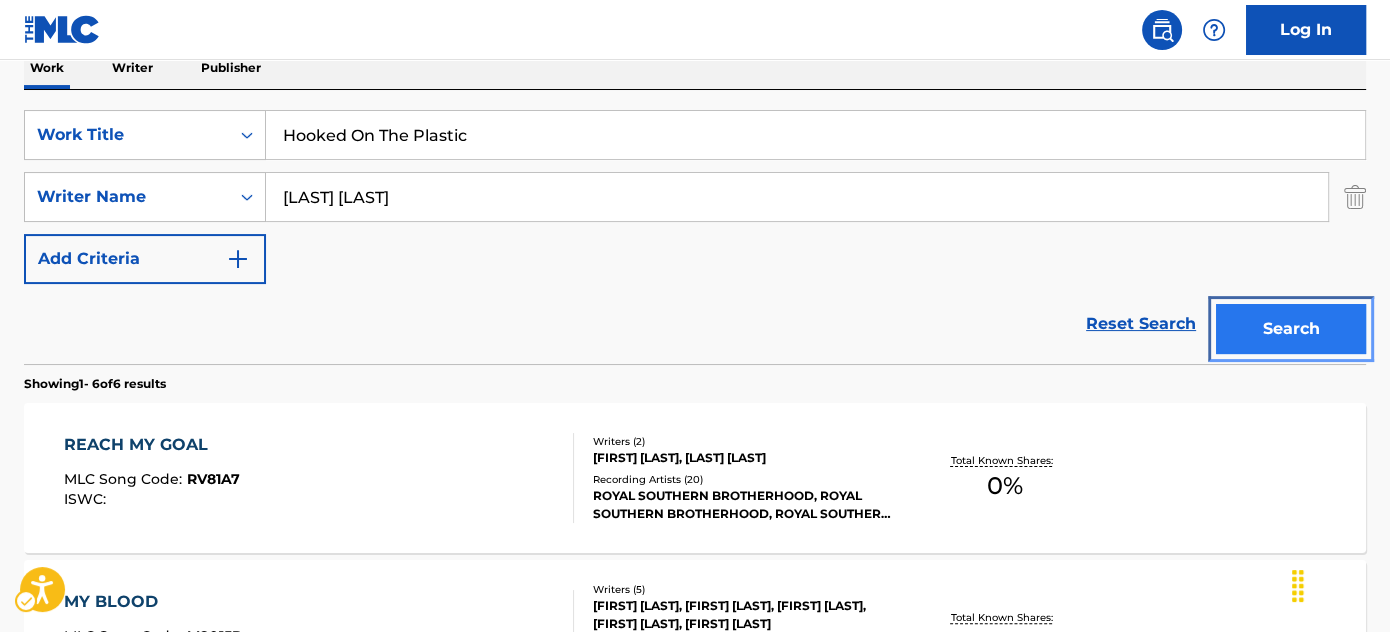 click on "Search" at bounding box center [1291, 329] 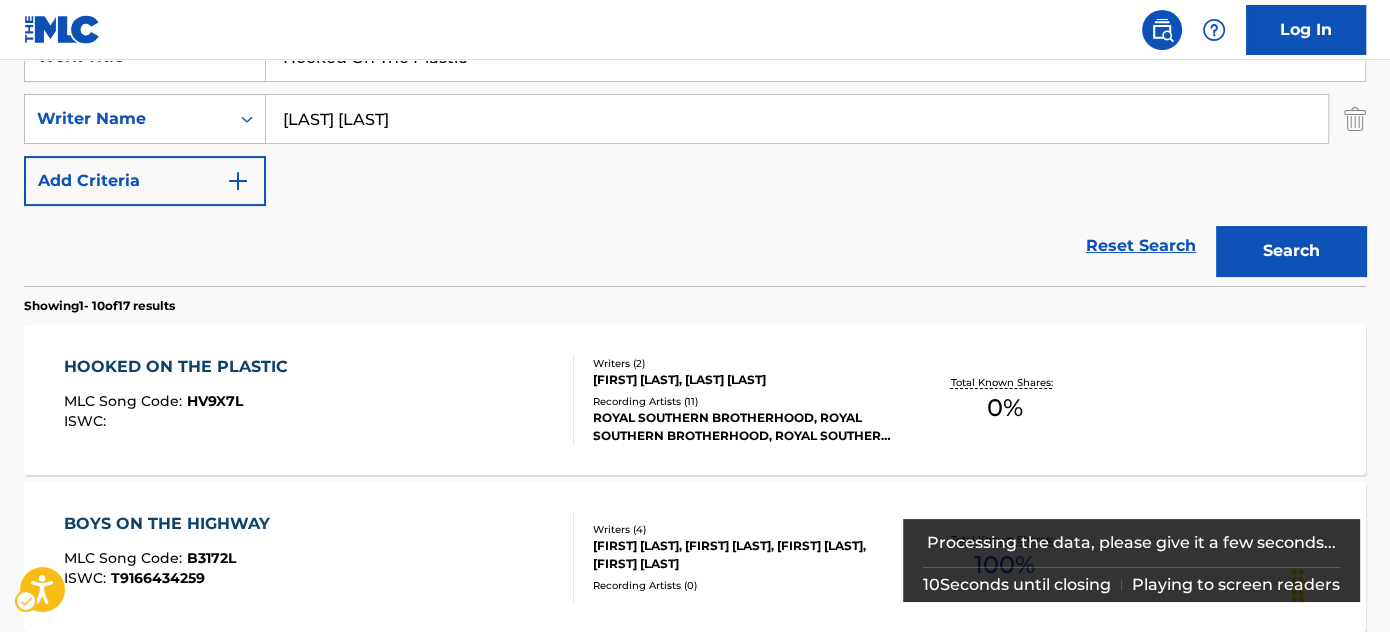 scroll, scrollTop: 426, scrollLeft: 0, axis: vertical 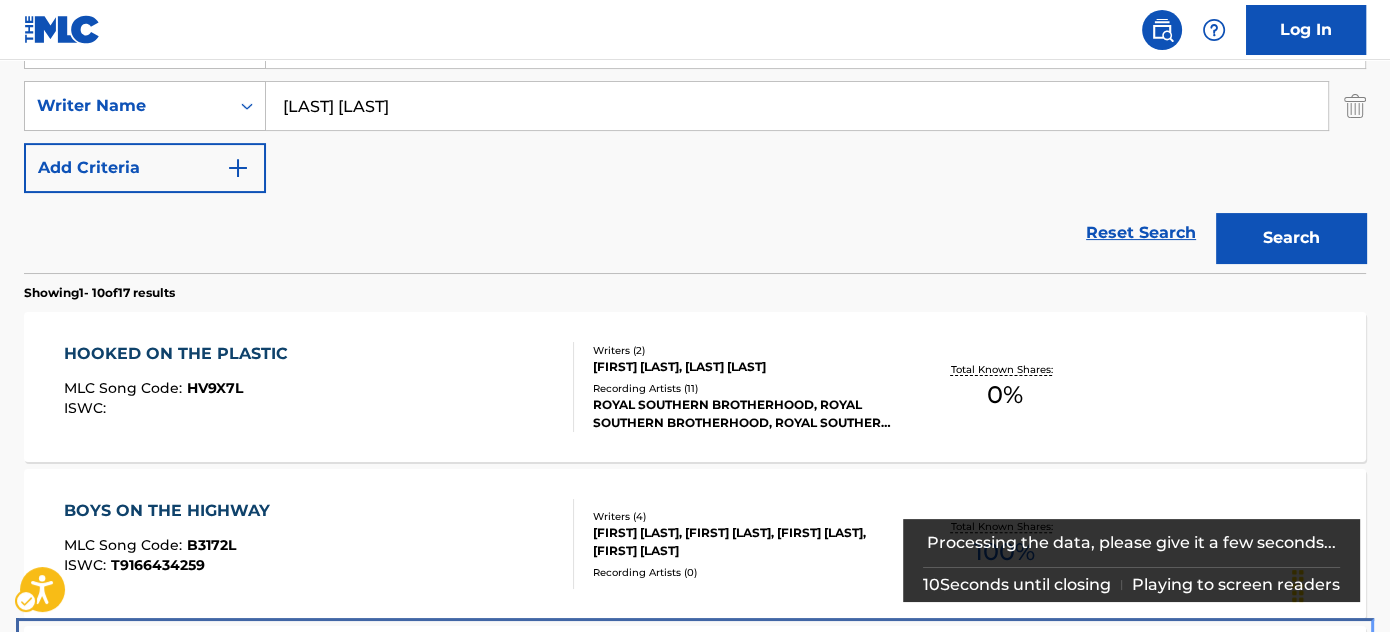 click on "SUNRISE ON THE RIVER MLC Song Code : SB7MMQ ISWC : Writers ( 3 ) [FIRST] [LAST], [FIRST] [LAST], [FIRST] [LAST] Recording Artists ( 5 ) [FIRST] [LAST], [FIRST] [LAST], [FIRST] [LAST], [FIRST] [LAST], [FIRST] [LAST] Total Known Shares: 0 %" at bounding box center [695, 701] 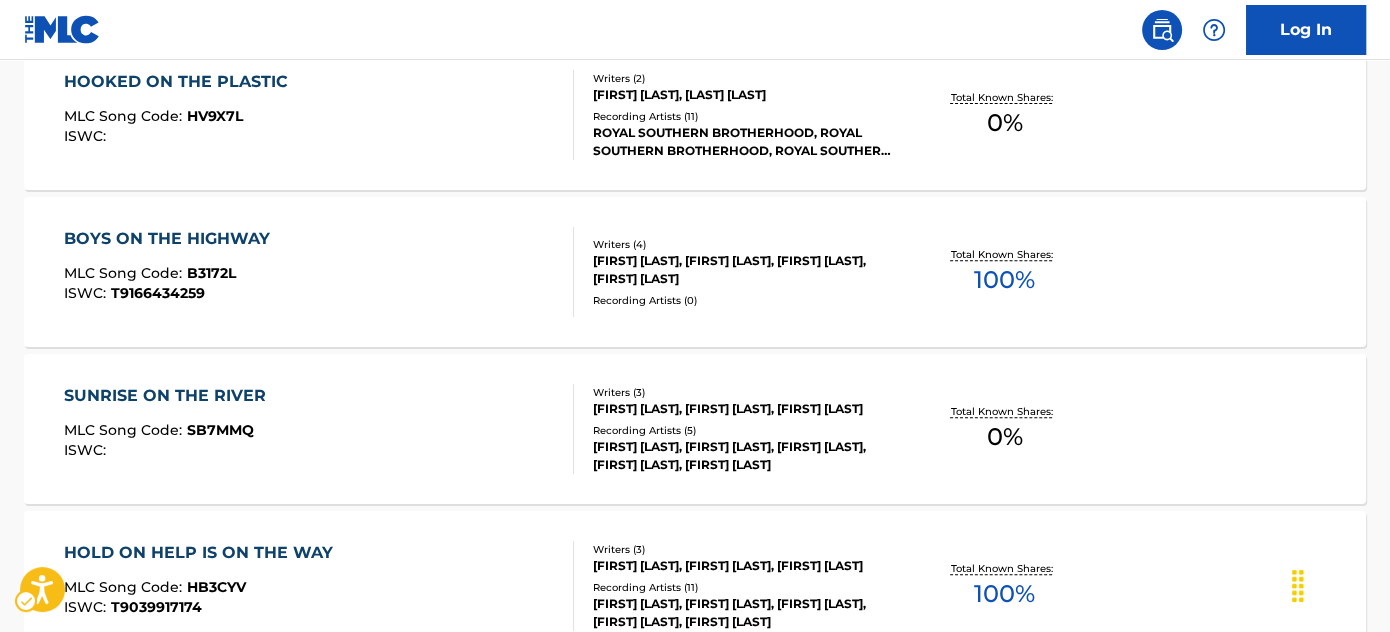 scroll, scrollTop: 153, scrollLeft: 0, axis: vertical 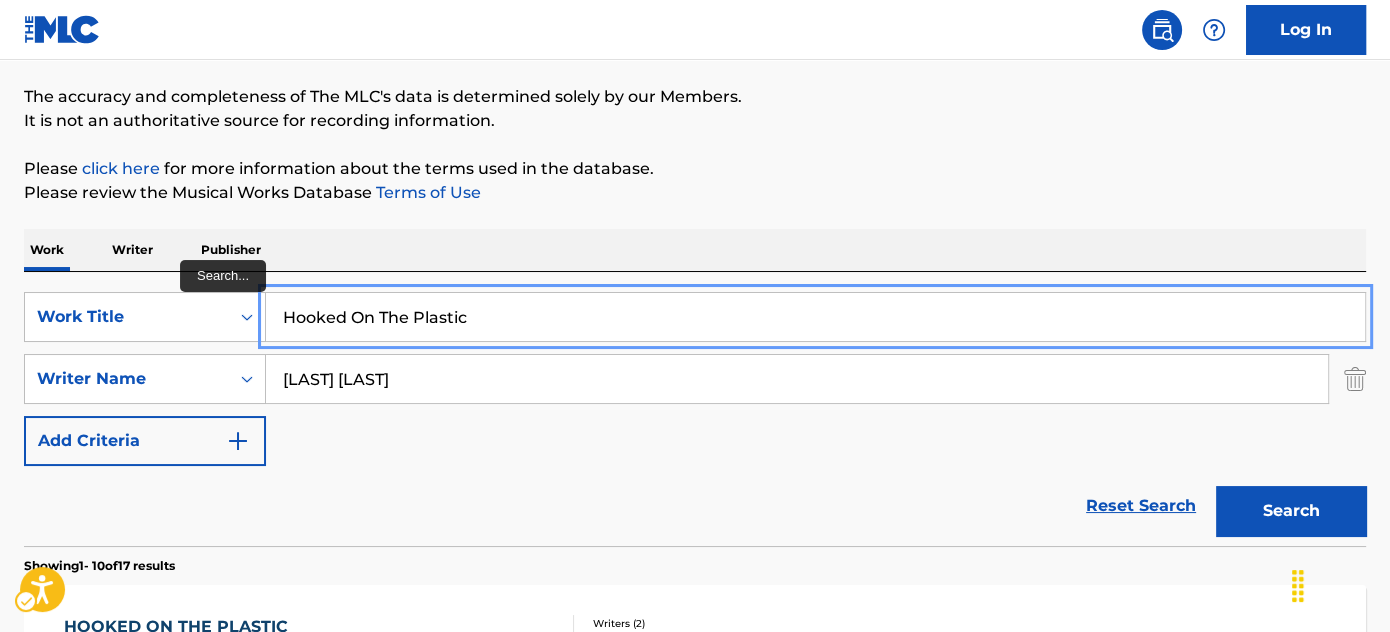 click on "Hooked On The Plastic" at bounding box center (815, 317) 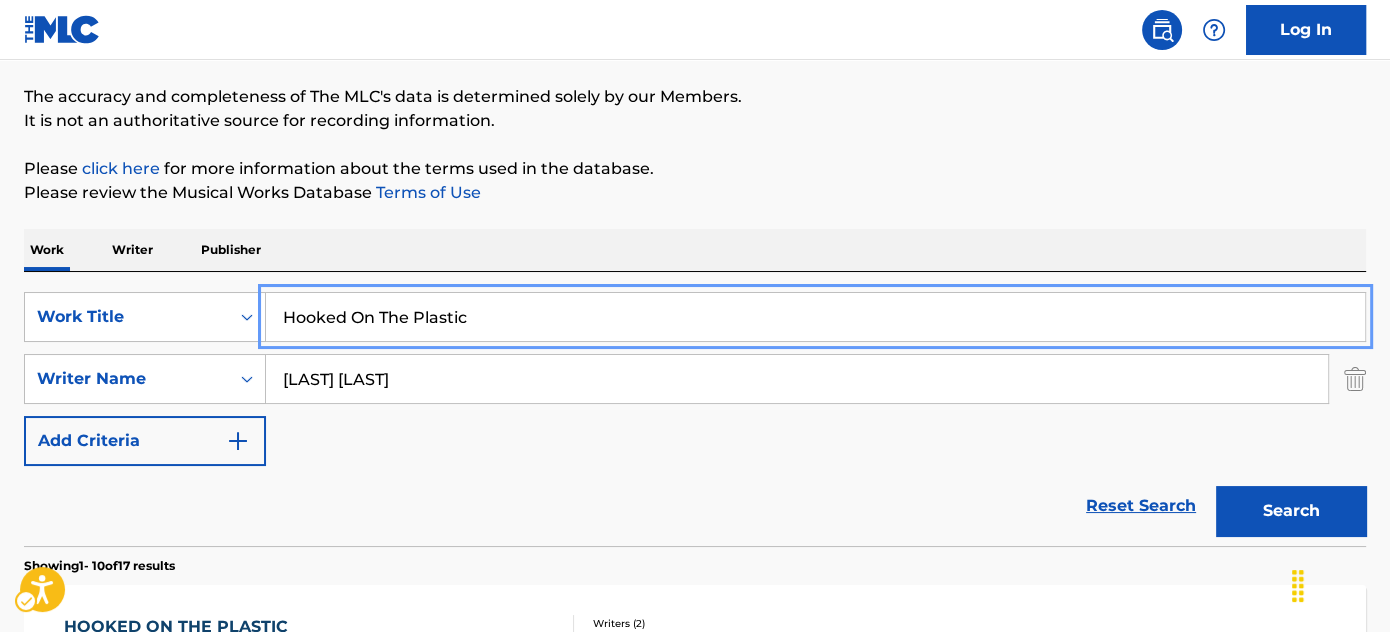 paste on "Everybody Pays Some Dues" 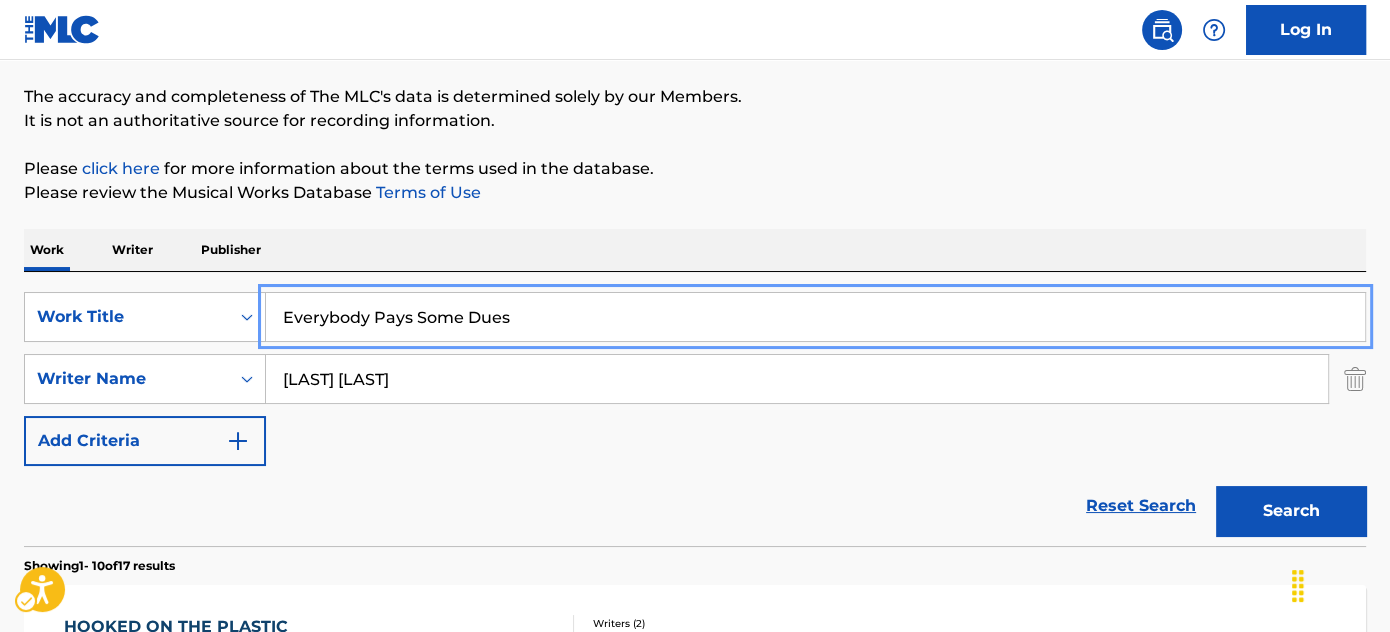 click on "The MLC Public Work Search The accuracy and completeness of The MLC's data is determined solely by our Members. It is not an authoritative source for recording information. Please   click here  | New Window   for more information about the terms used in the database. Please review the Musical Works Database   Terms of Use  | New Window Work Writer Publisher Work Title Everybody Pays Some Dues Writer Name [LAST] [LAST] Add Criteria Reset Search  | Submit Search Showing  1  -   10  of  17   results   HOOKED ON THE PLASTIC MLC Song Code : HV9X7L ISWC : Writers ( 2 ) [LAST] [LAST], [FIRST] [LAST] Recording Artists ( 11 ) ROYAL SOUTHERN BROTHERHOOD, ROYAL SOUTHERN BROTHERHOOD, ROYAL SOUTHERN BROTHERHOOD, ROYAL SOUTHERN BROTHERHOOD, ROYAL SOUTHERN BROTHERHOOD Total Known Shares: 0 % BOYS ON THE HIGHWAY MLC Song Code : B3172L ISWC : T9166434259 Writers ( 4 ) Recording Artists ( 0 ) Total Known Shares: 100 % :" at bounding box center (695, 1104) 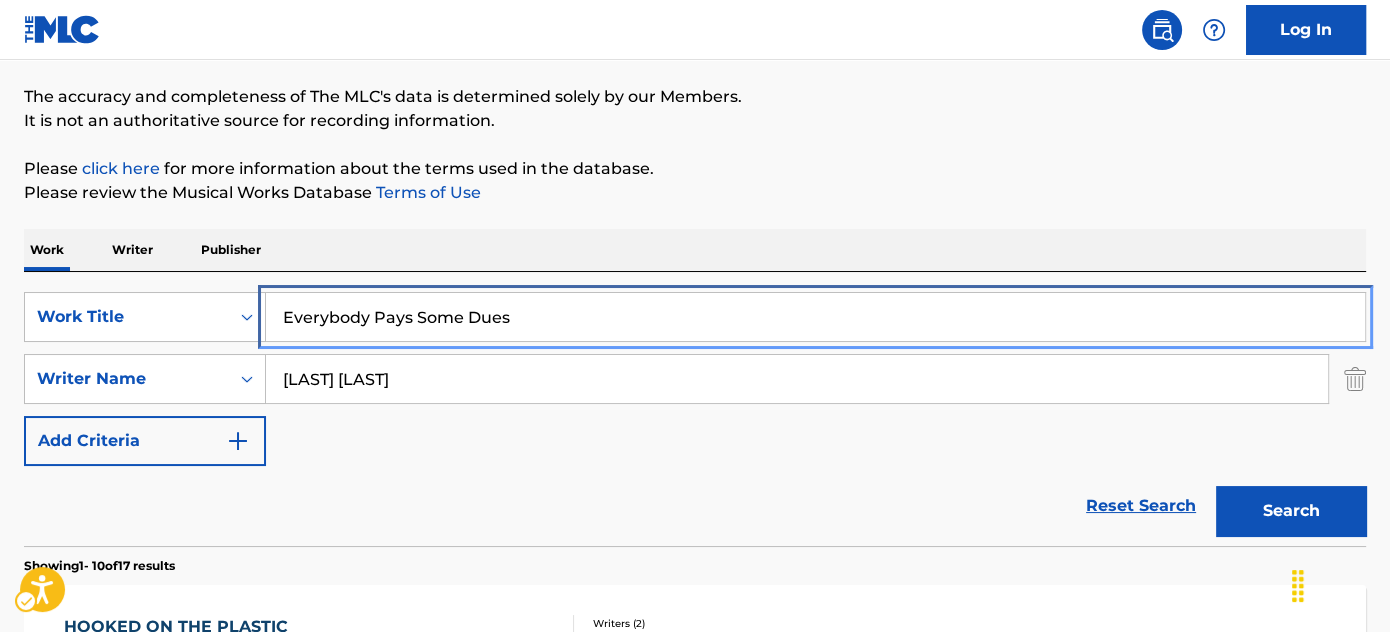 click on "Everybody Pays Some Dues" at bounding box center (815, 317) 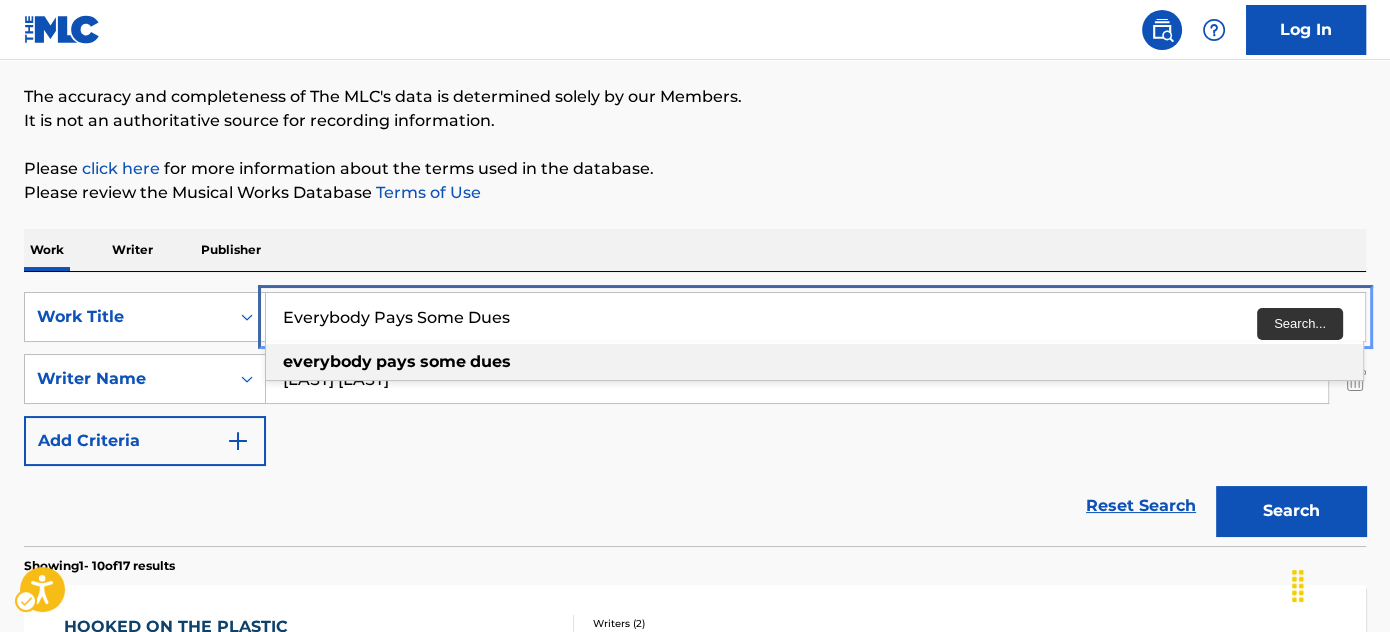 scroll, scrollTop: 335, scrollLeft: 0, axis: vertical 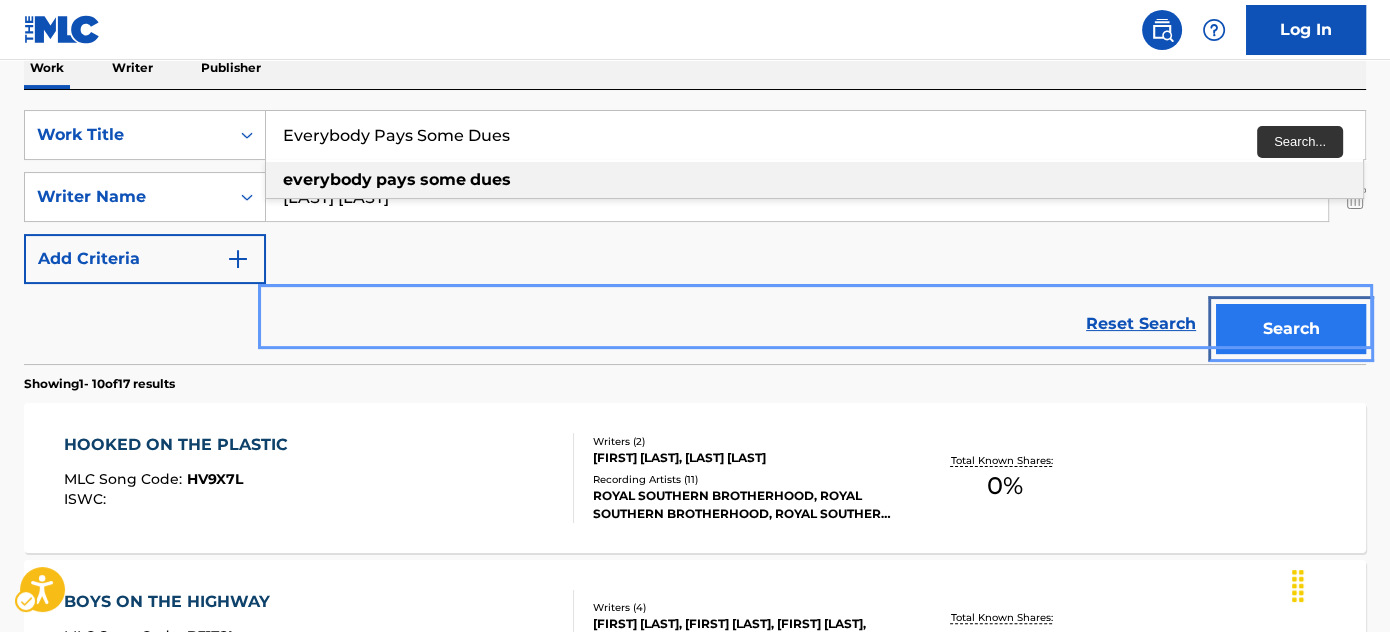 click on "Search" at bounding box center (1291, 329) 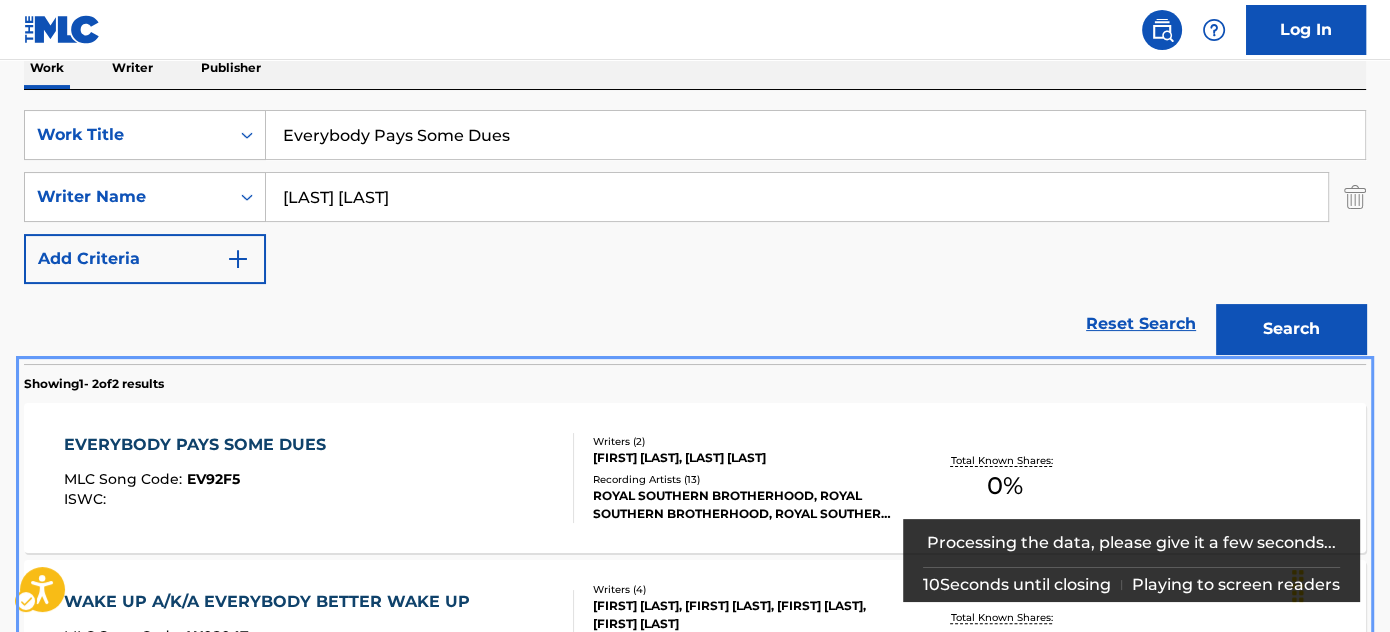 scroll, scrollTop: 506, scrollLeft: 0, axis: vertical 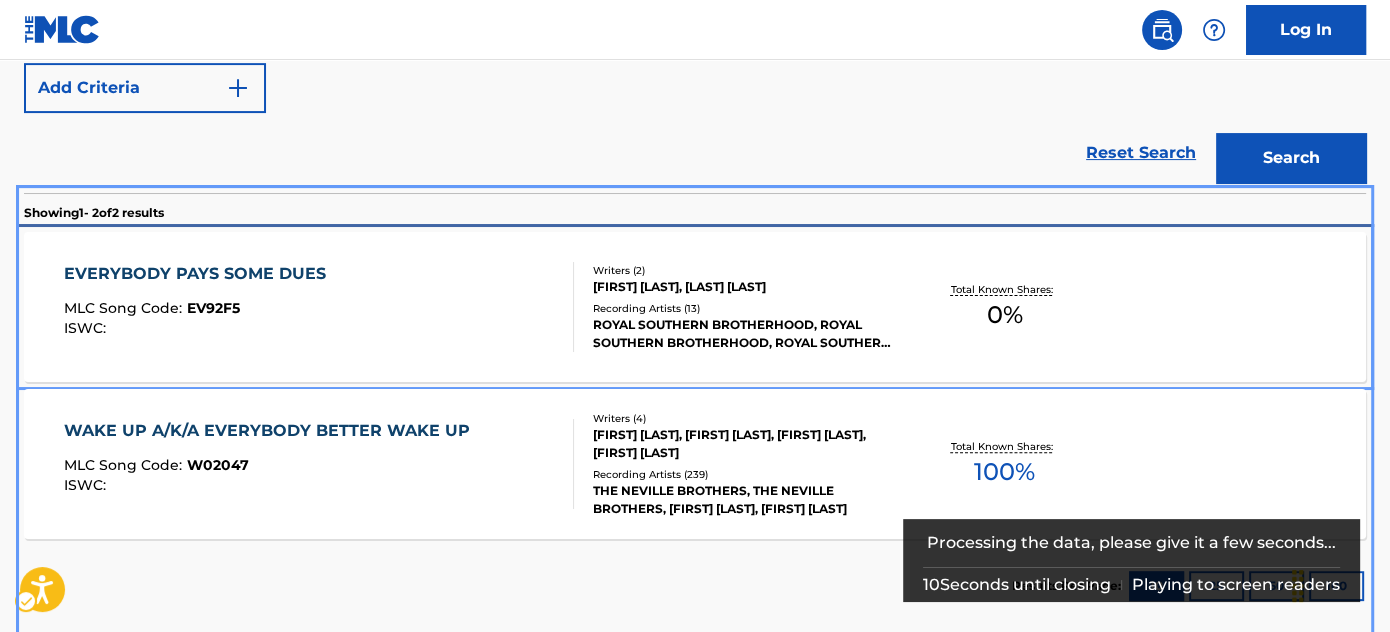 click on "EVERYBODY PAYS SOME DUES MLC Song Code : EV92F5 ISWC :" at bounding box center (319, 307) 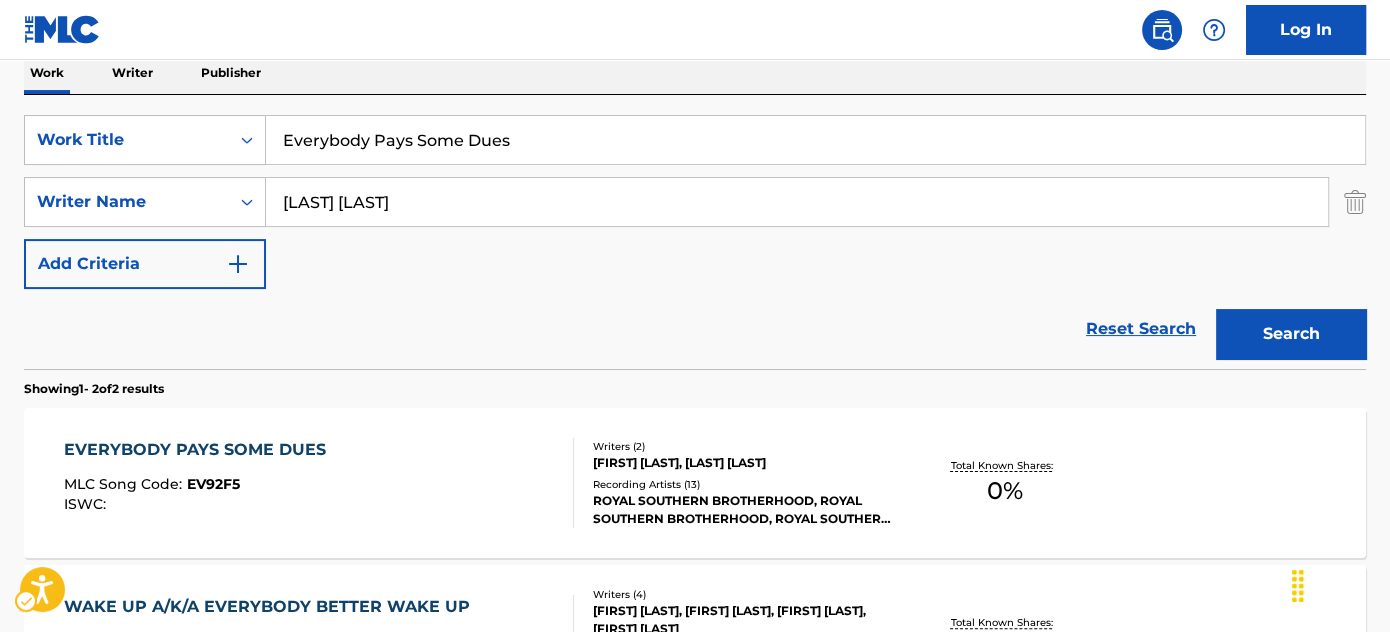 scroll, scrollTop: 142, scrollLeft: 0, axis: vertical 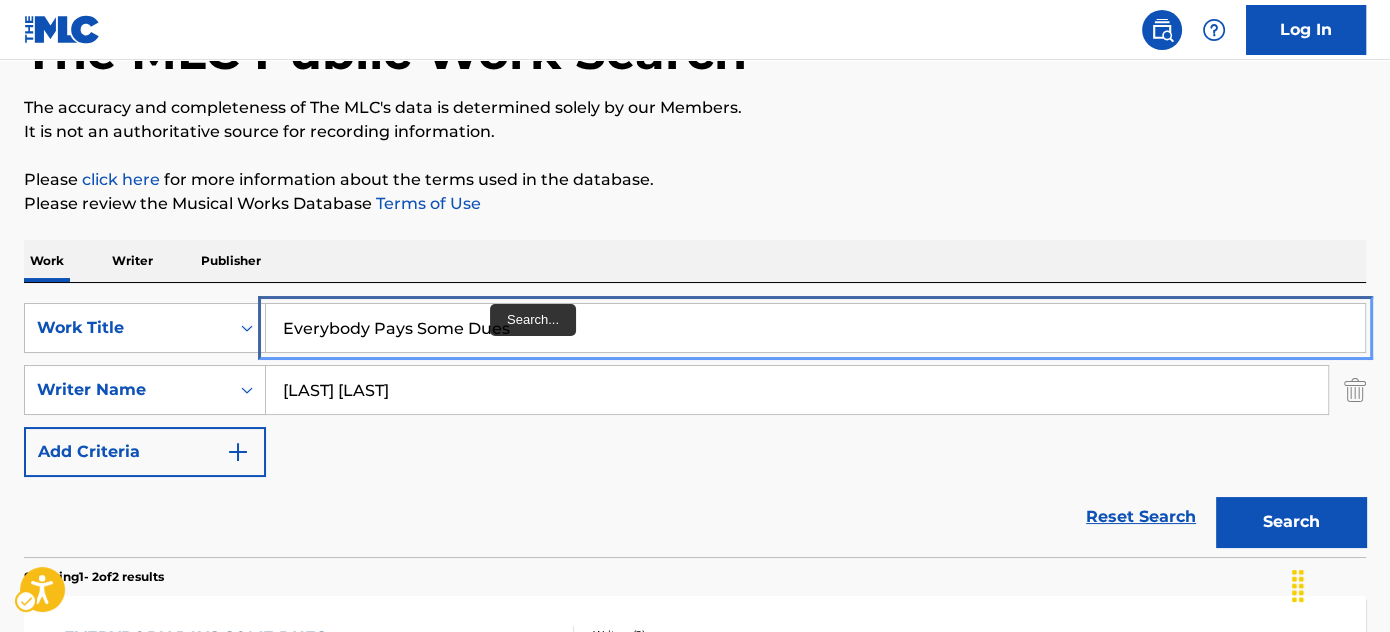drag, startPoint x: 481, startPoint y: 328, endPoint x: 492, endPoint y: 325, distance: 11.401754 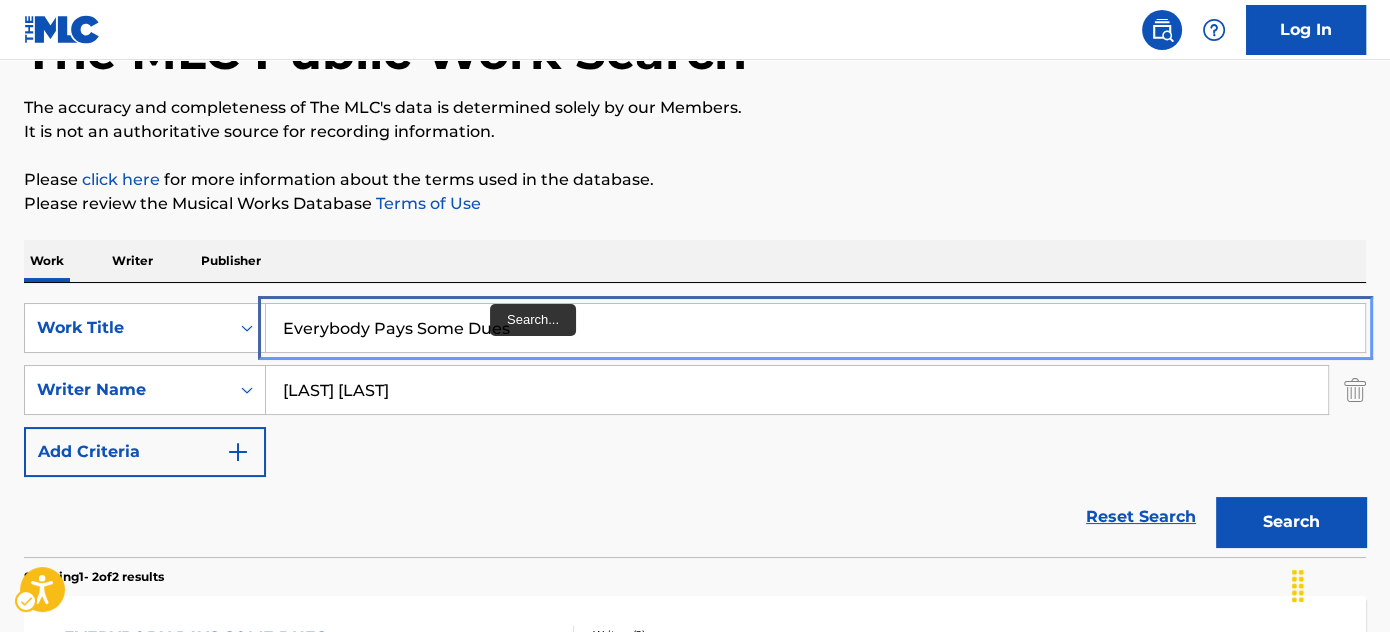 click on "Everybody Pays Some Dues" at bounding box center [815, 328] 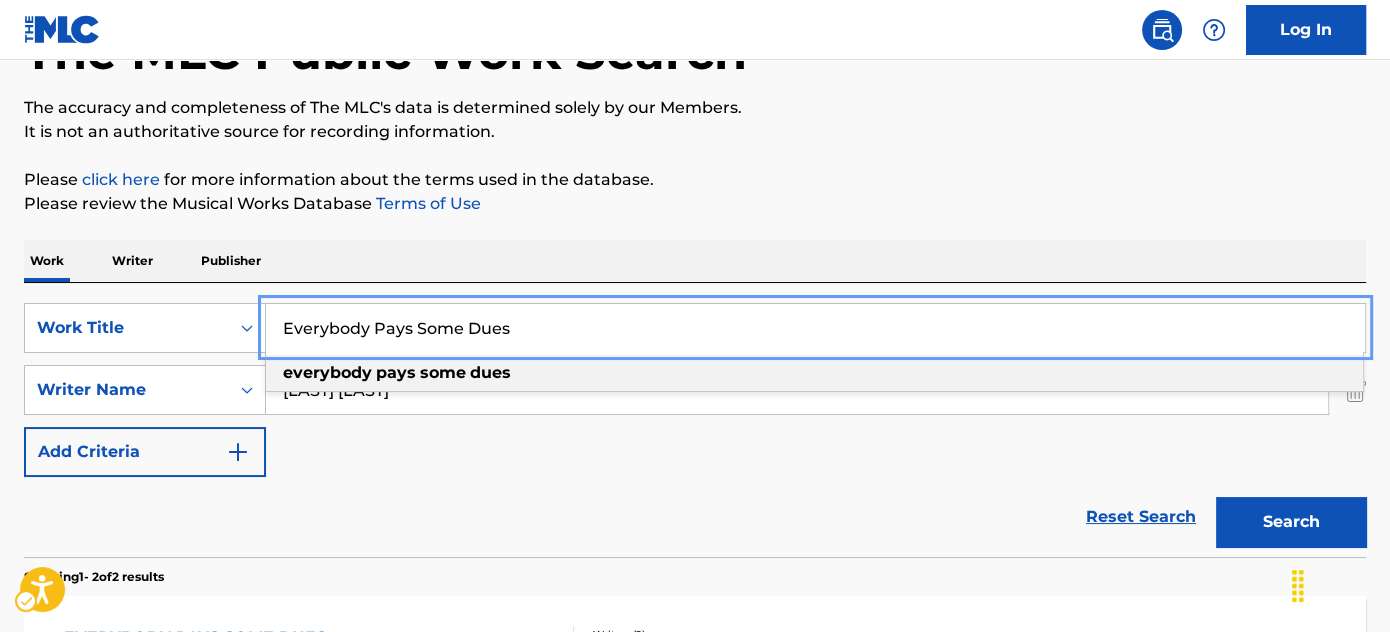 paste on "Don't Look Back" 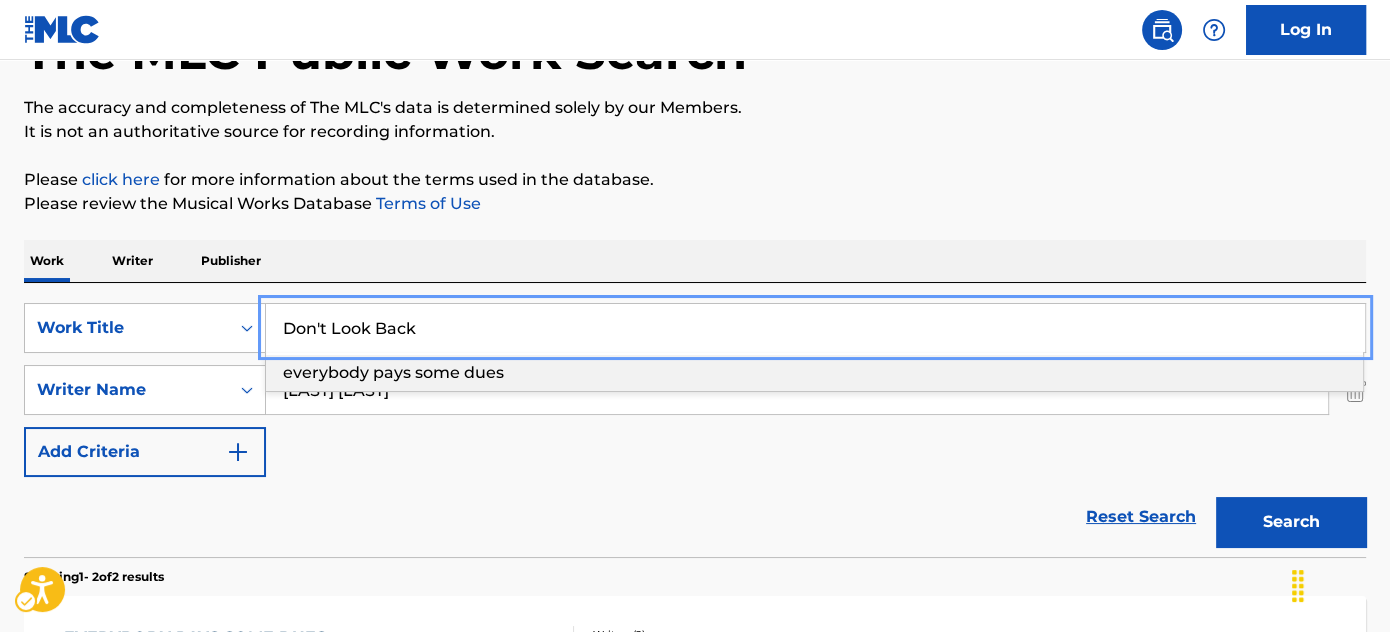 click on "The MLC Public Work Search The accuracy and completeness of The MLC's data is determined solely by our Members. It is not an authoritative source for recording information. Please   click here  | New Window   for more information about the terms used in the database. Please review the Musical Works Database   Terms of Use  | New Window Work Writer Publisher SearchWithCriteriaa1b8b543-0ba6-4da4-9260-ef7de812e10f Work Title Don't Look Back everybody pays some dues SearchWithCriteria902efccb-cb0f-405d-9478-f29c813b4ef9 Writer Name [LAST] [LAST] Add Criteria Reset Search  | Submit Search Showing  1  -   2  of  2   results   EVERYBODY PAYS SOME DUES MLC Song Code : EV92F5 ISWC : Writers ( 2 ) [FIRST] [LAST], [LAST] Recording Artists ( 13 ) ROYAL SOUTHERN BROTHERHOOD, ROYAL SOUTHERN BROTHERHOOD, ROYAL SOUTHERN BROTHERHOOD, ROYAL SOUTHERN BROTHERHOOD, ROYAL SOUTHERN BROTHERHOOD Total Known Shares: 0 % WAKE UP A/K/A EVERYBODY BETTER WAKE UP MLC Song Code : W02047 ISWC : Writers ( 4 ) Recording Artists ( 239 ) %" at bounding box center [695, 482] 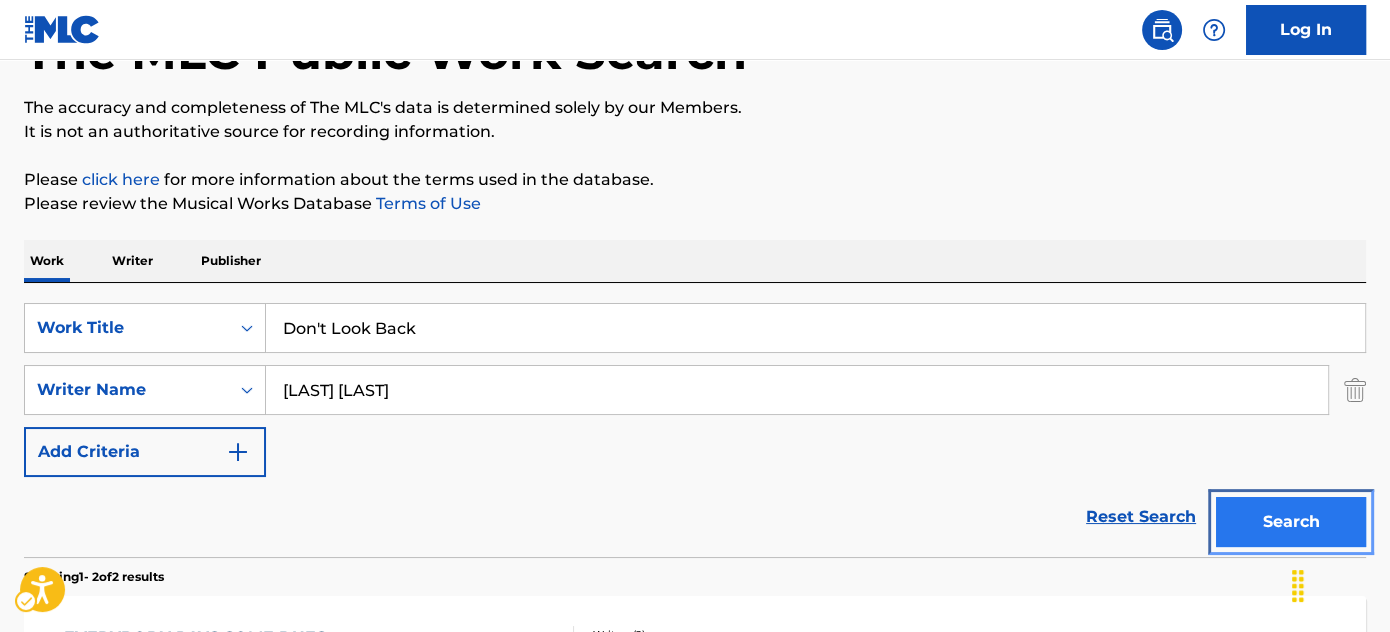 click on "Search" at bounding box center [1291, 522] 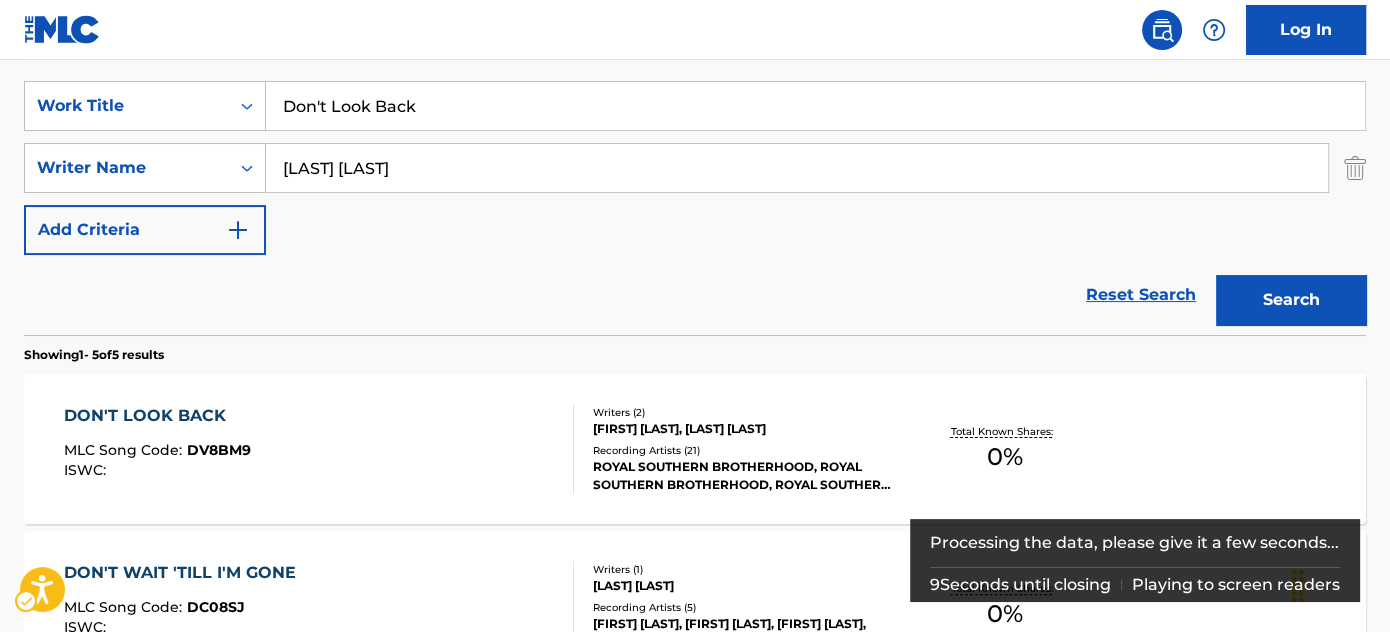 scroll, scrollTop: 413, scrollLeft: 0, axis: vertical 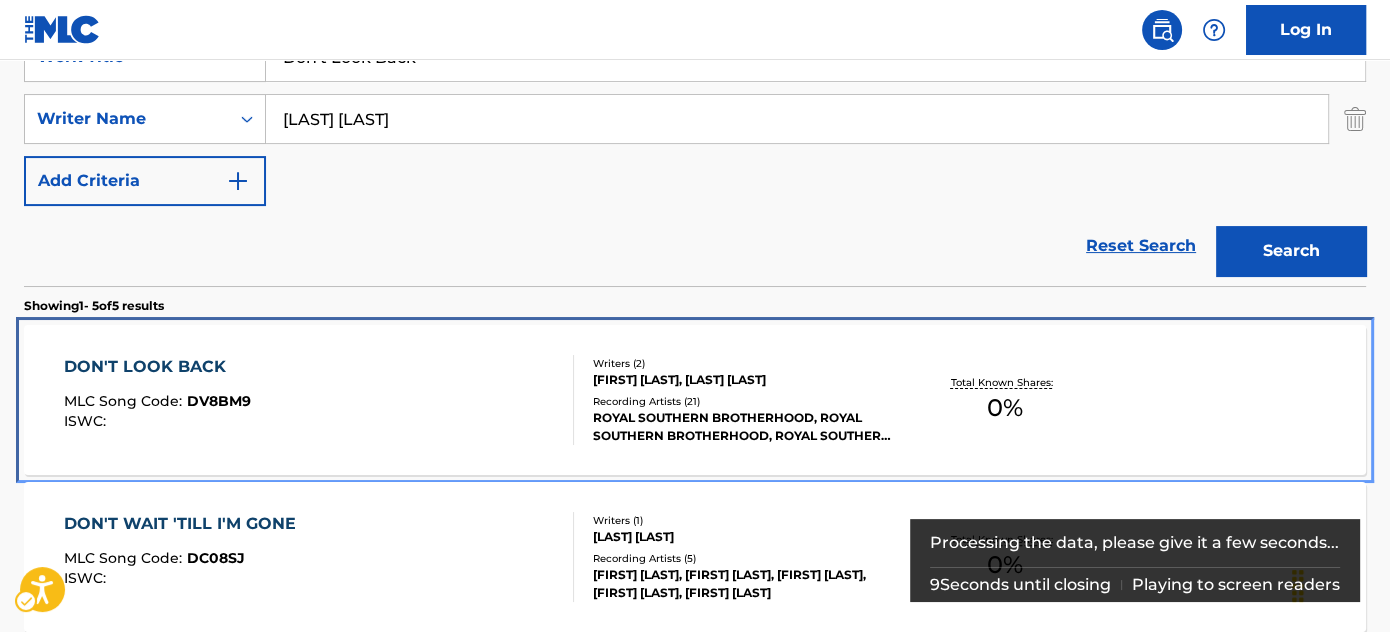click on "DON'T LOOK BACK MLC Song Code : DV8BM9 ISWC :" at bounding box center [319, 400] 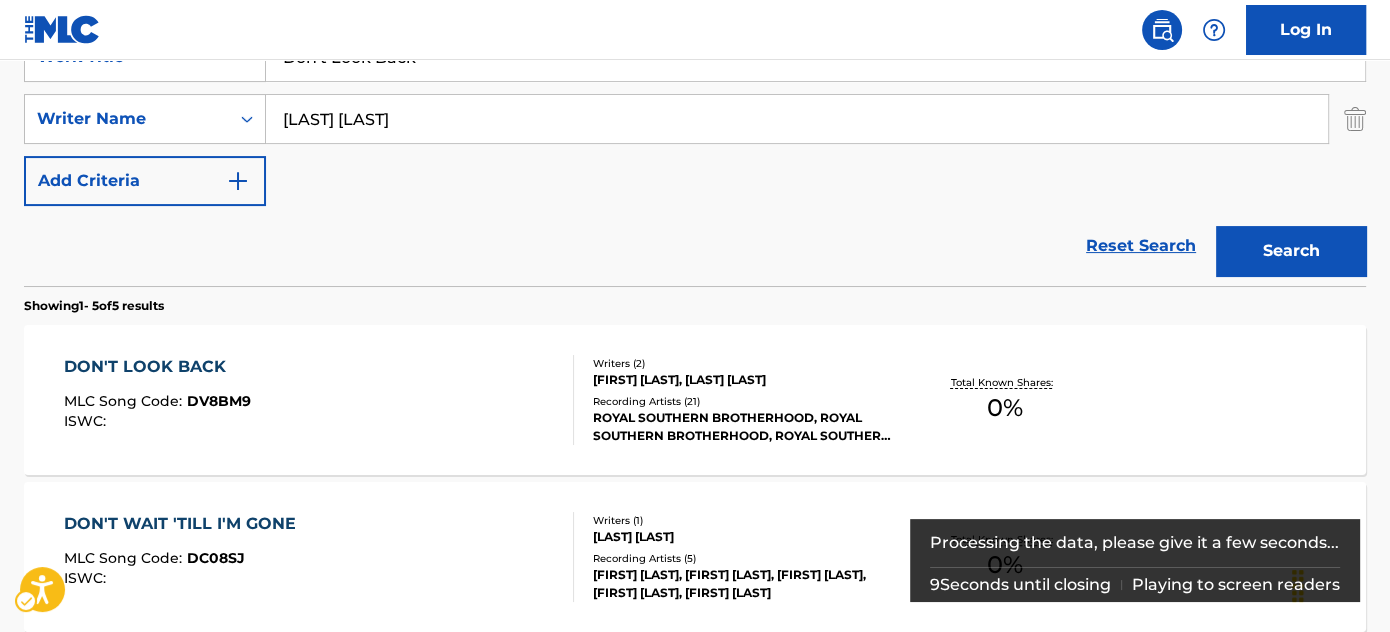 scroll, scrollTop: 415, scrollLeft: 0, axis: vertical 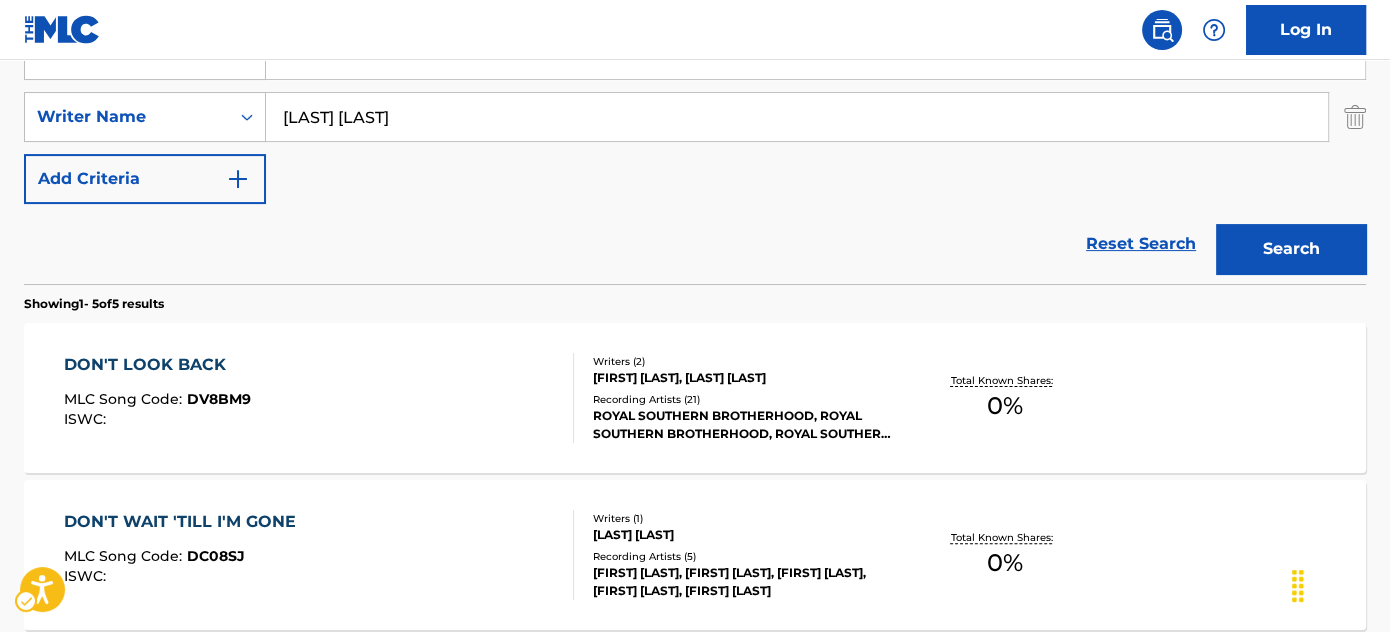 click on "SearchWithCriteriaa1b8b543-0ba6-4da4-9260-ef7de812e10f Work Title Don't Look Back SearchWithCriteria902efccb-cb0f-405d-9478-f29c813b4ef9 Writer Name [LAST] [LAST] Add Criteria" at bounding box center (695, 117) 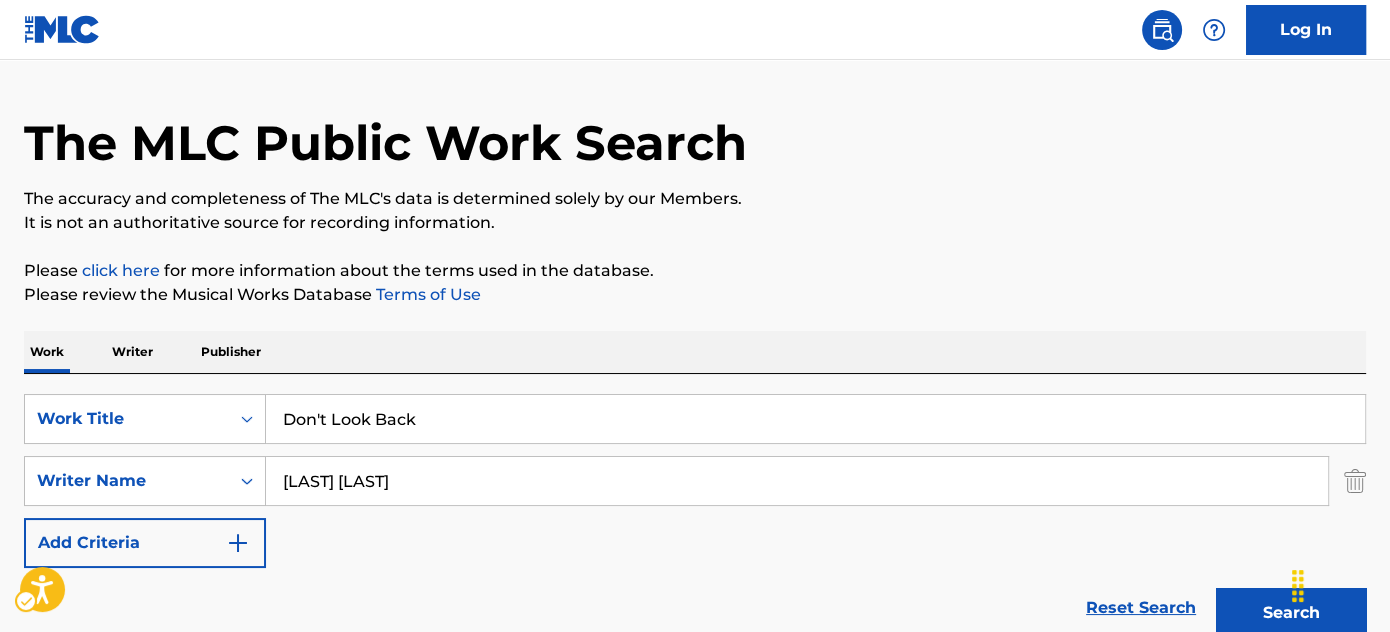 scroll, scrollTop: 90, scrollLeft: 0, axis: vertical 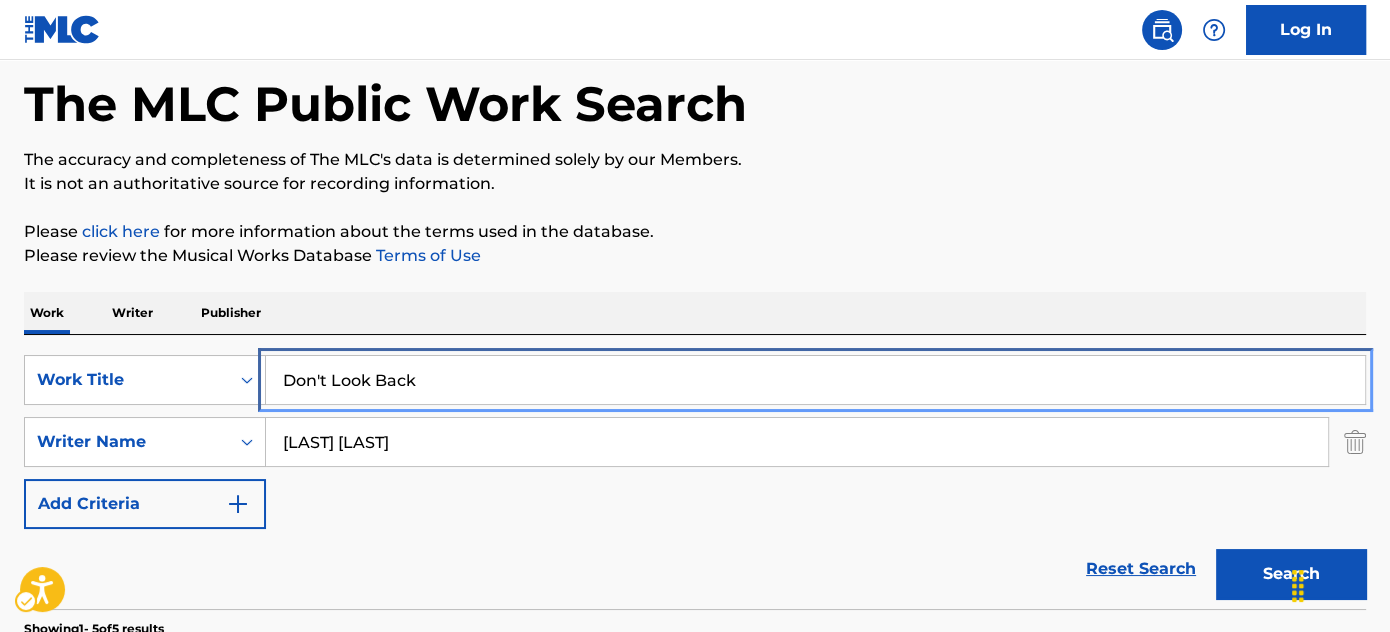 click on "Don't Look Back" at bounding box center [815, 380] 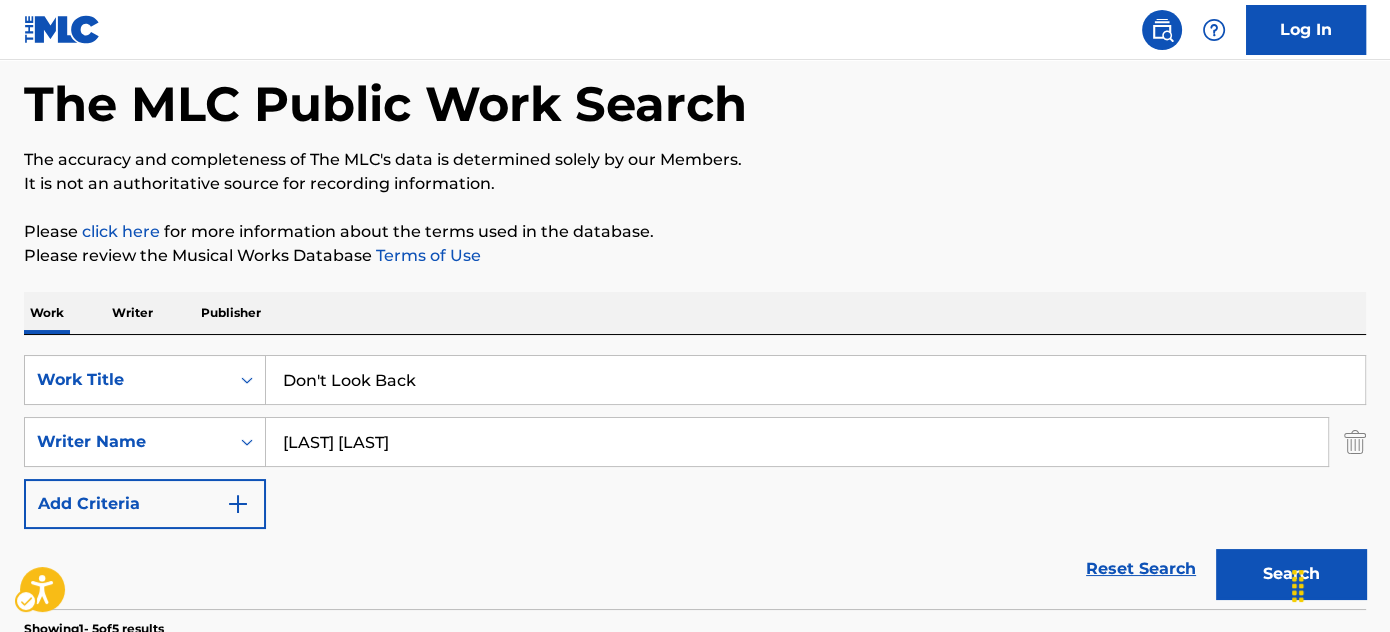 click on "SearchWithCriteriaa1b8b543-0ba6-4da4-9260-ef7de812e10f Work Title Don't Look Back SearchWithCriteria902efccb-cb0f-405d-9478-f29c813b4ef9 Writer Name [LAST] [LAST] Add Criteria Reset Search  | Submit Search" at bounding box center (695, 472) 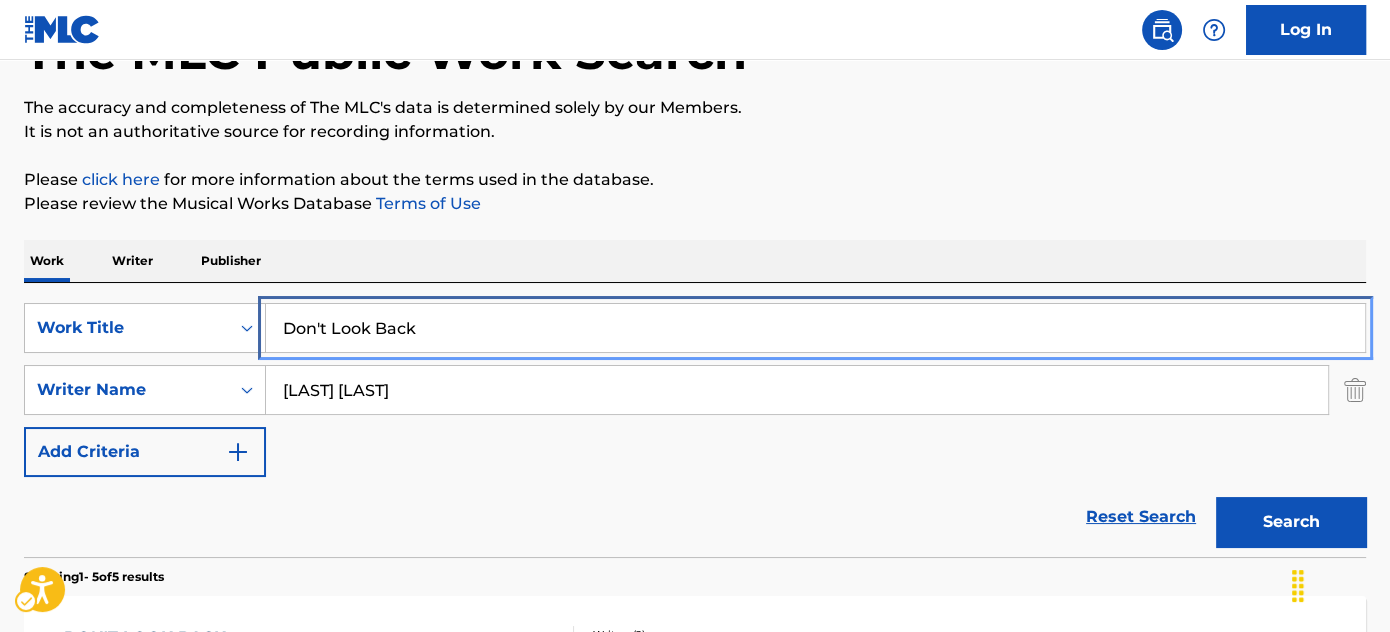 click on "Don't Look Back" at bounding box center (815, 328) 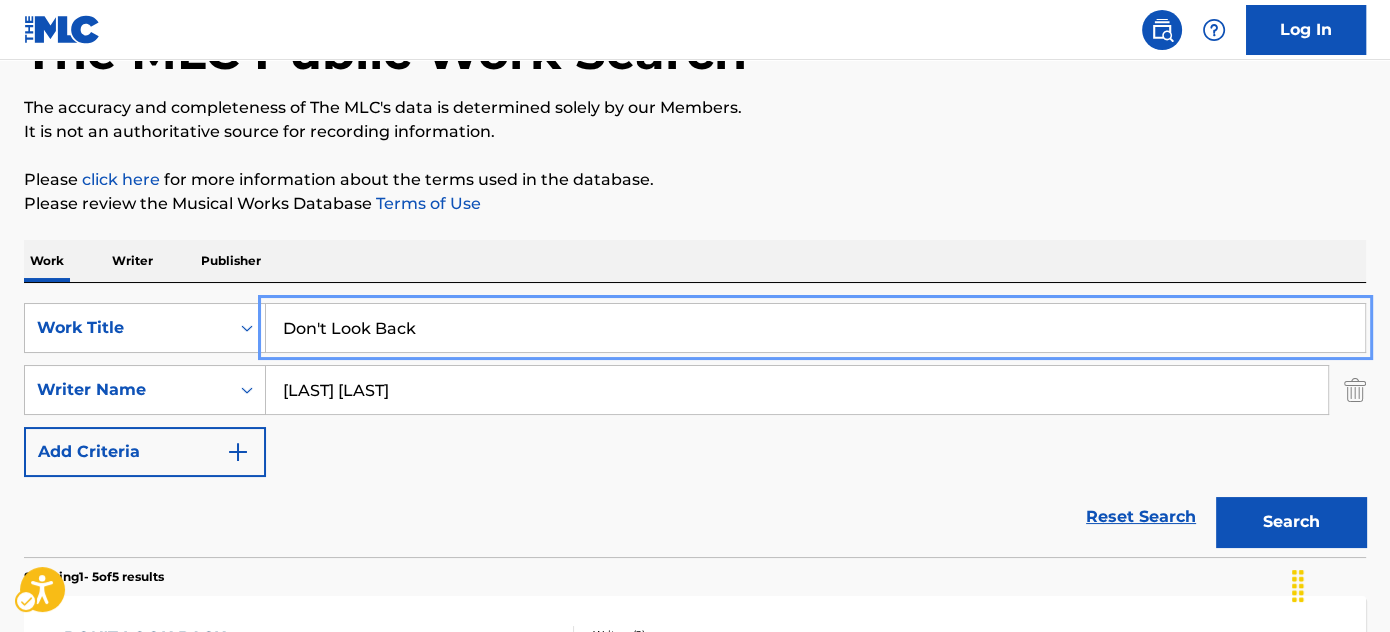 paste on "I Wanna Be Free" 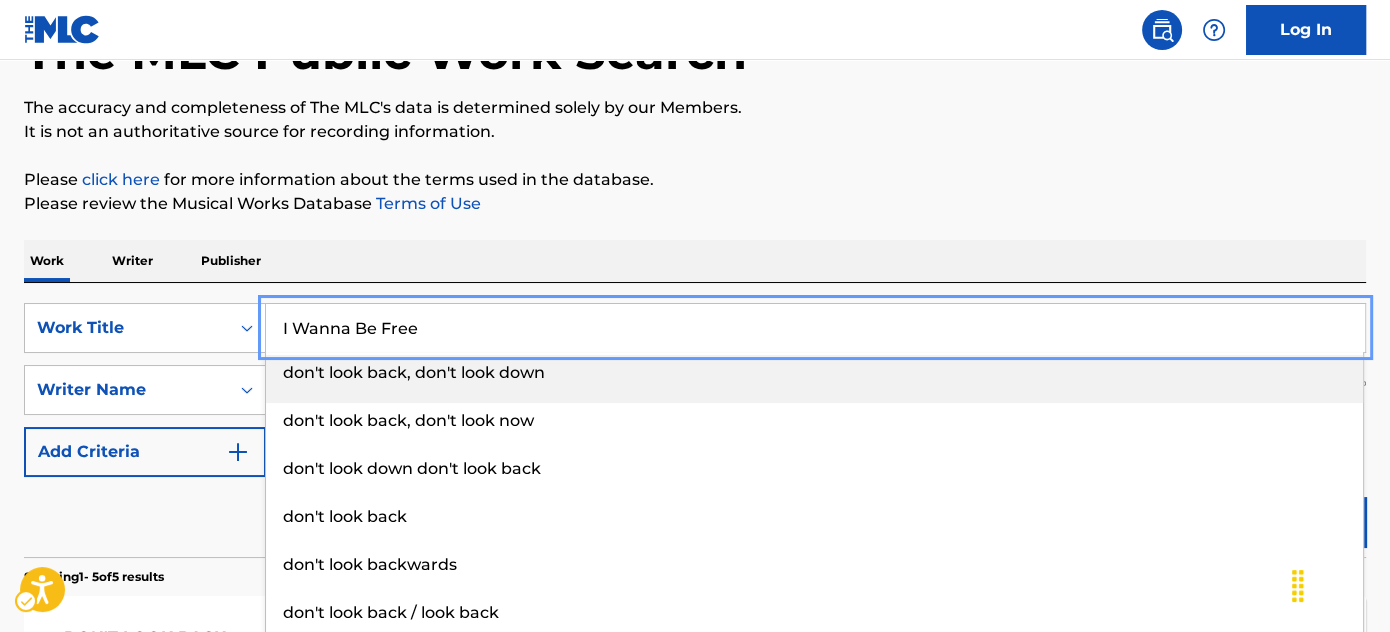 type on "I Wanna Be Free" 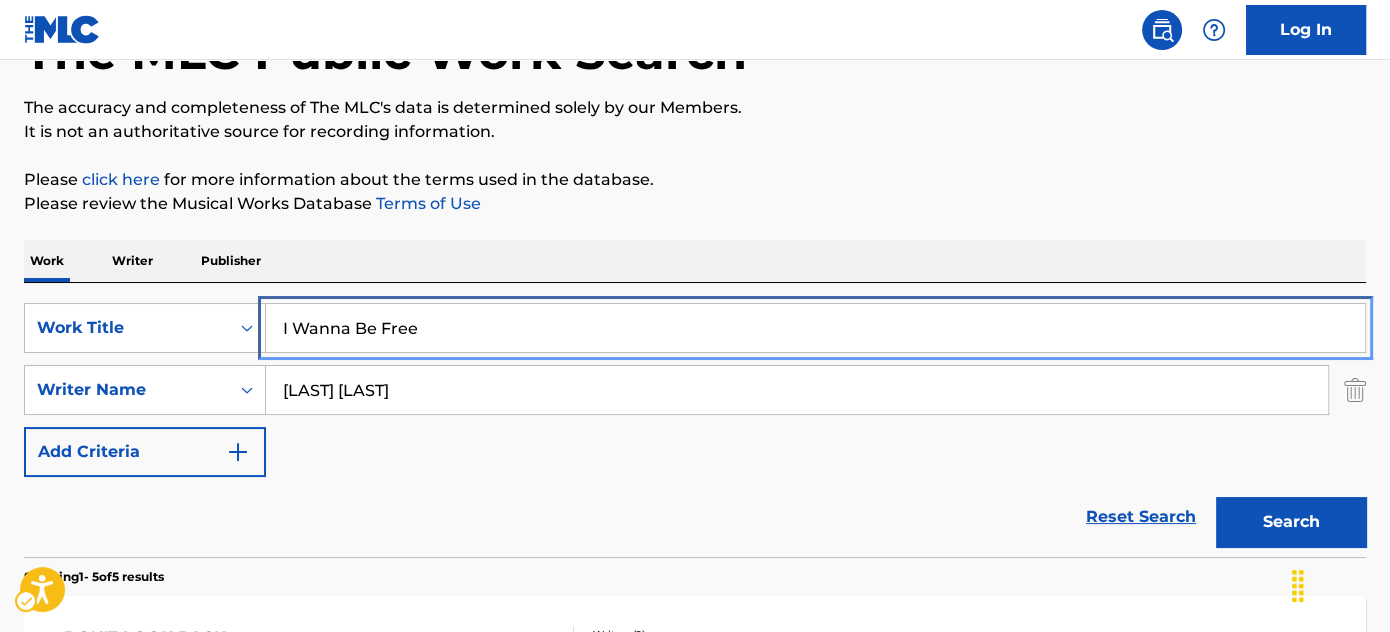 click on "I Wanna Be Free" at bounding box center [815, 328] 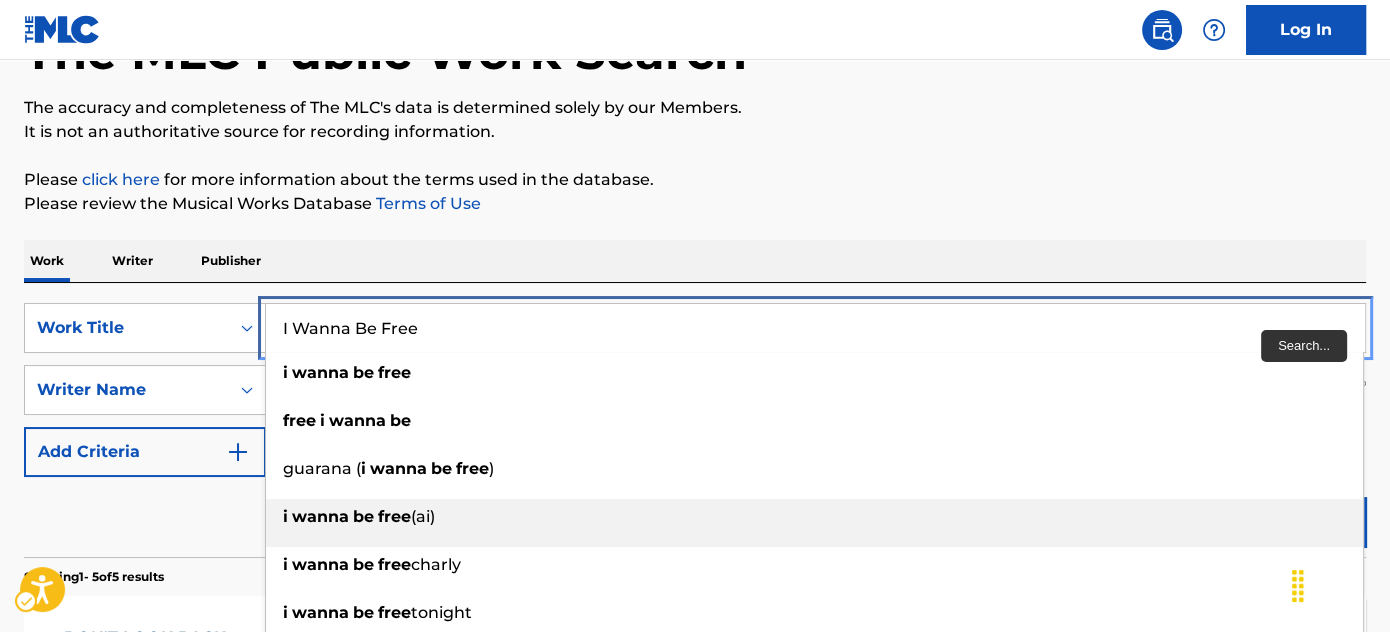 scroll, scrollTop: 324, scrollLeft: 0, axis: vertical 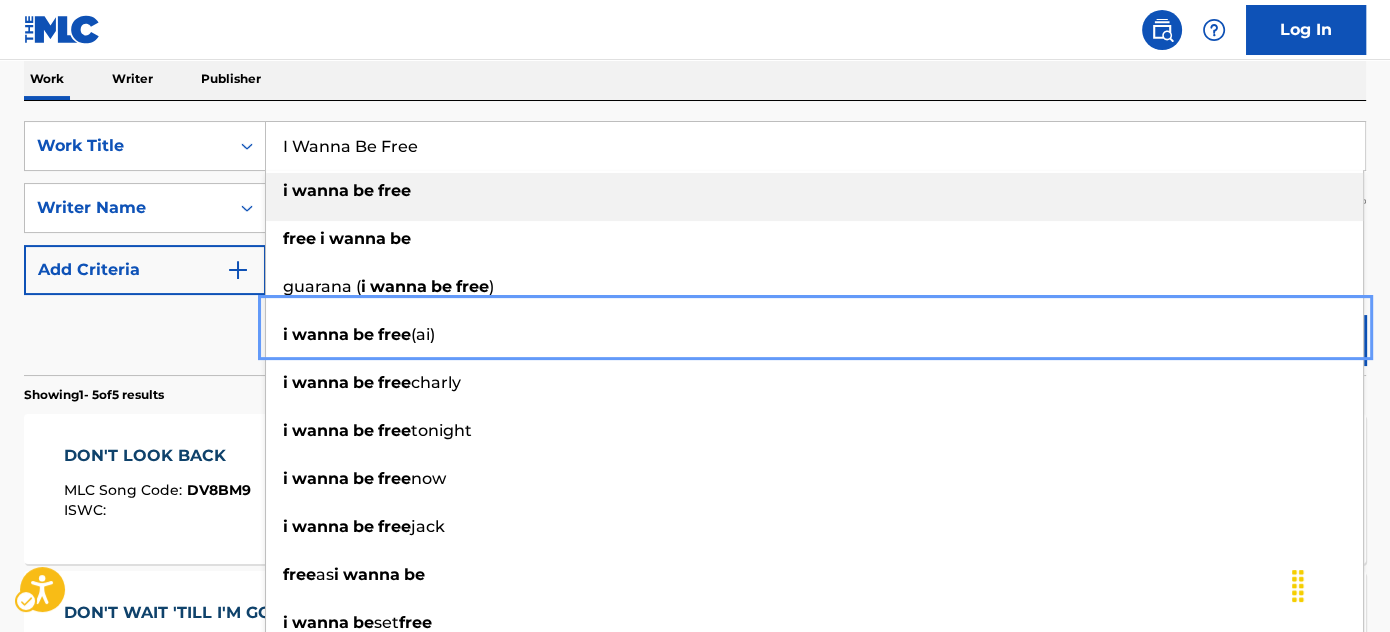 click on "Work Writer Publisher" at bounding box center (695, 79) 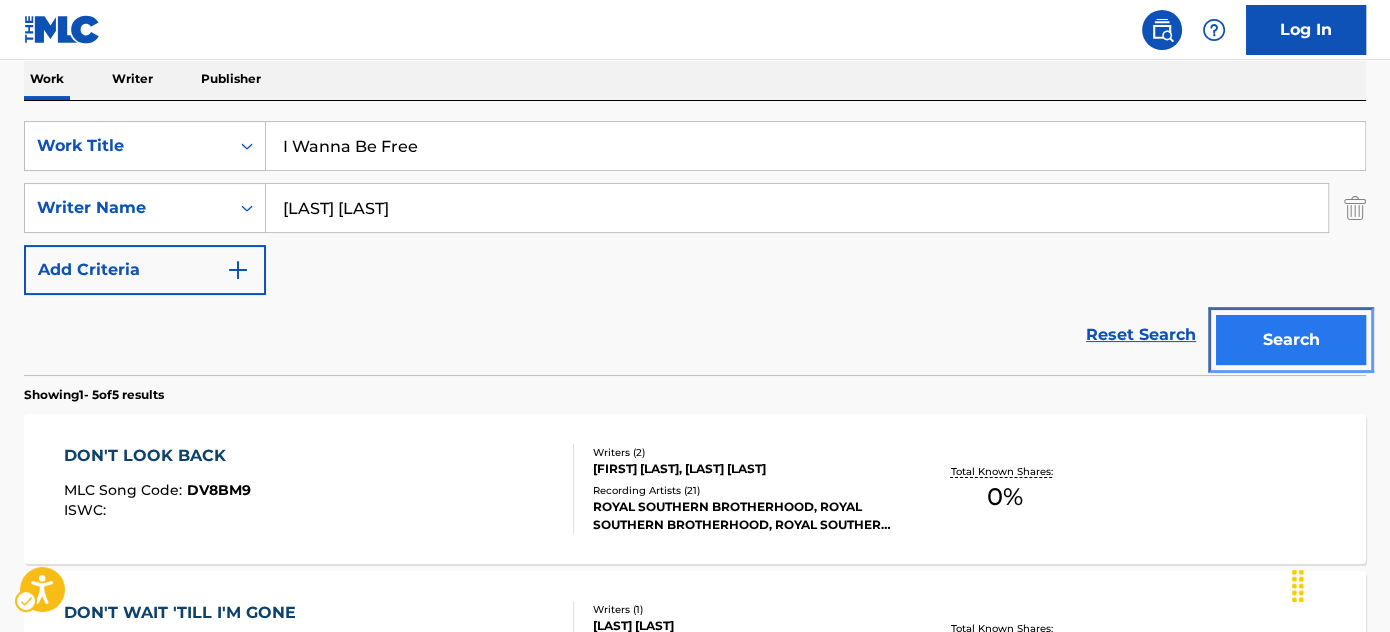 click on "Search" at bounding box center [1291, 340] 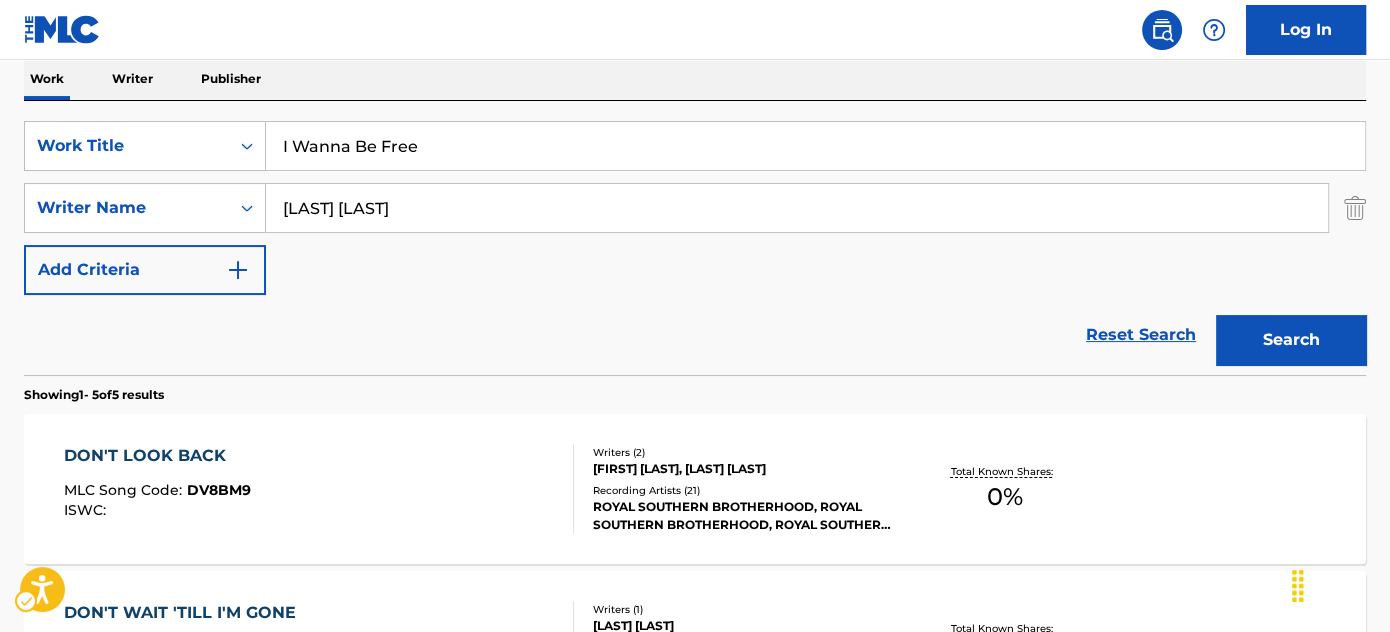 scroll, scrollTop: 301, scrollLeft: 0, axis: vertical 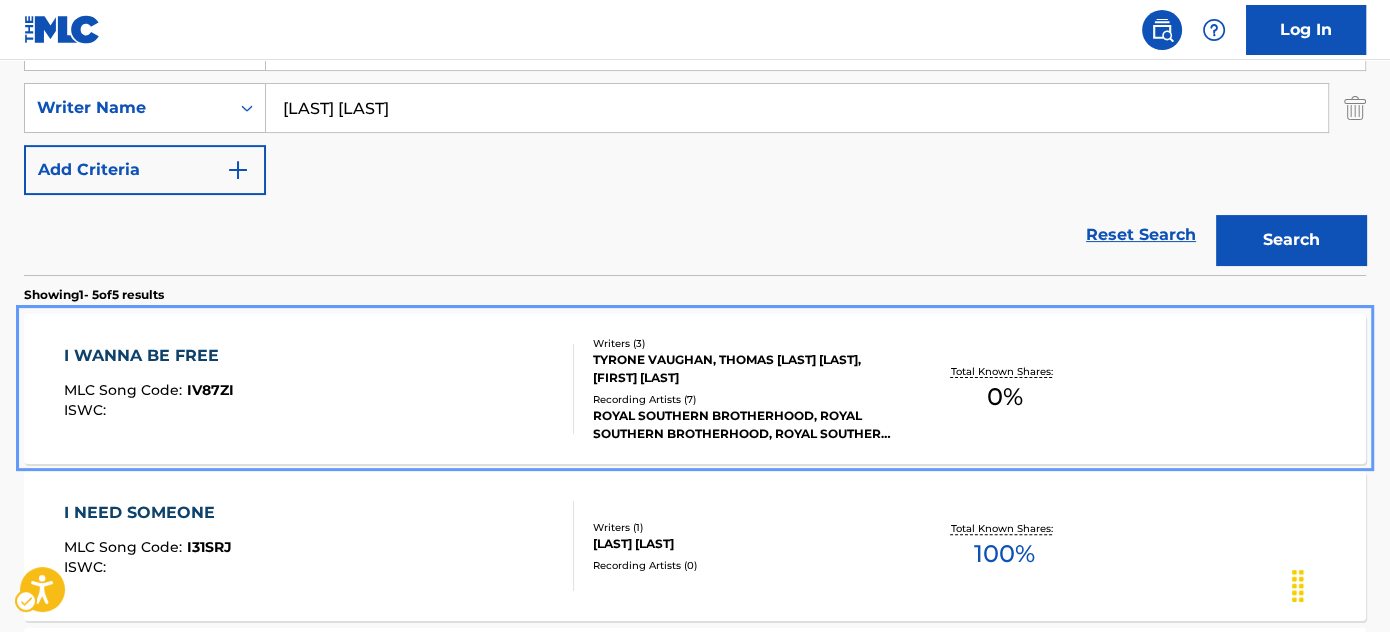 click on "I WANNA BE FREE MLC Song Code : IV87ZI ISWC :" at bounding box center [319, 389] 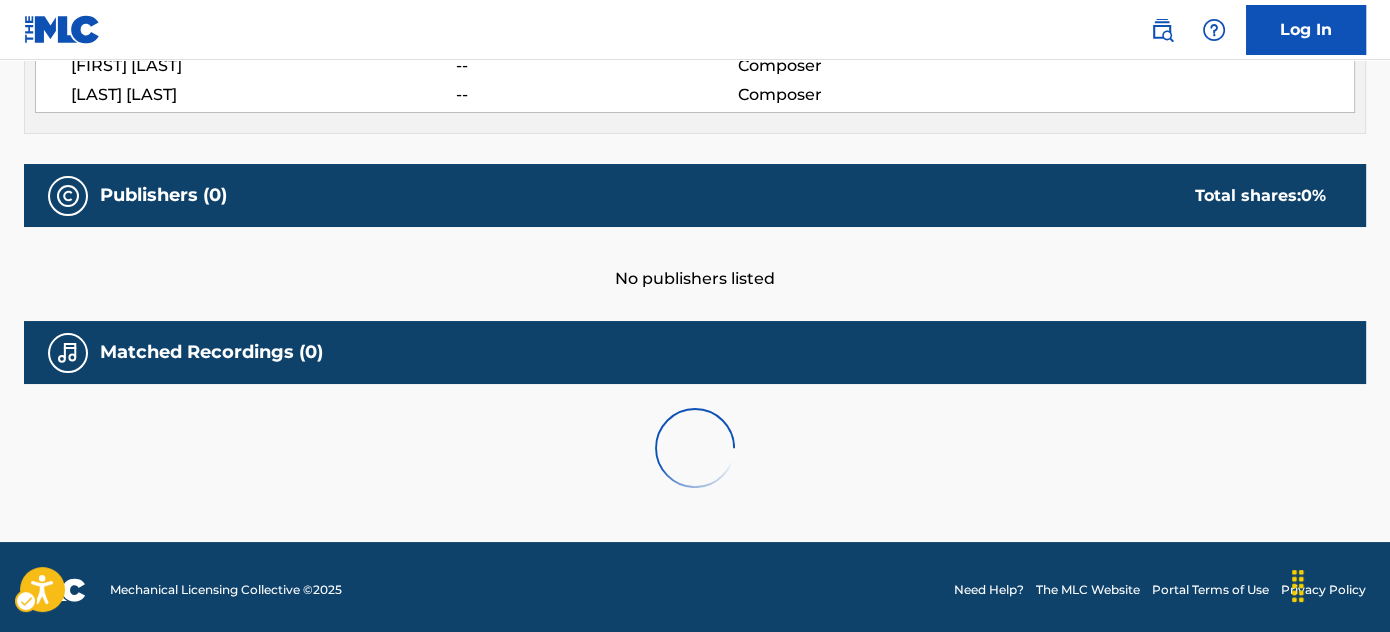scroll, scrollTop: 817, scrollLeft: 0, axis: vertical 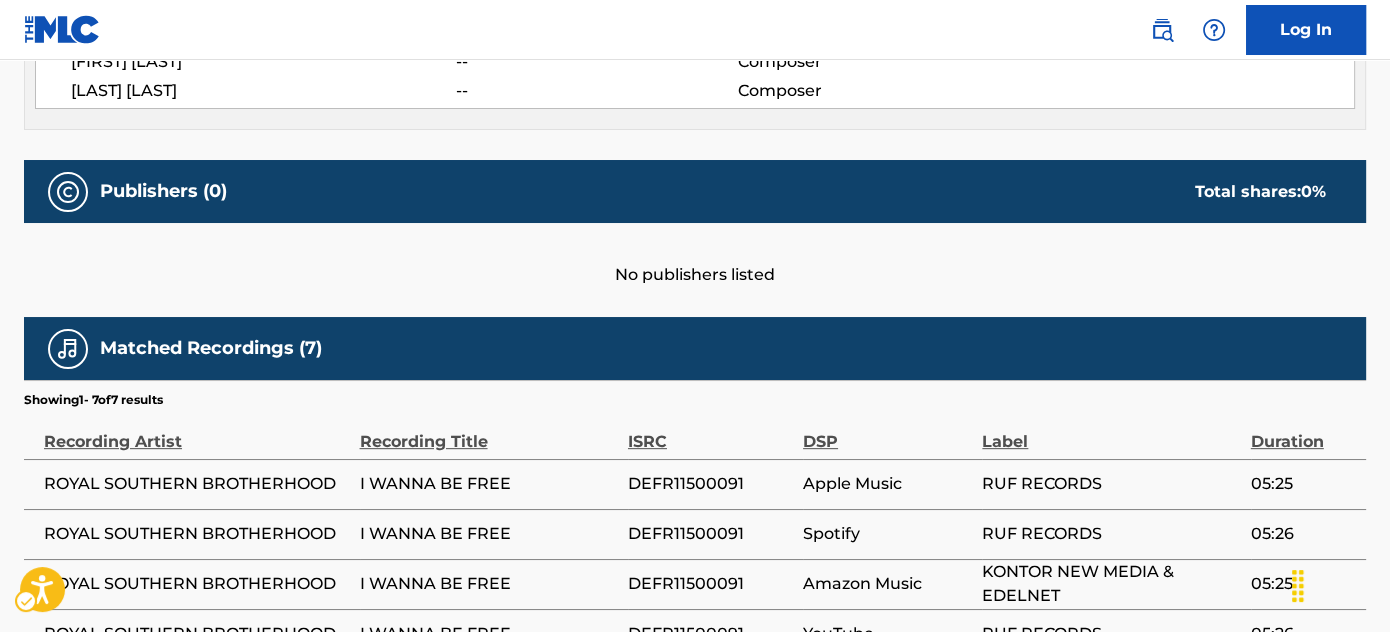 click on "DEFR11500091" at bounding box center (710, 484) 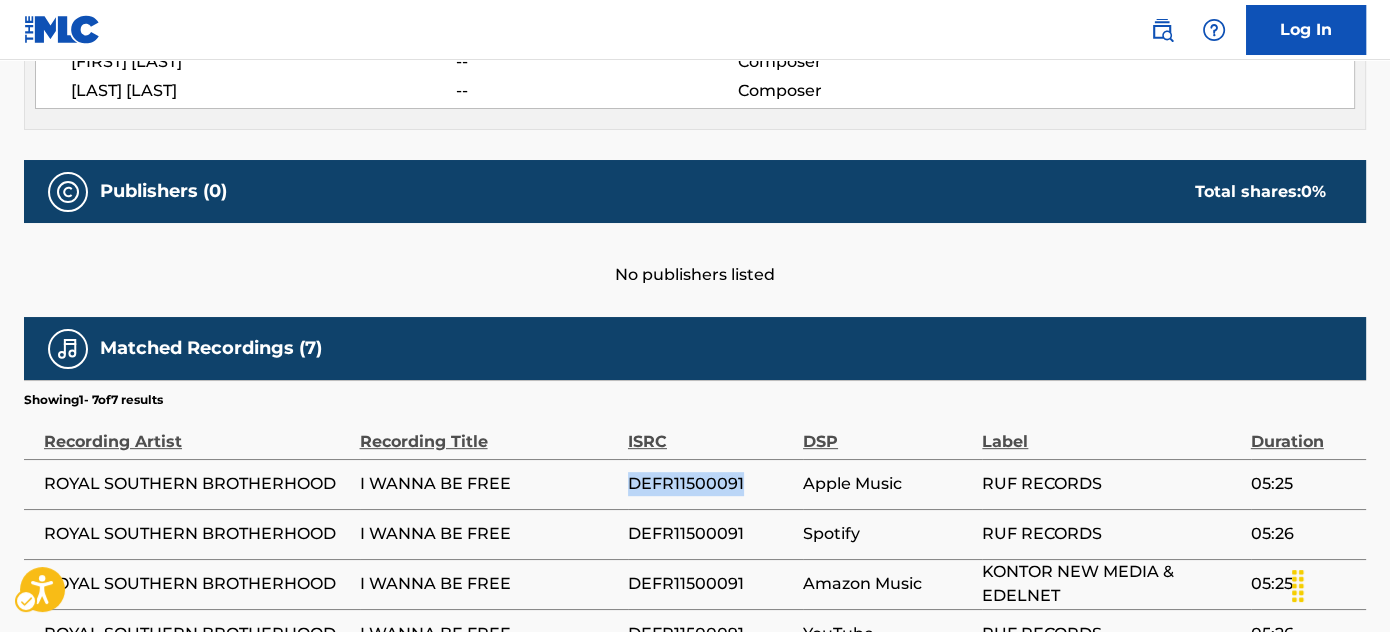 click on "DEFR11500091" at bounding box center [710, 484] 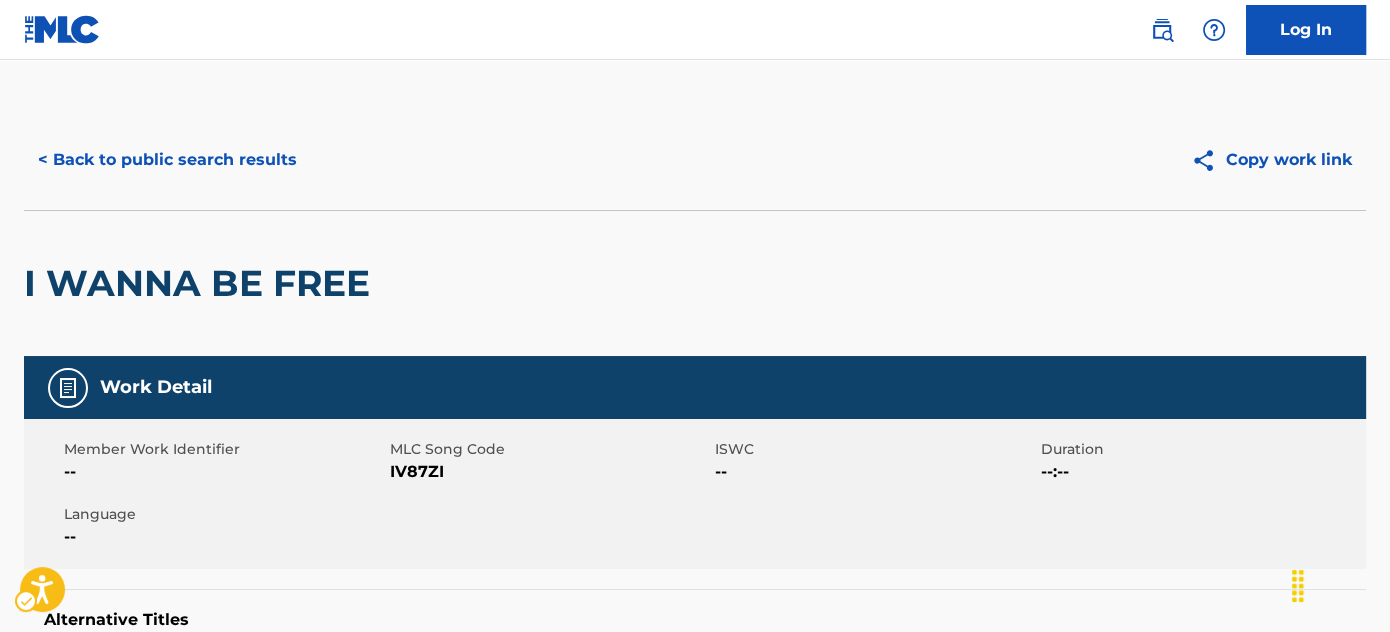 scroll, scrollTop: 0, scrollLeft: 0, axis: both 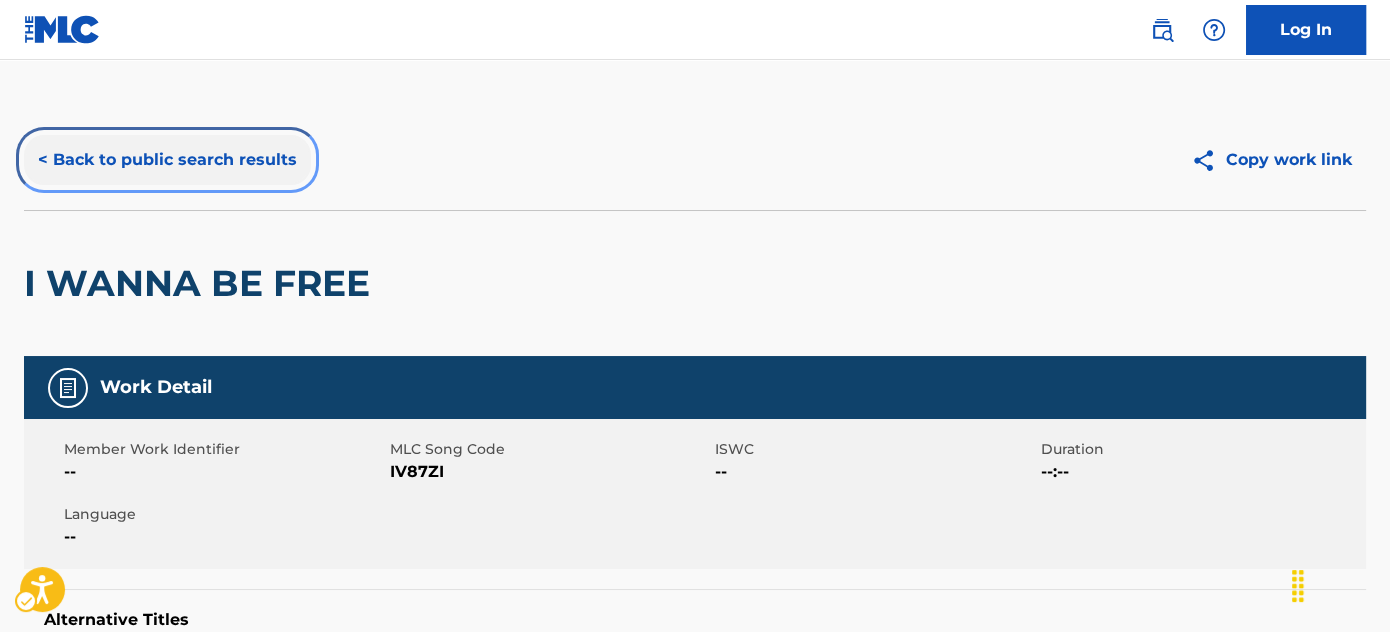 click on "< Back to public search results" at bounding box center [167, 160] 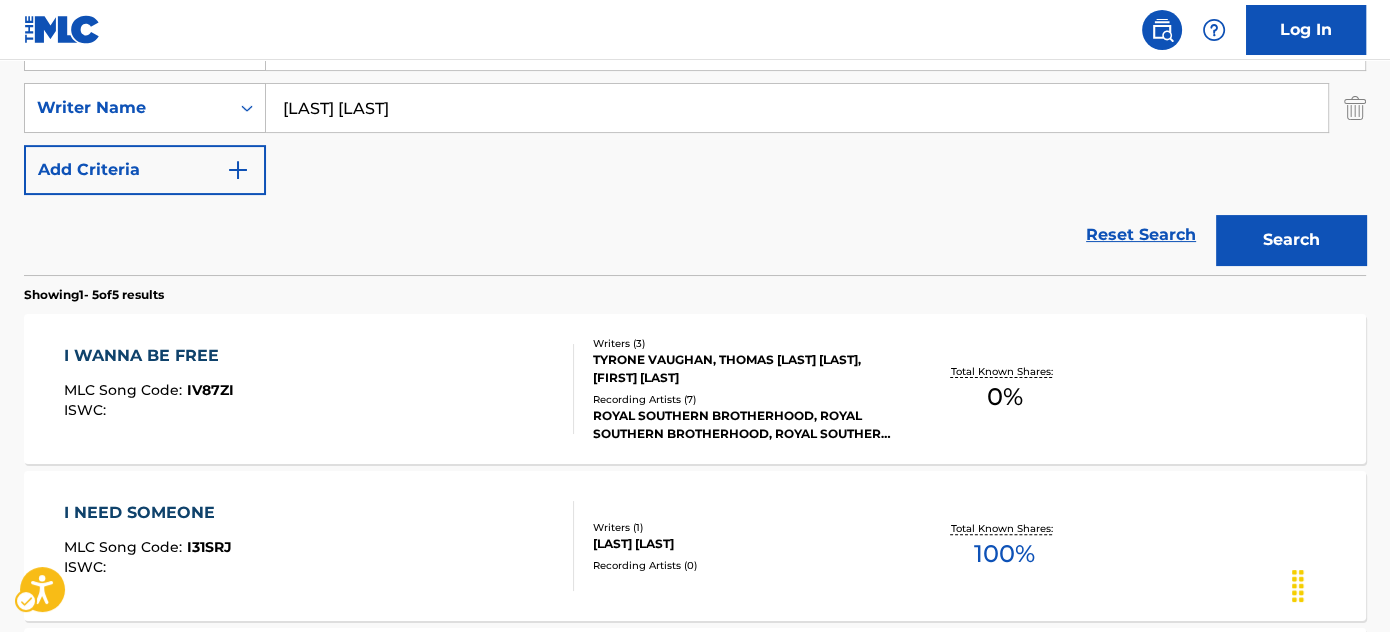 scroll, scrollTop: 152, scrollLeft: 0, axis: vertical 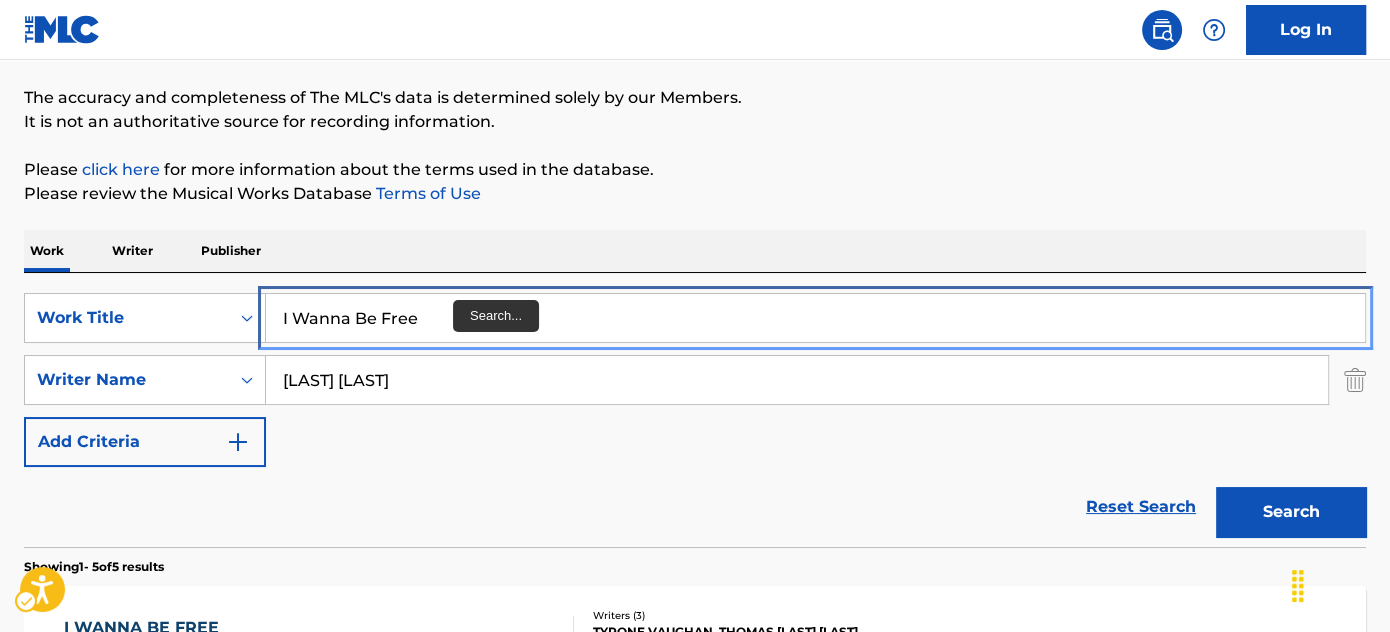 click on "I Wanna Be Free" at bounding box center (815, 318) 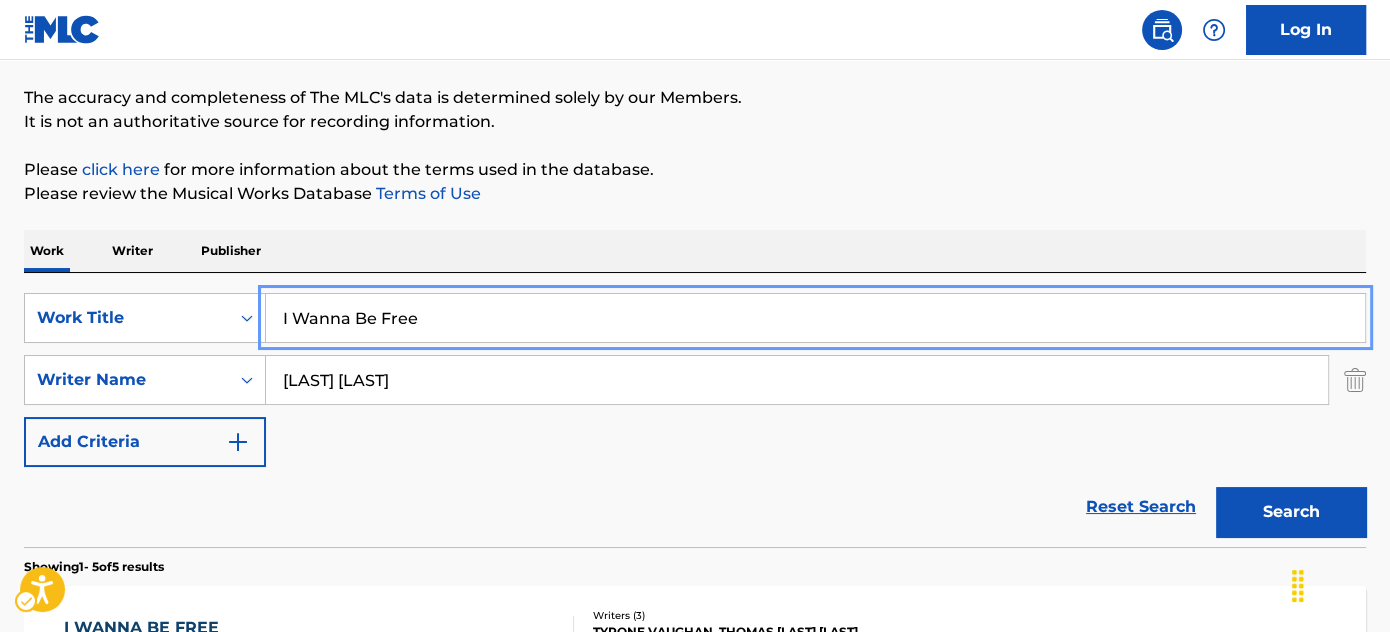 paste on "Penzi" 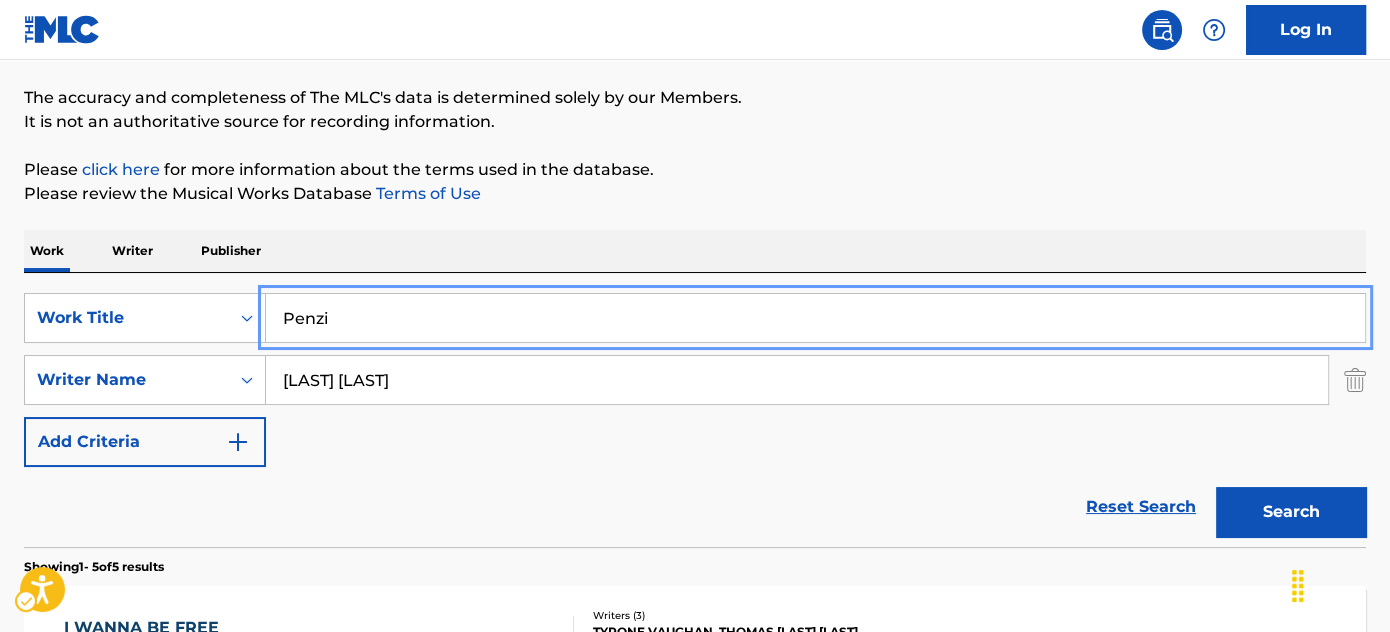 type on "Penzi" 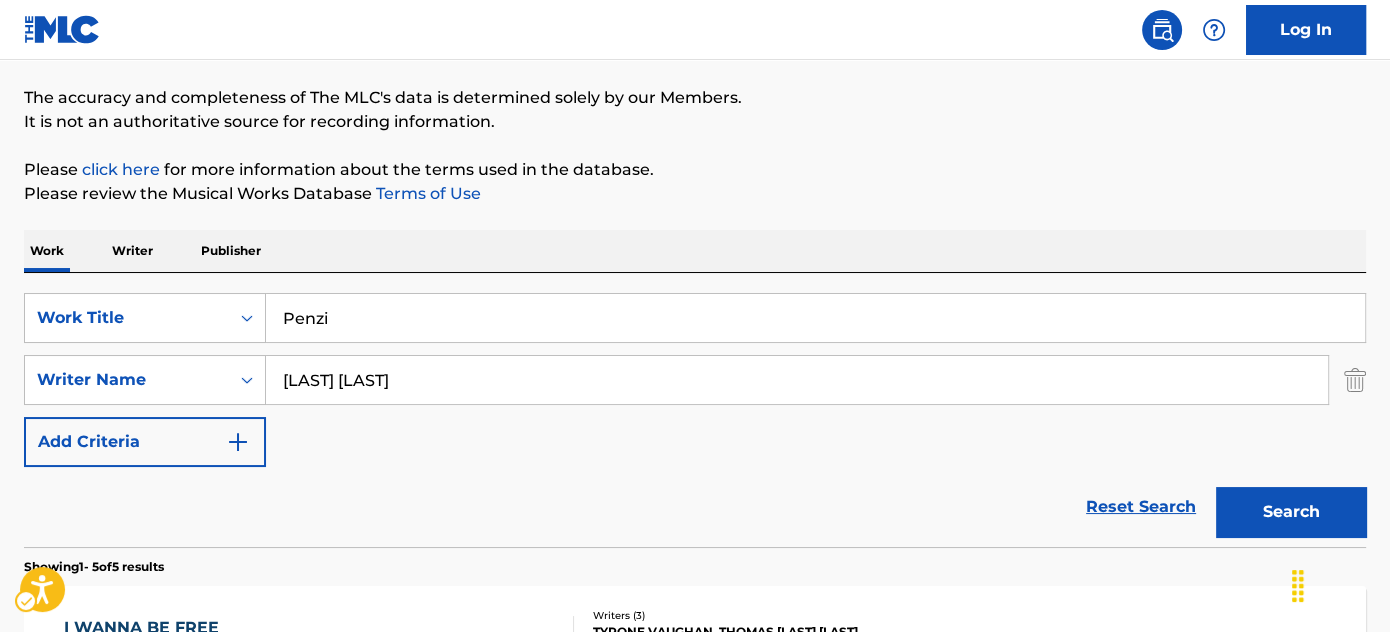 scroll, scrollTop: 424, scrollLeft: 0, axis: vertical 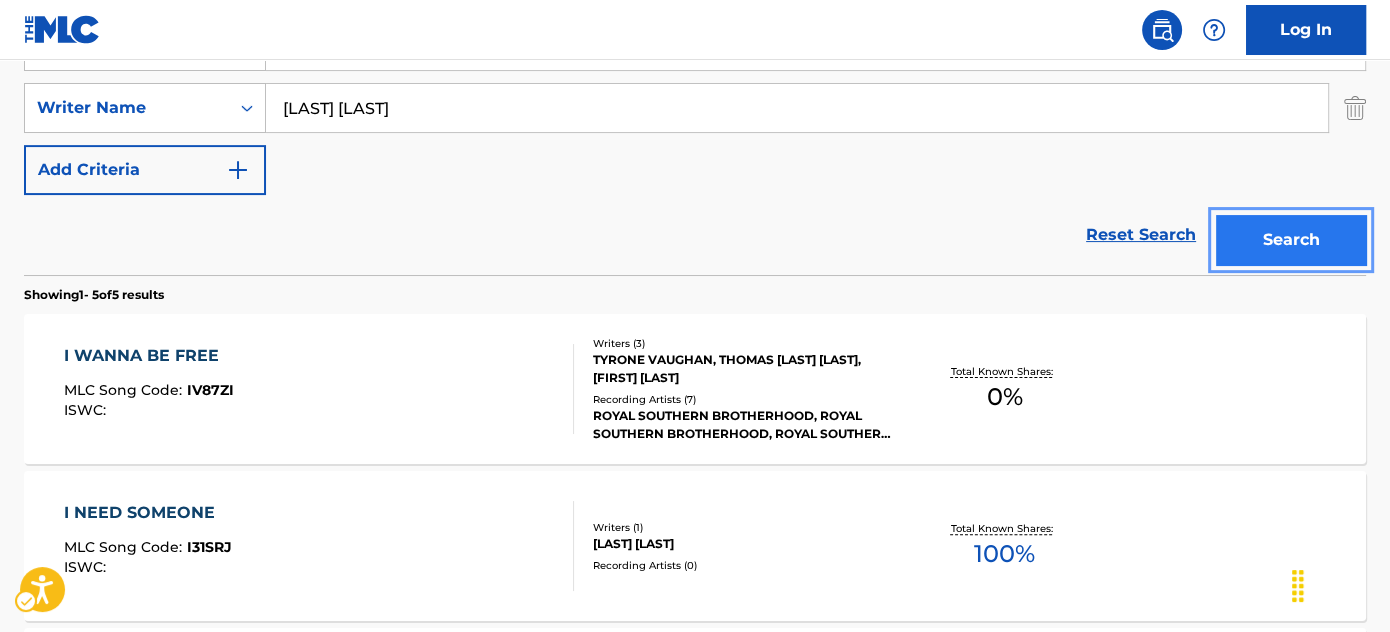 click on "Search" at bounding box center (1291, 240) 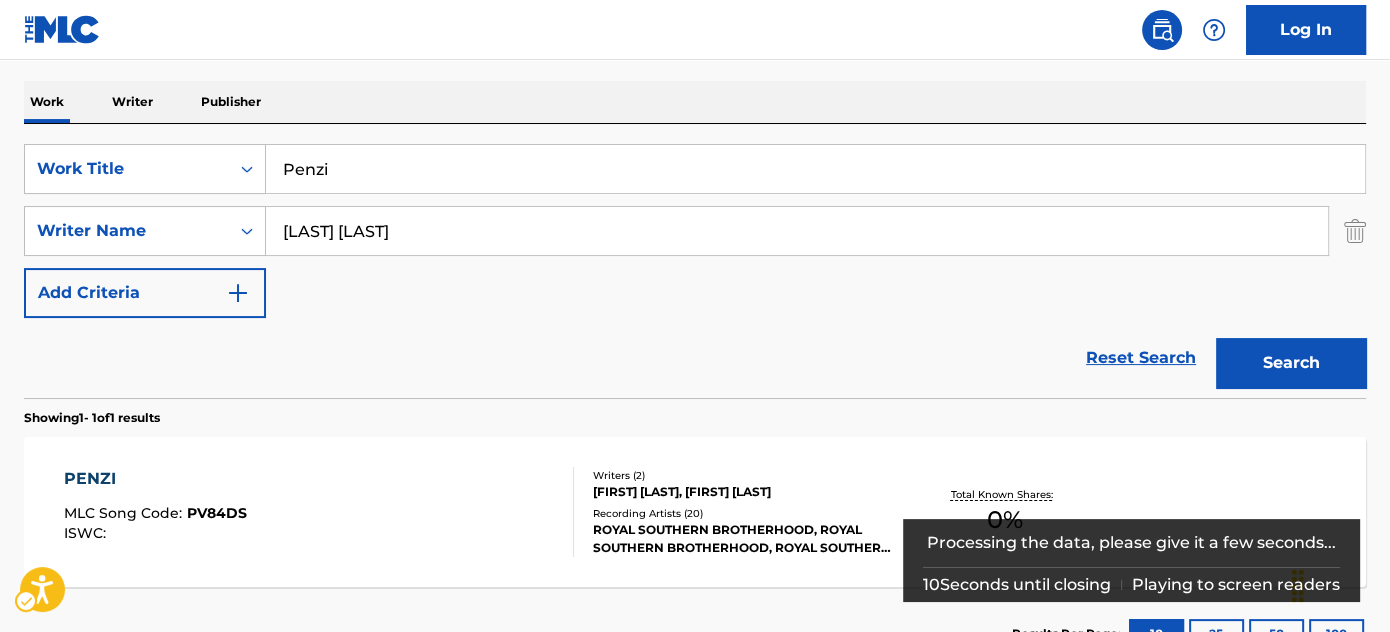 scroll, scrollTop: 424, scrollLeft: 0, axis: vertical 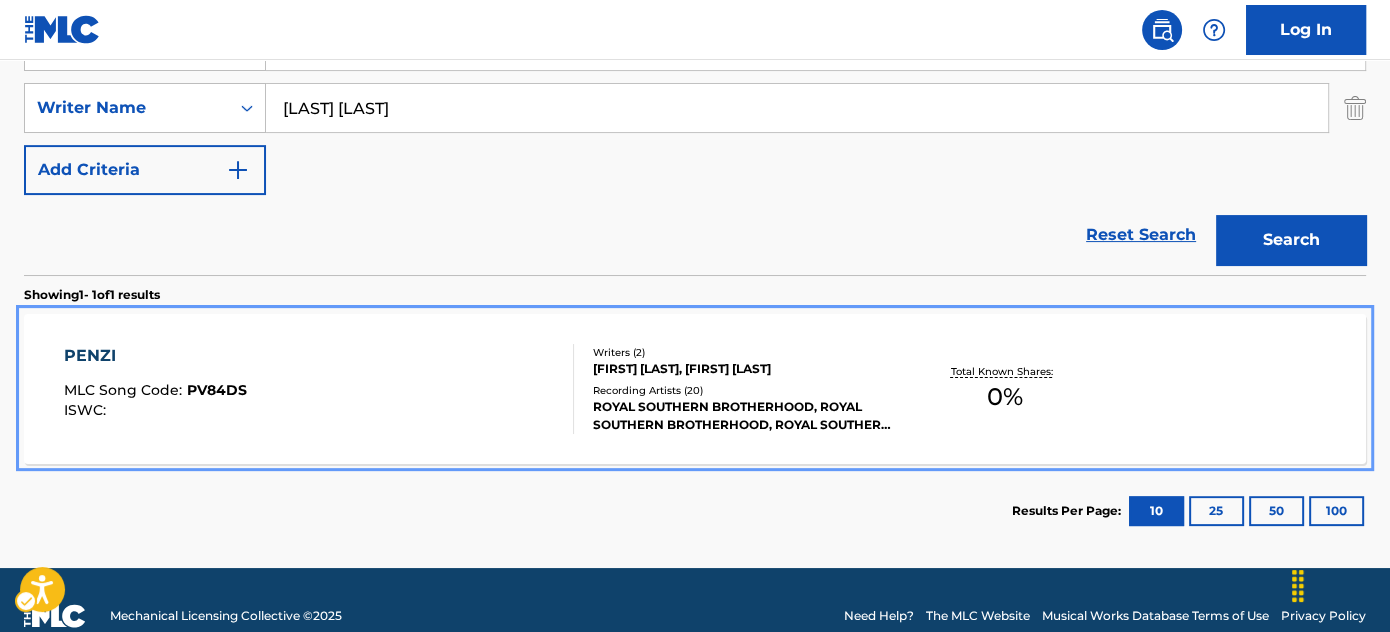 click on "PENZI MLC Song Code : PV84DS ISWC :" at bounding box center [319, 389] 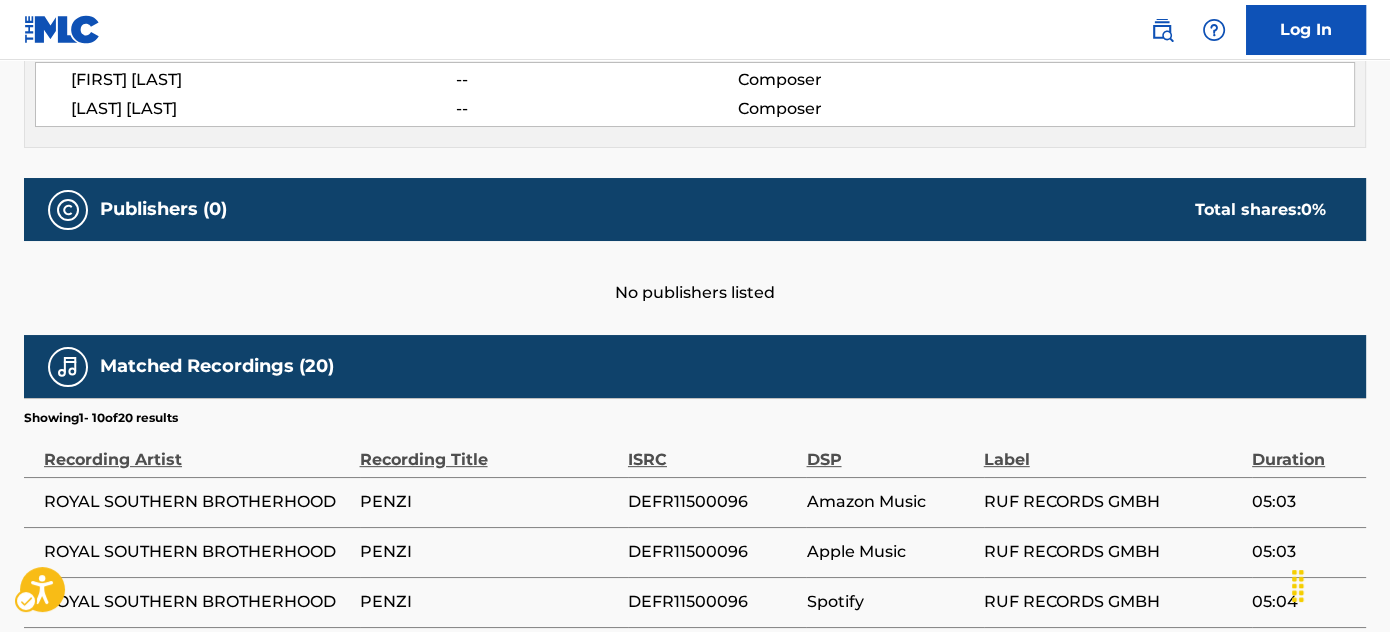 scroll, scrollTop: 1090, scrollLeft: 0, axis: vertical 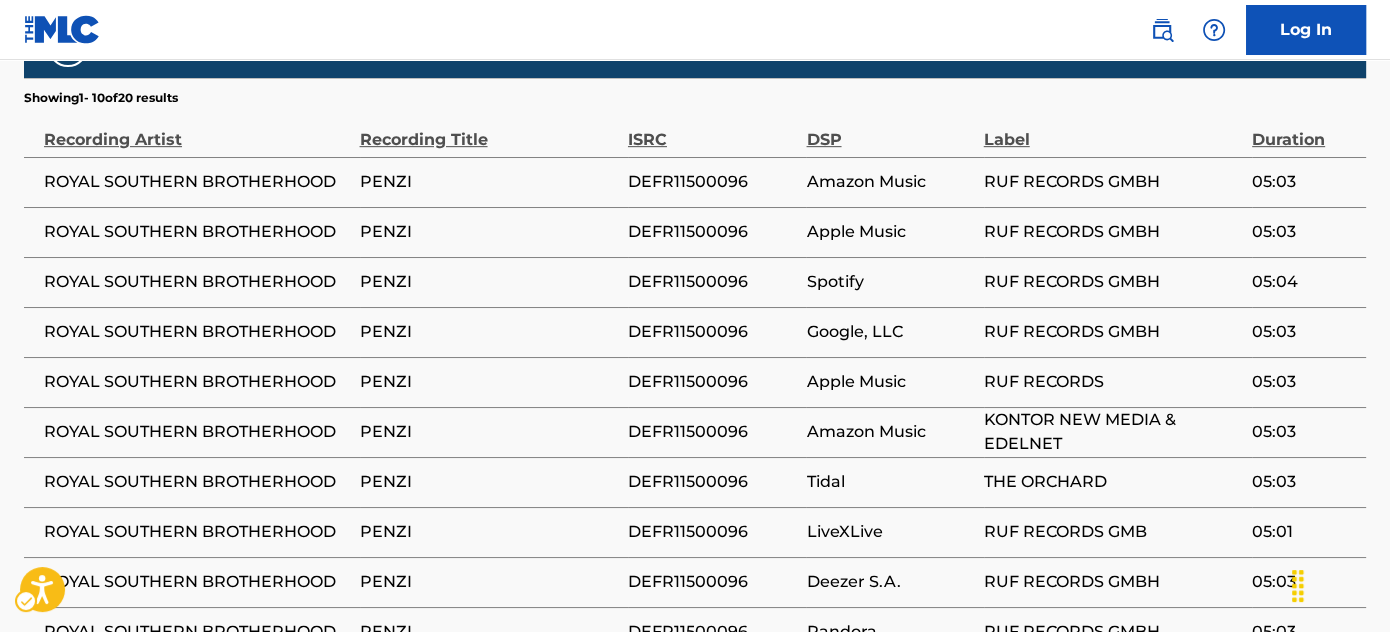 click on "DEFR11500096" at bounding box center (712, 182) 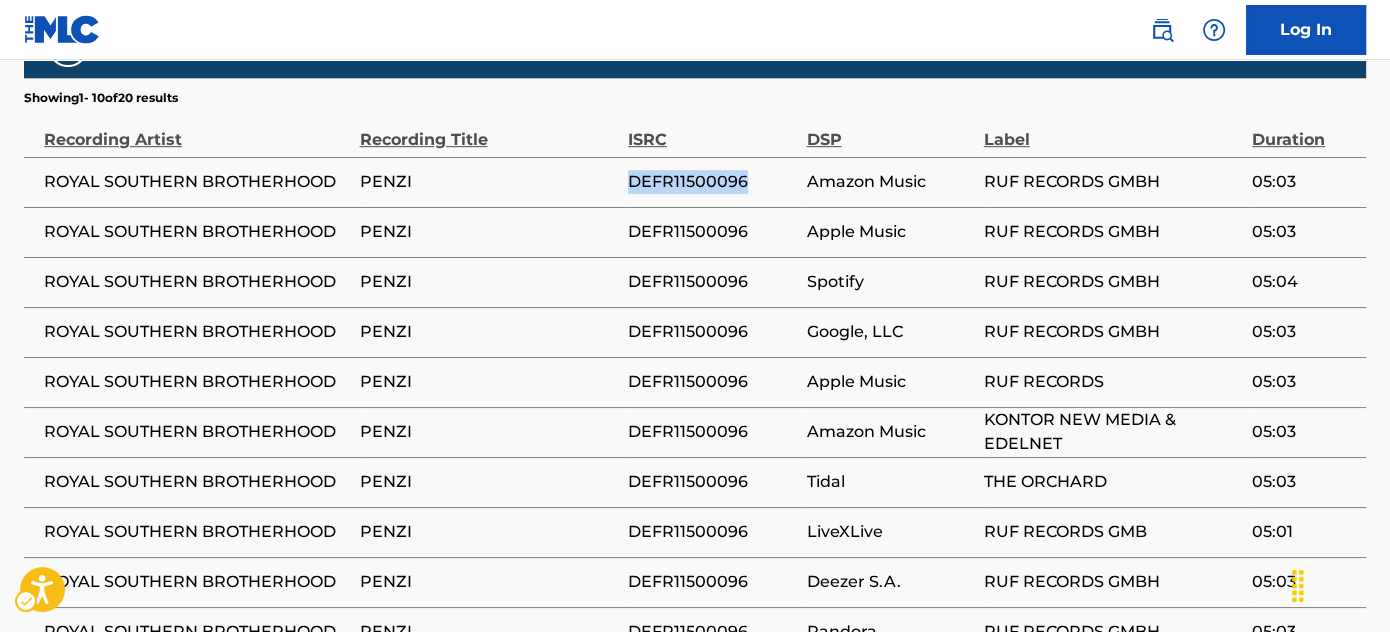 click on "DEFR11500096" at bounding box center [712, 182] 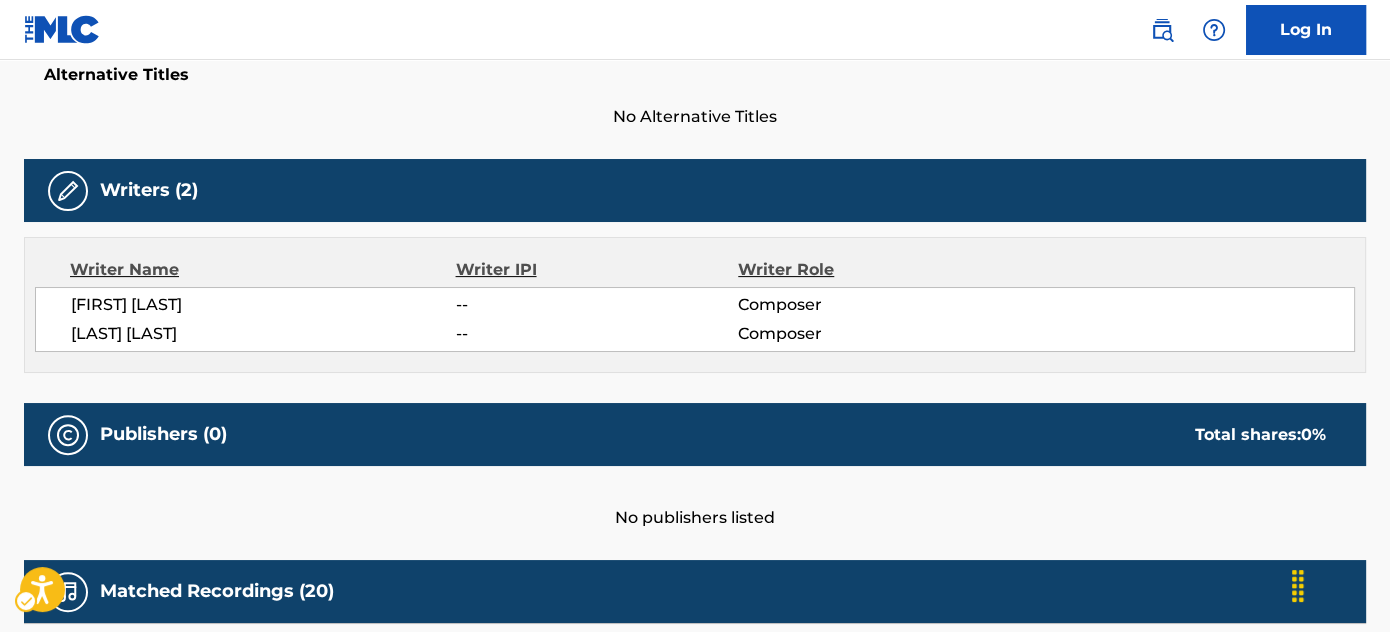 scroll, scrollTop: 90, scrollLeft: 0, axis: vertical 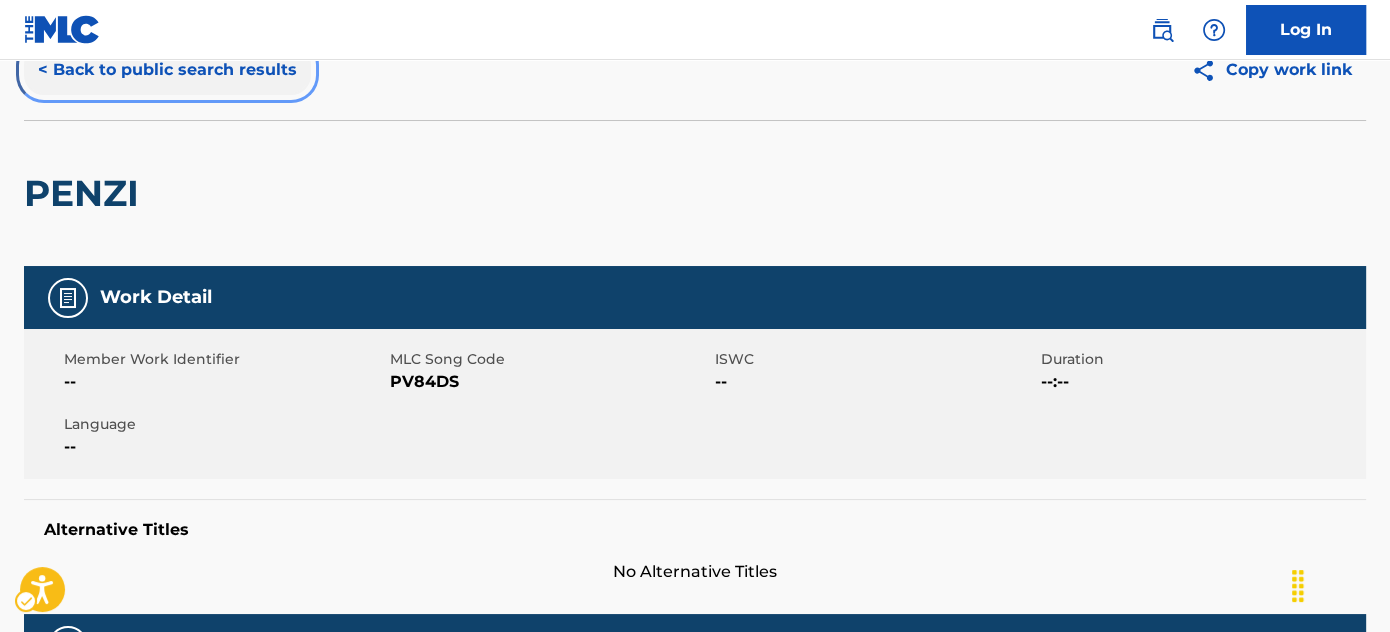 click on "< Back to public search results" at bounding box center (167, 70) 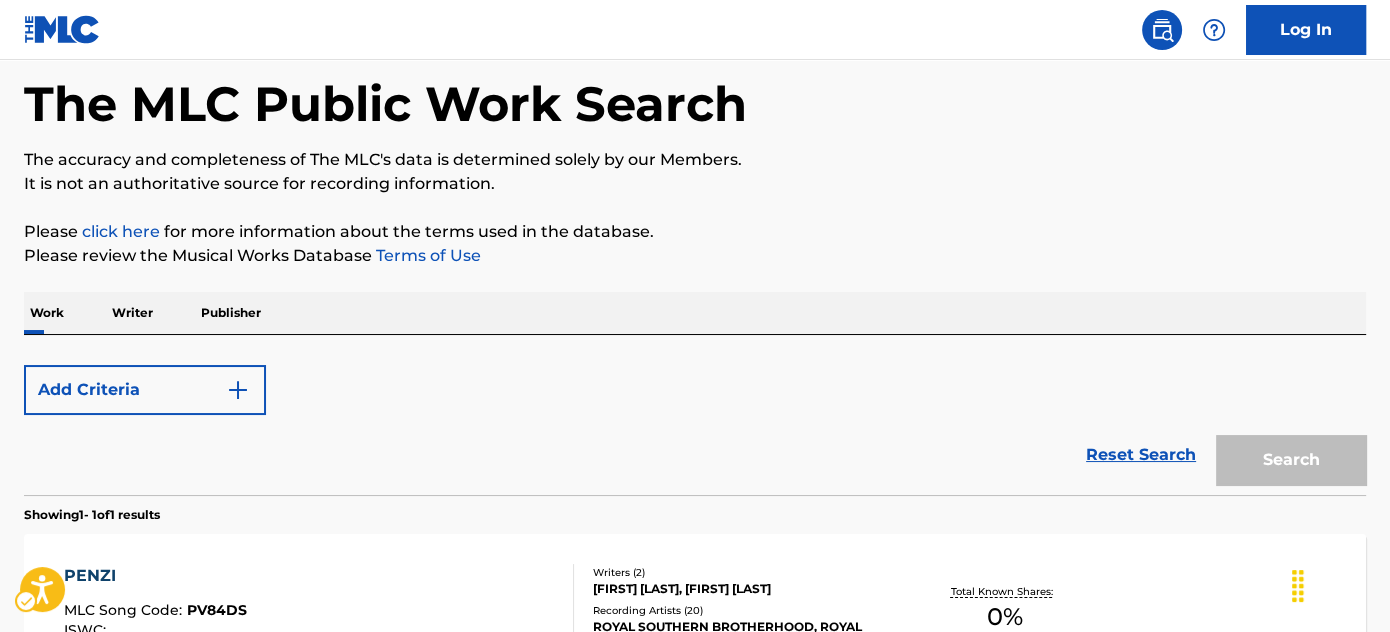 scroll, scrollTop: 341, scrollLeft: 0, axis: vertical 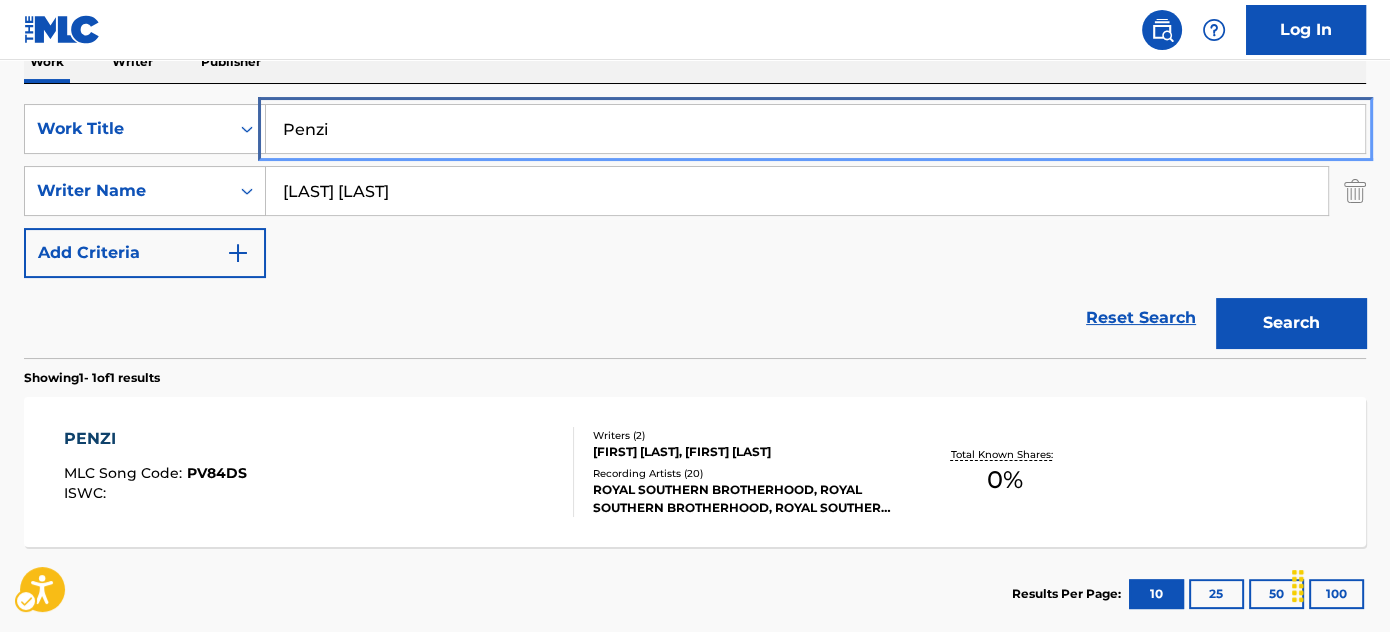 click on "Penzi" at bounding box center (815, 129) 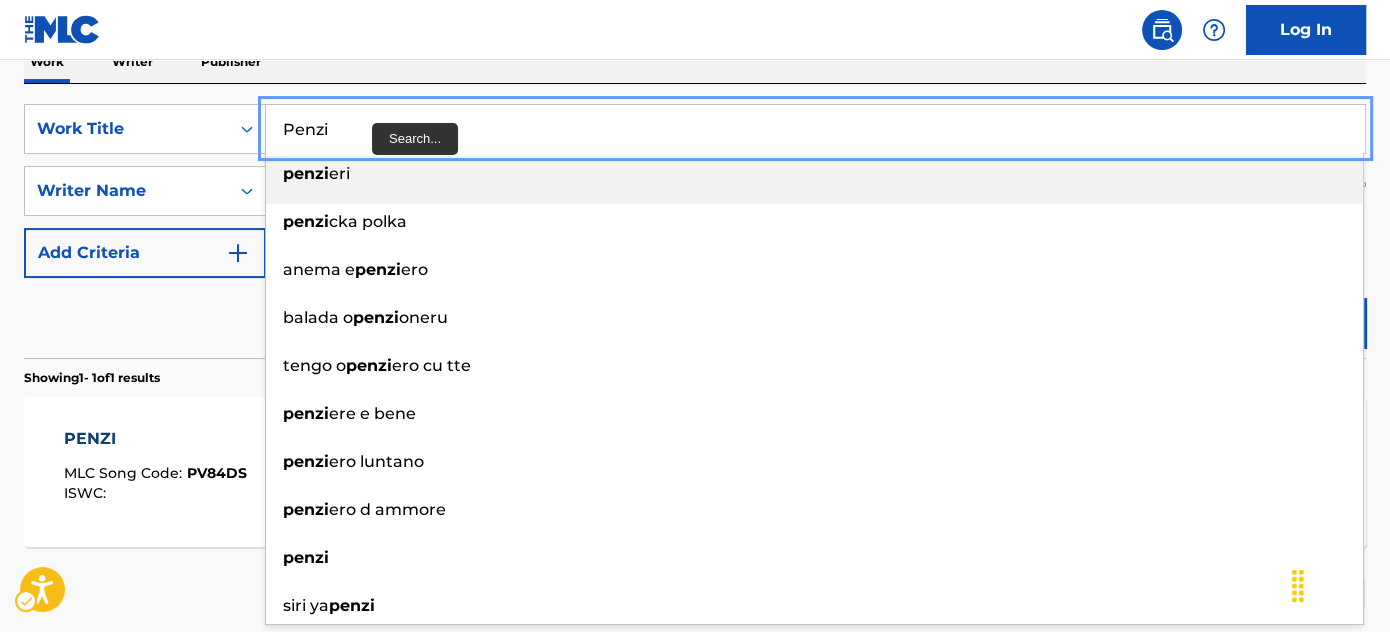 paste on "It's Time For Love" 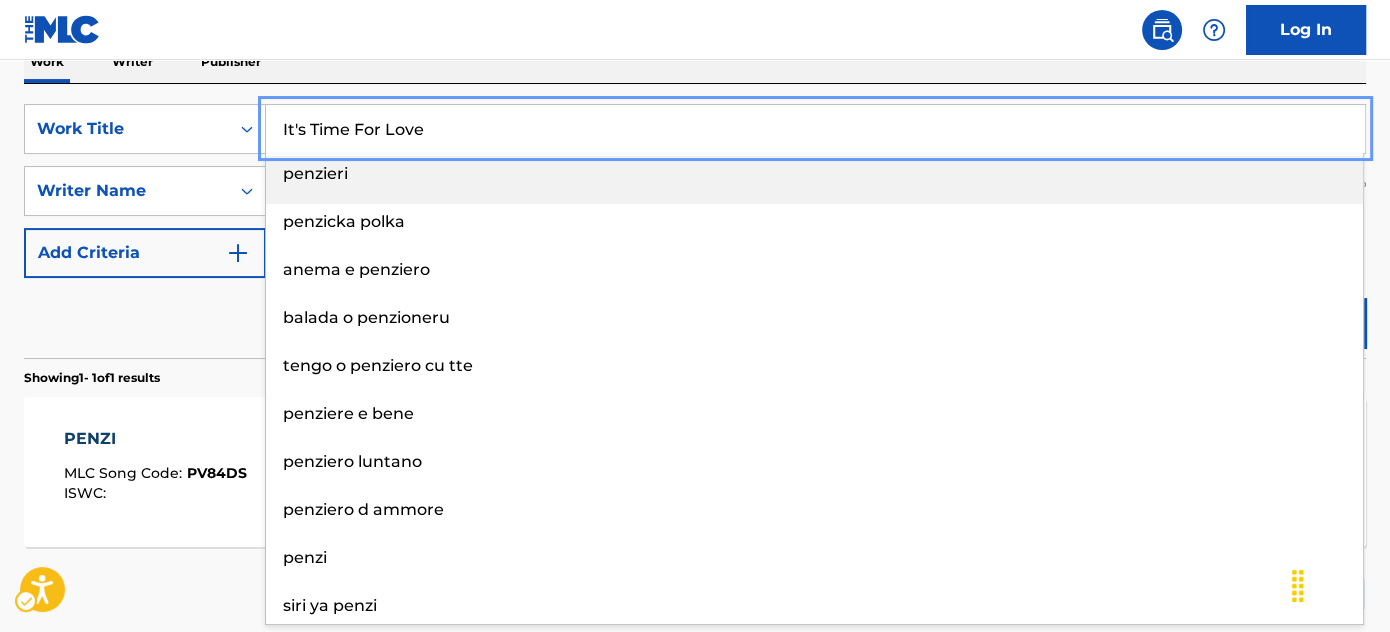 type on "It's Time For Love" 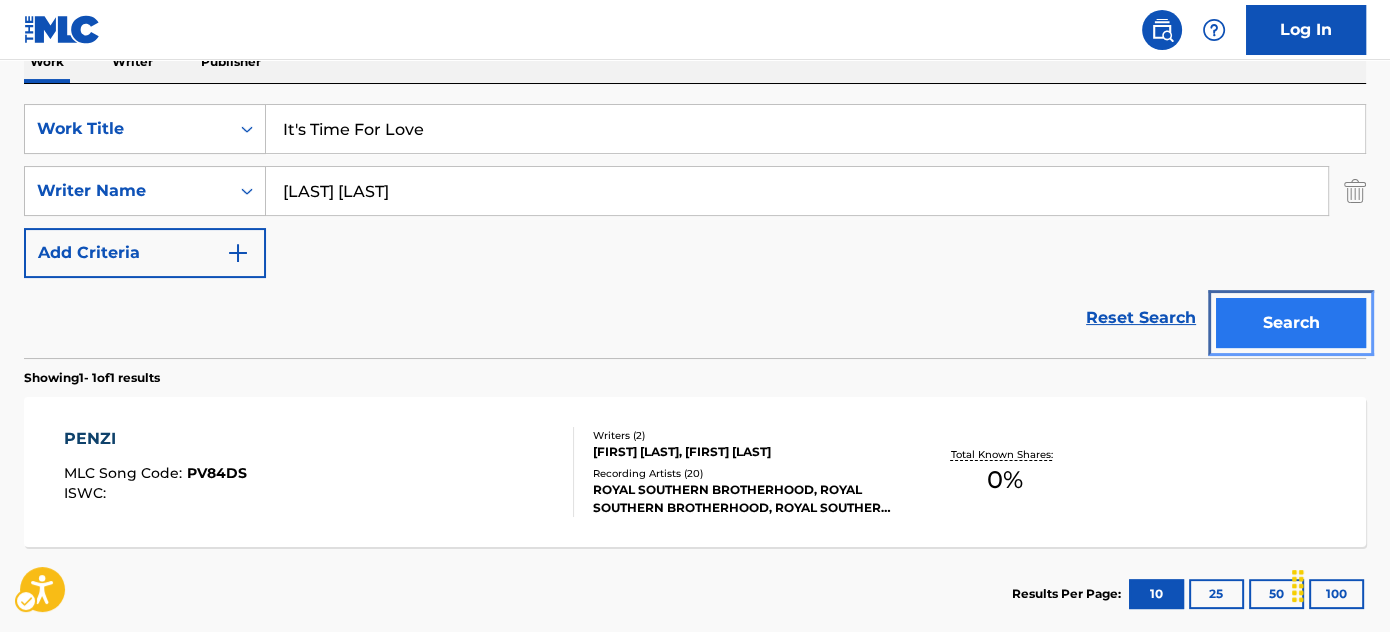 click on "Search" at bounding box center [1291, 323] 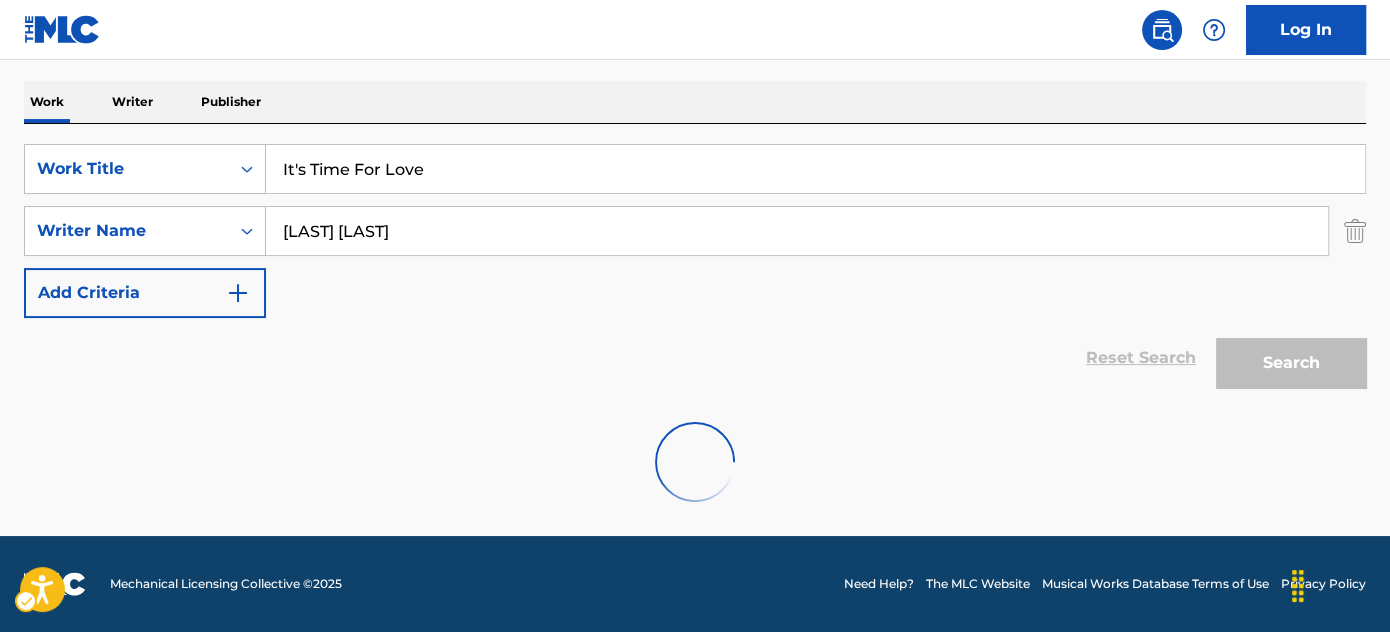 scroll, scrollTop: 301, scrollLeft: 0, axis: vertical 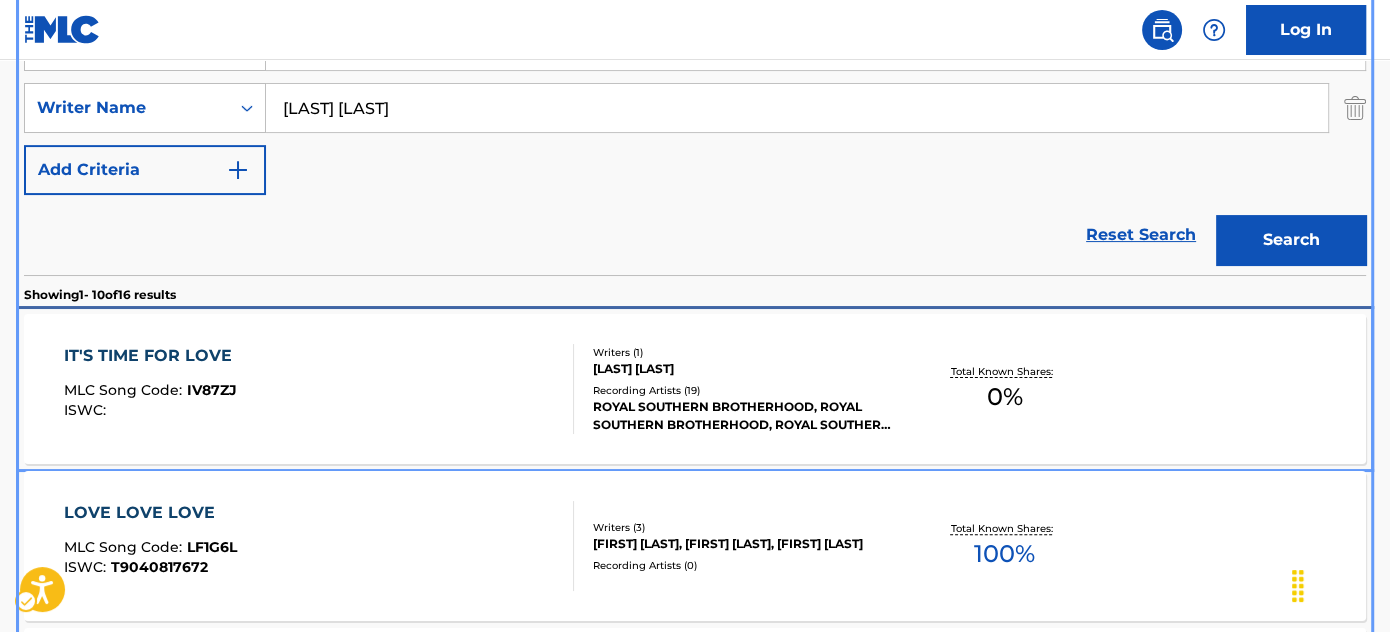 click on "IT'S TIME FOR LOVE MLC Song Code : IV87ZJ ISWC :" at bounding box center (319, 389) 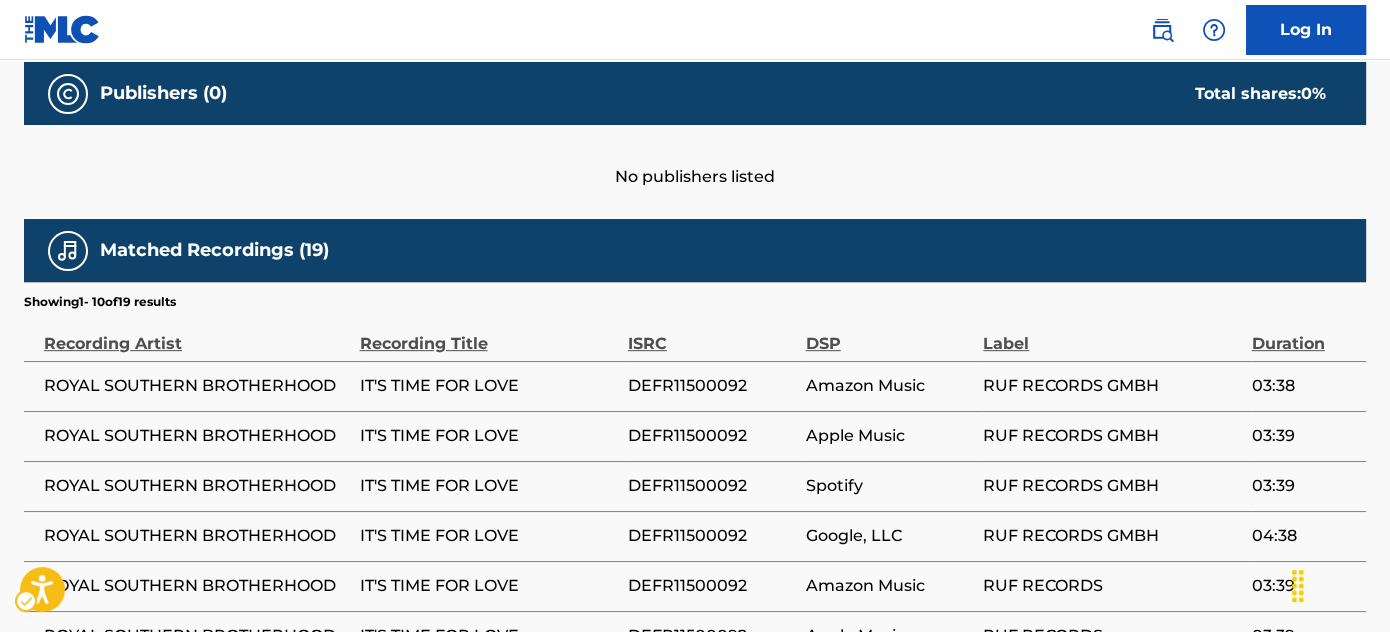scroll, scrollTop: 1298, scrollLeft: 0, axis: vertical 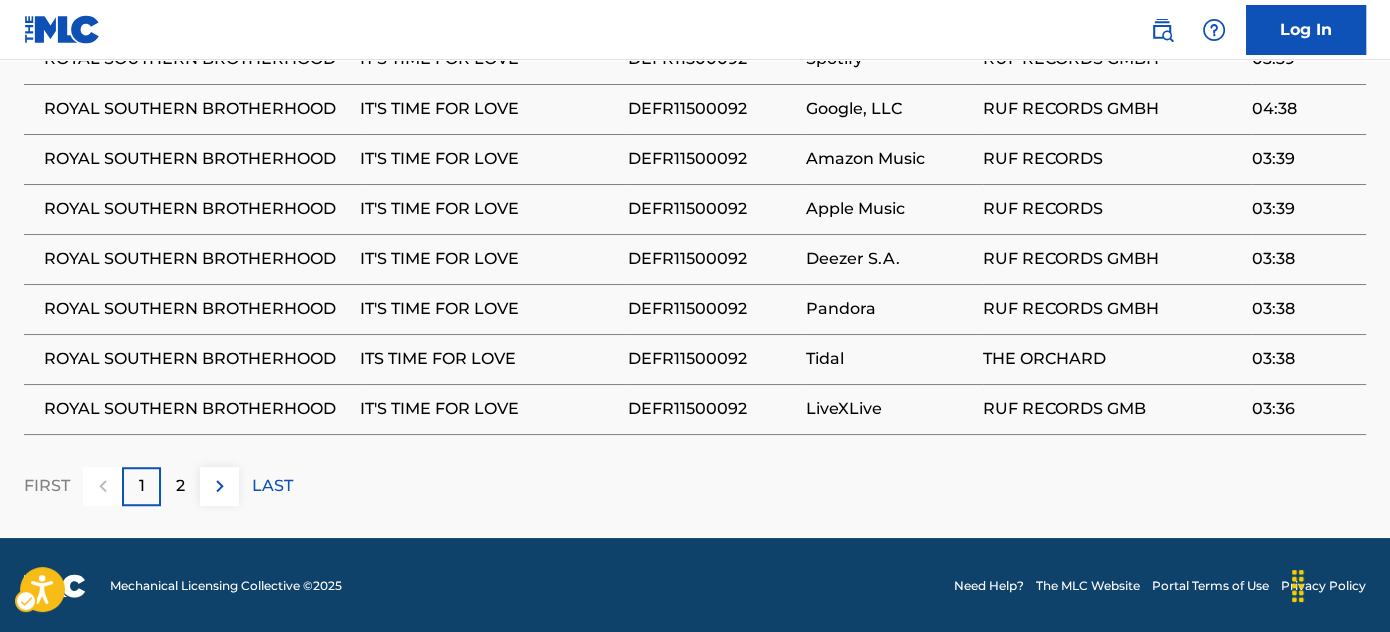 click on "DEFR11500092" at bounding box center [712, 259] 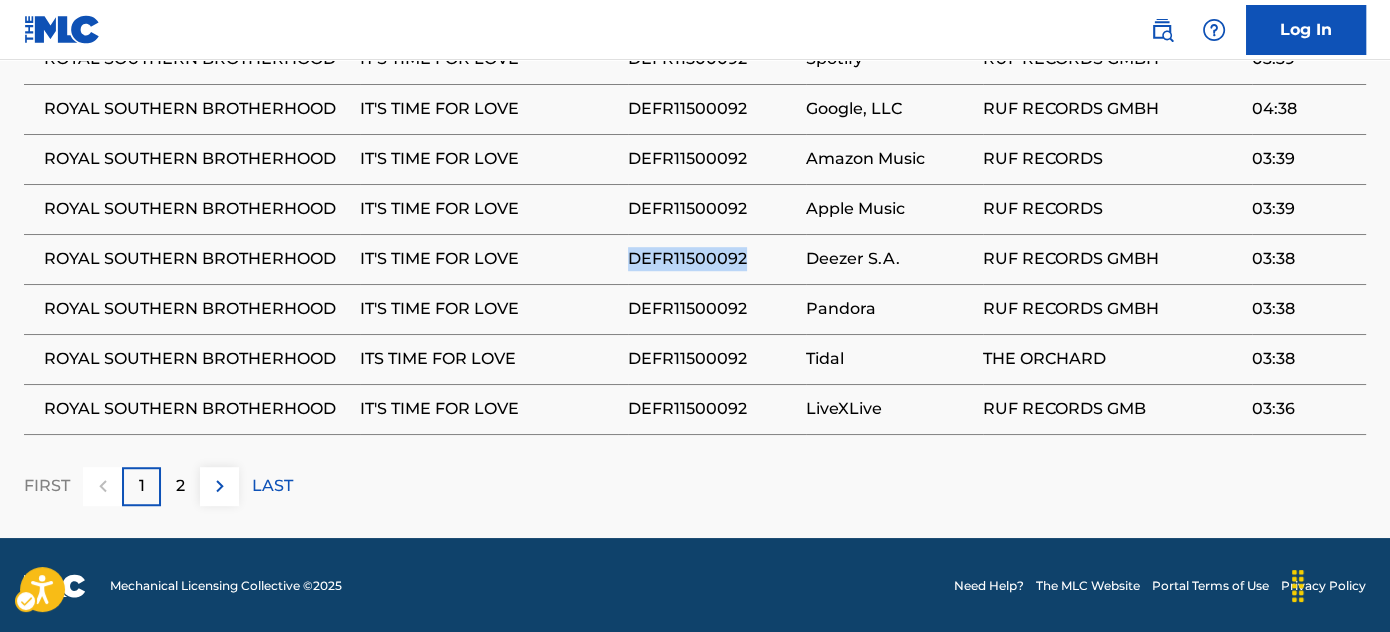 click on "DEFR11500092" at bounding box center [712, 259] 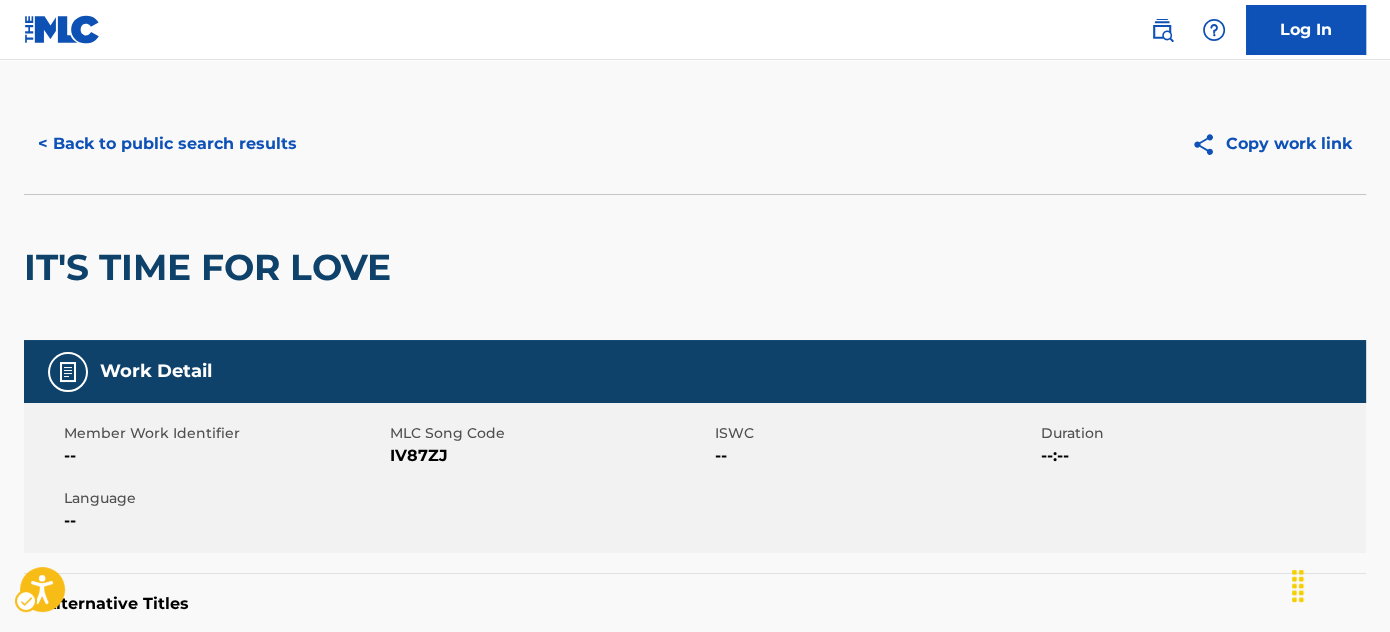scroll, scrollTop: 0, scrollLeft: 0, axis: both 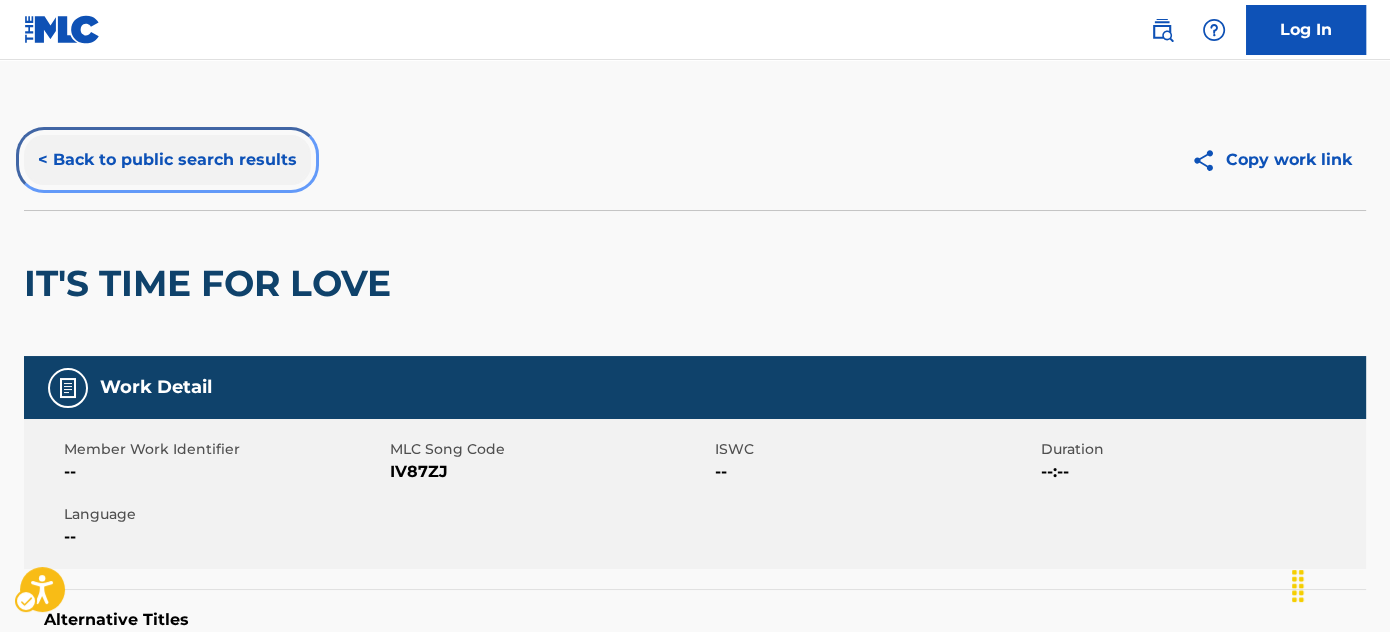 click on "< Back to public search results" at bounding box center [167, 160] 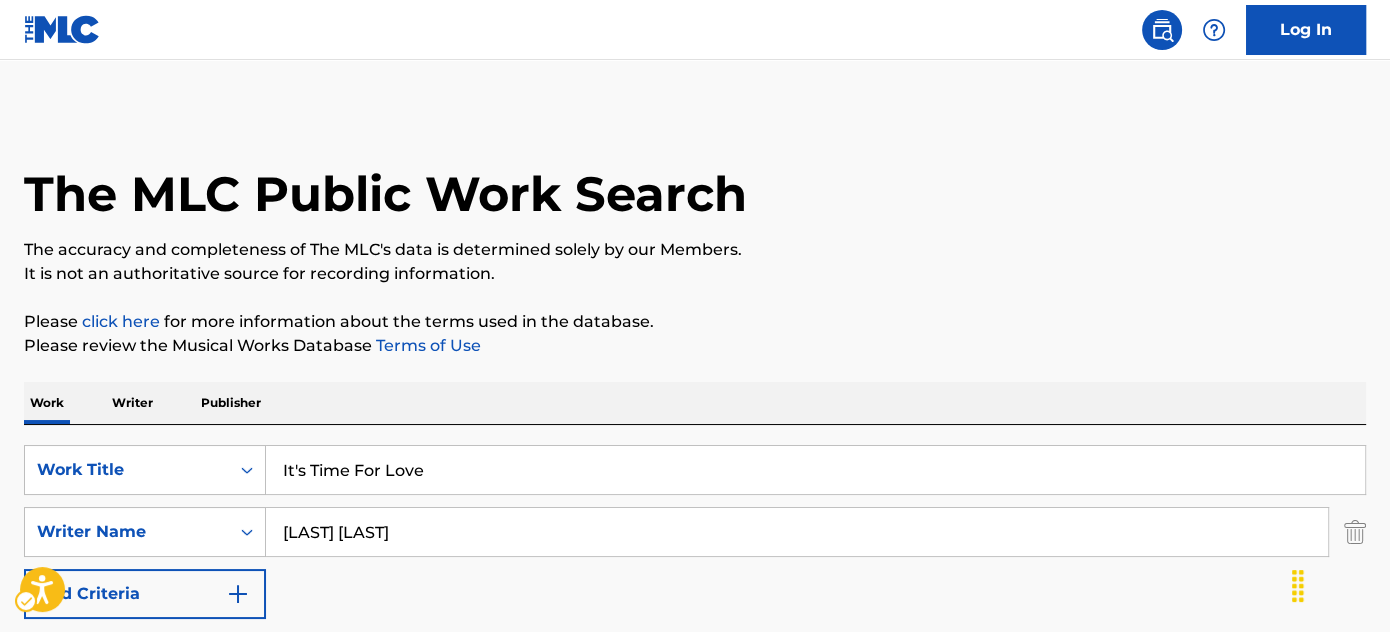 scroll, scrollTop: 424, scrollLeft: 0, axis: vertical 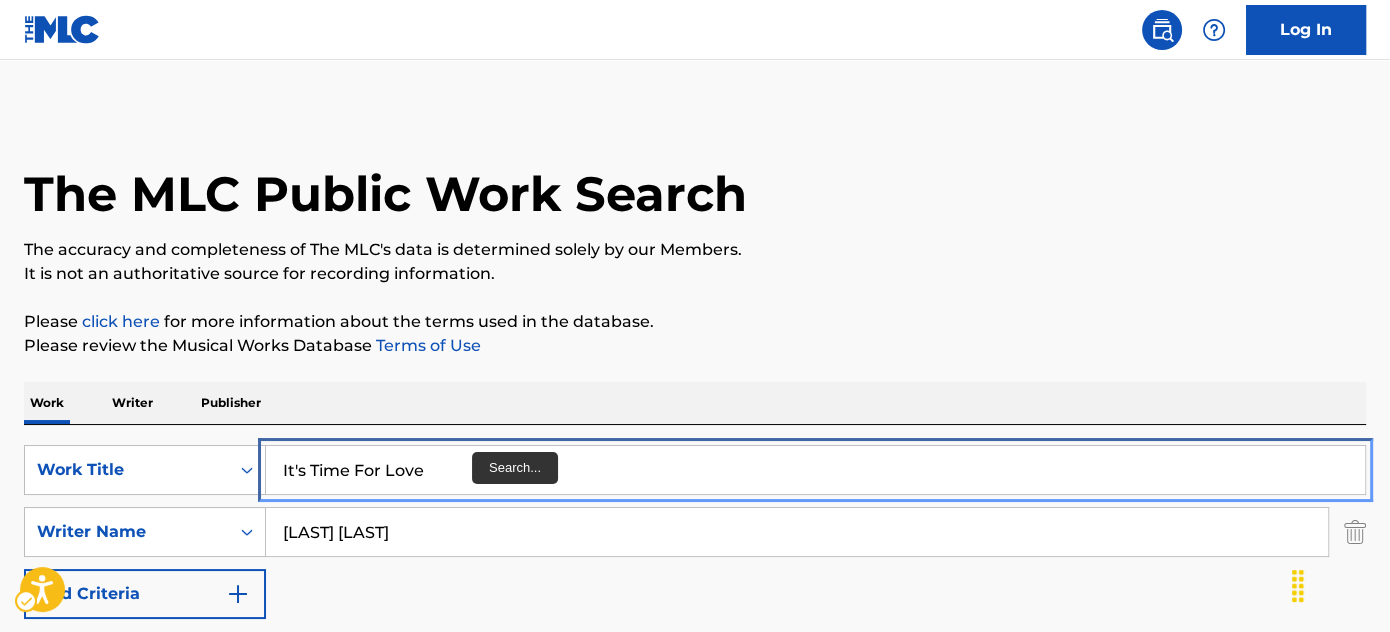 click on "It's Time For Love" at bounding box center [815, 470] 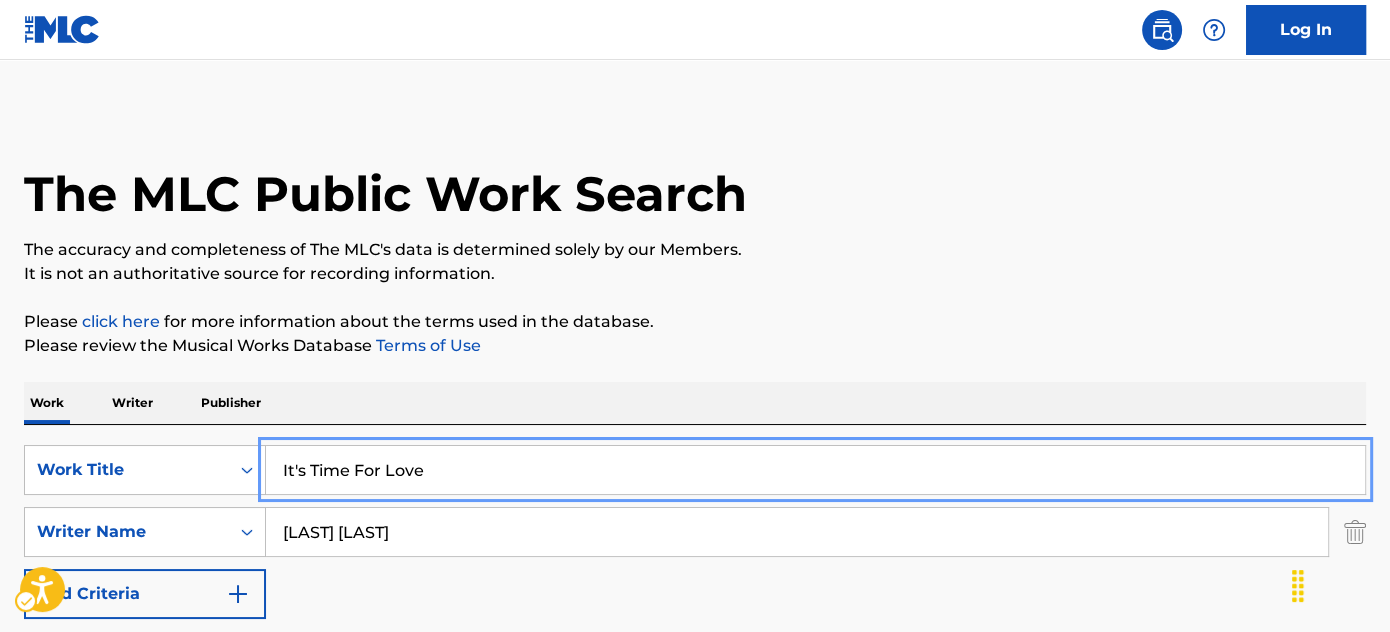 paste on "Can't Waste Tim" 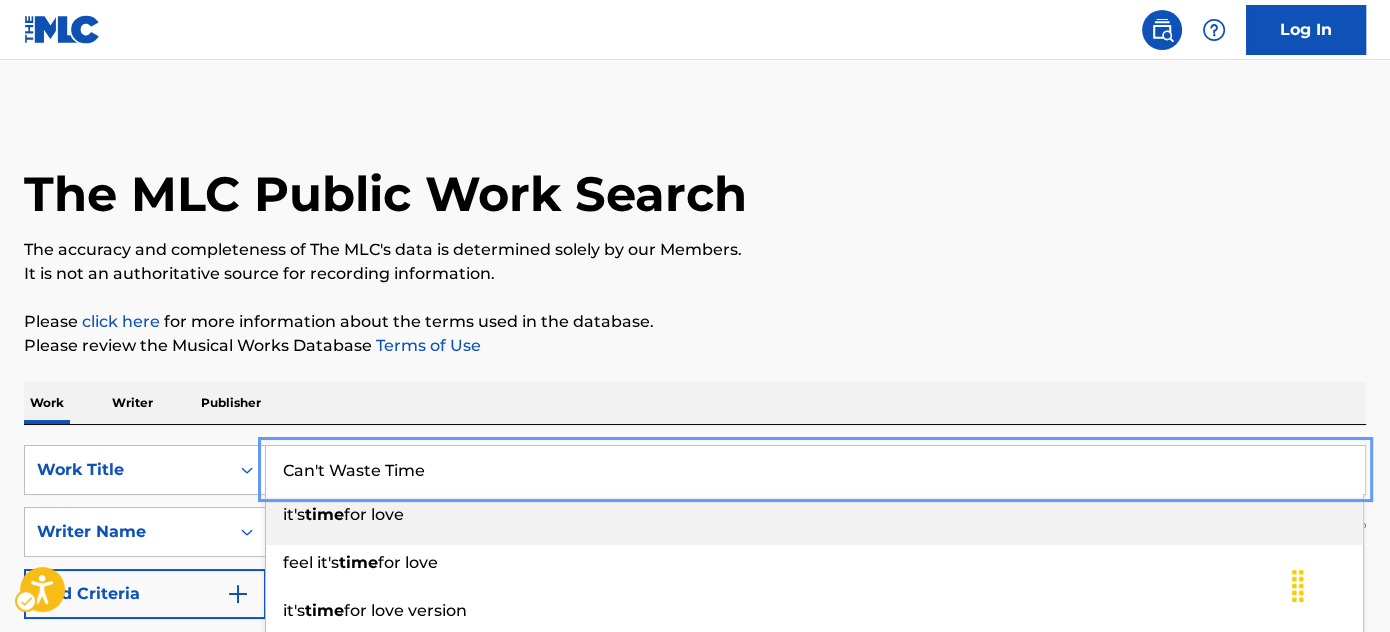 type on "Can't Waste Time" 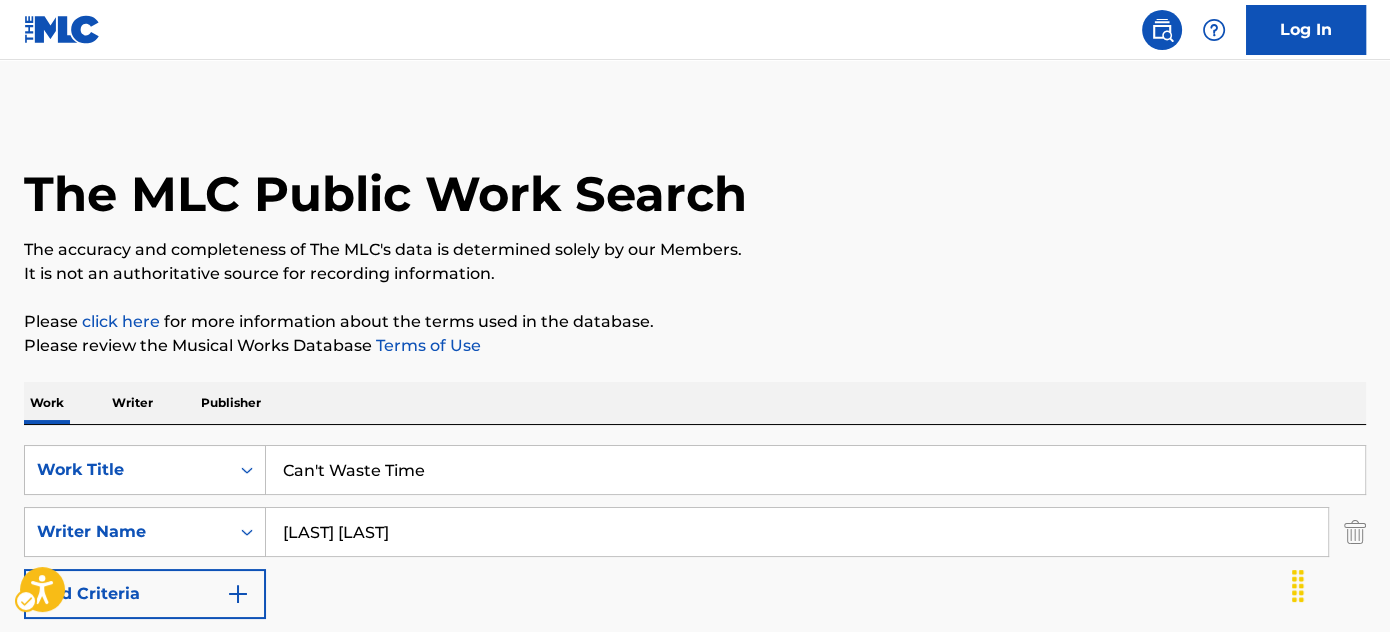scroll, scrollTop: 363, scrollLeft: 0, axis: vertical 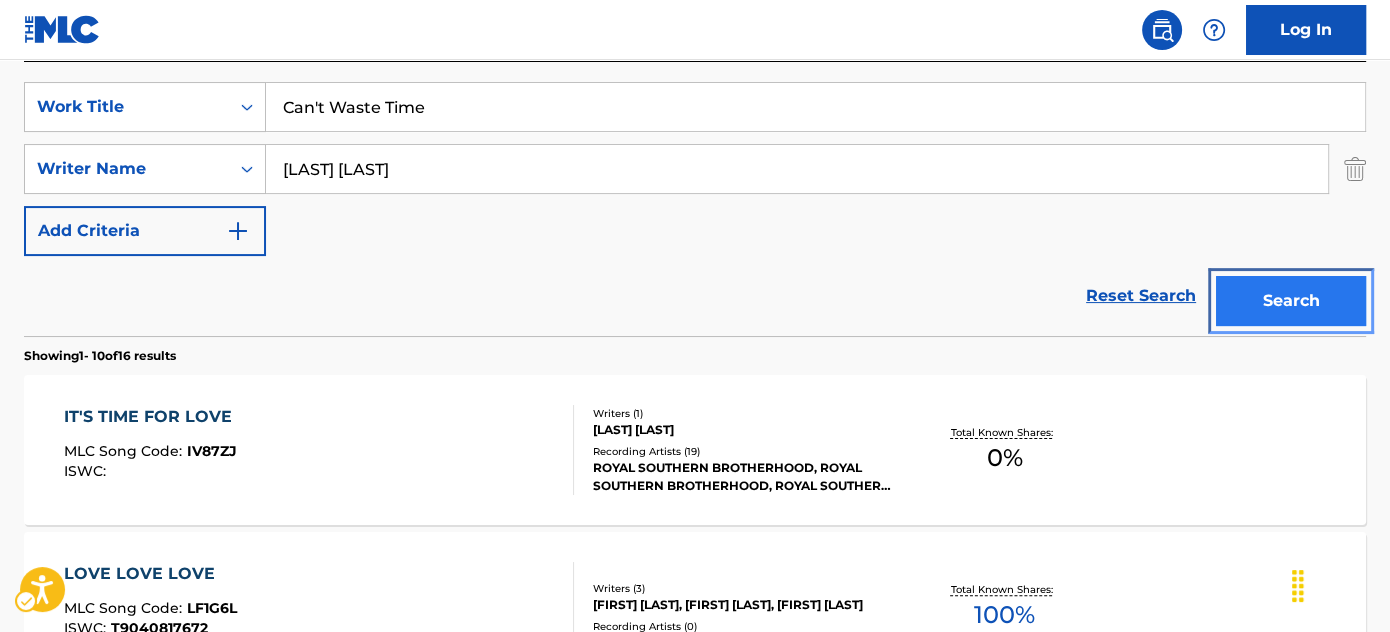 click on "Search" at bounding box center [1291, 301] 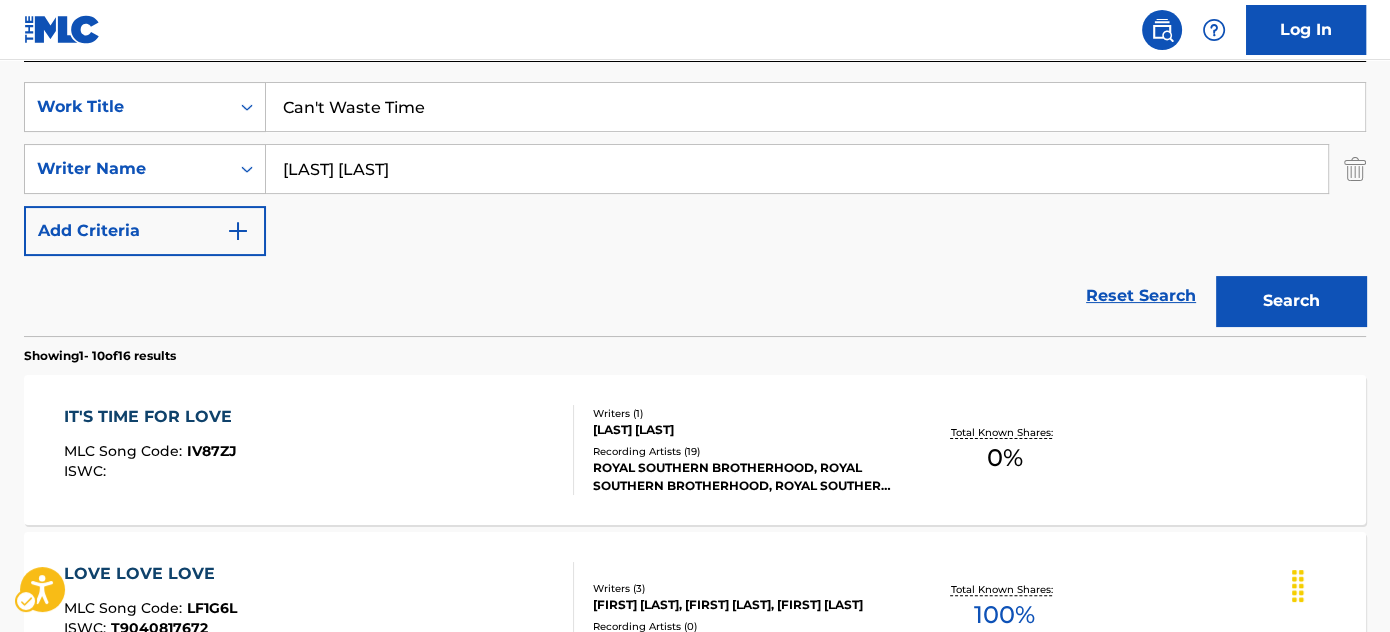 scroll, scrollTop: 301, scrollLeft: 0, axis: vertical 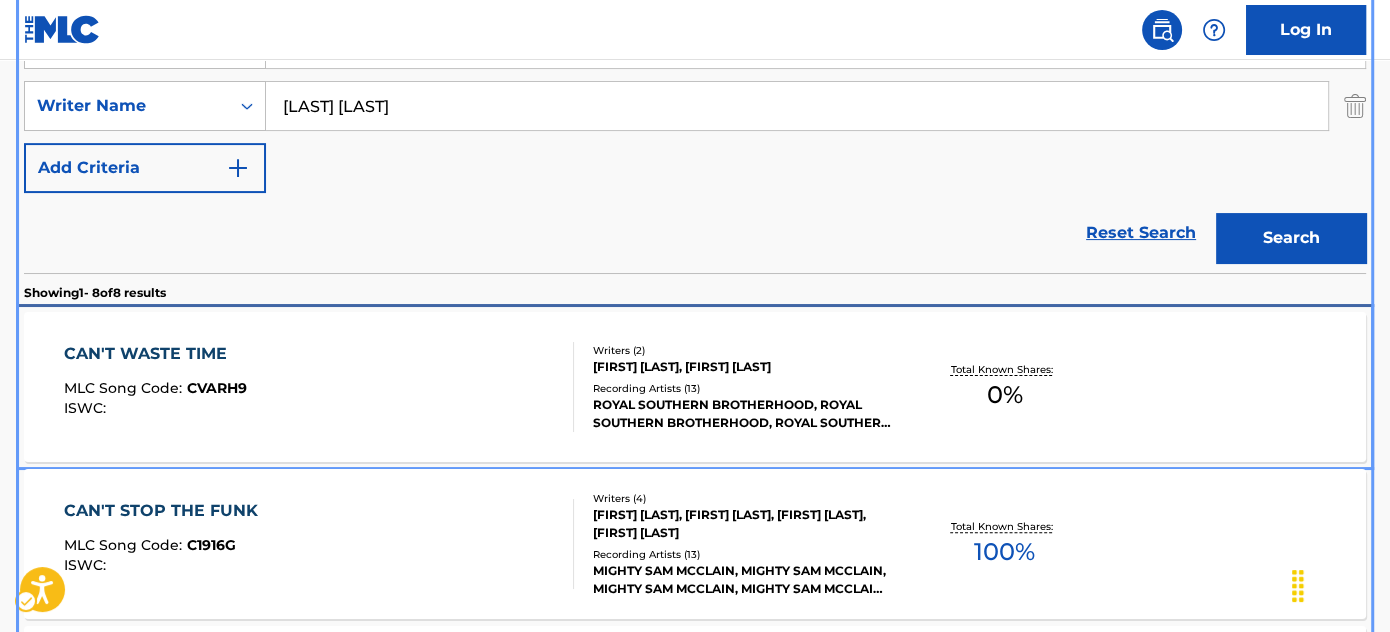 click on "CAN'T WASTE TIME MLC Song Code : CVARH9 ISWC :" at bounding box center (319, 387) 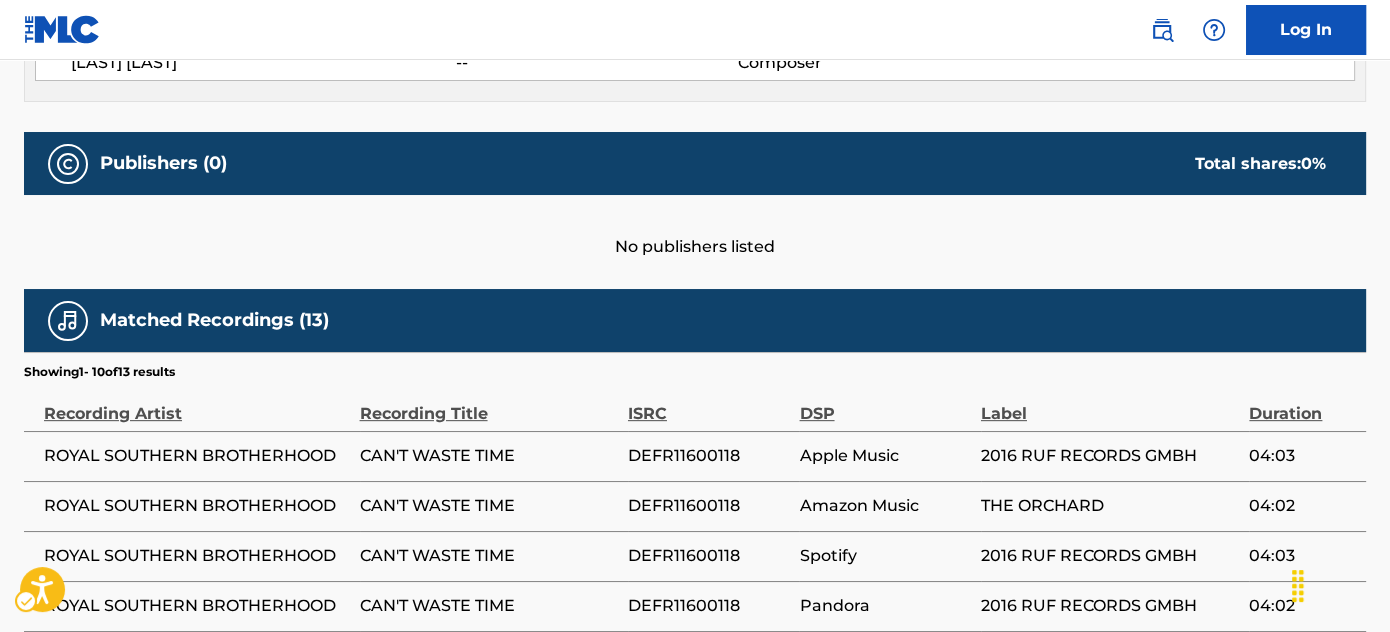 scroll, scrollTop: 858, scrollLeft: 0, axis: vertical 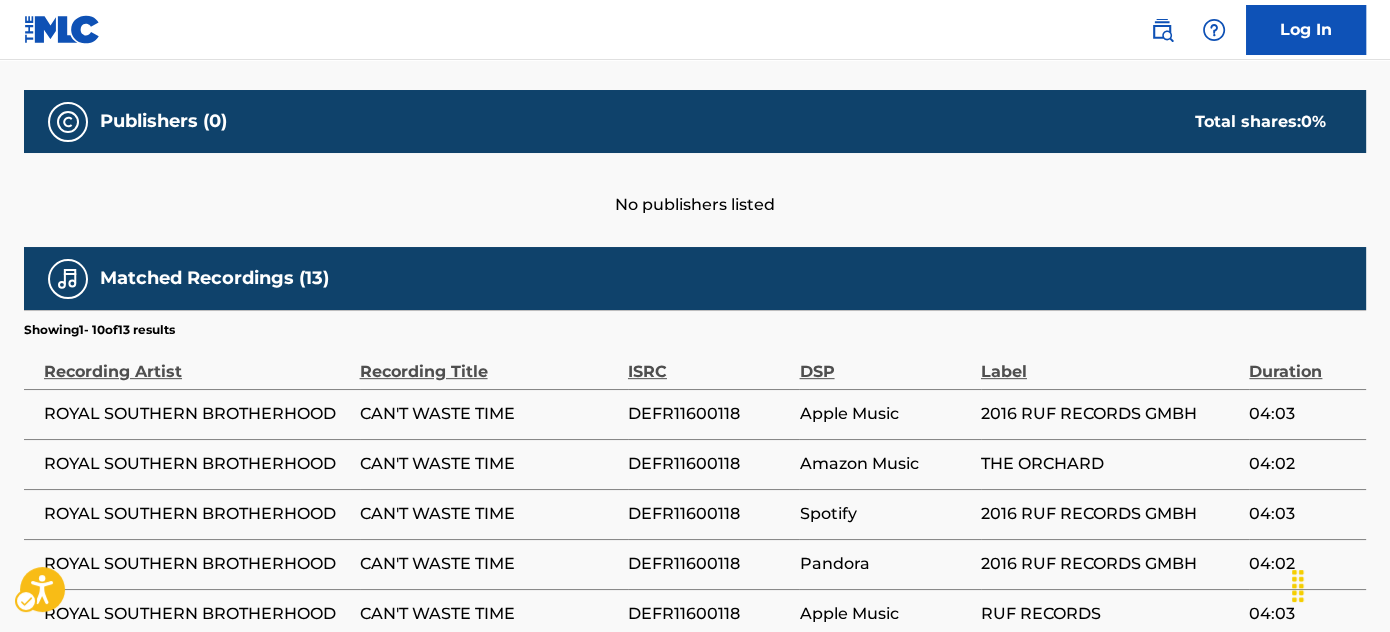 click on "DEFR11600118" at bounding box center [709, 414] 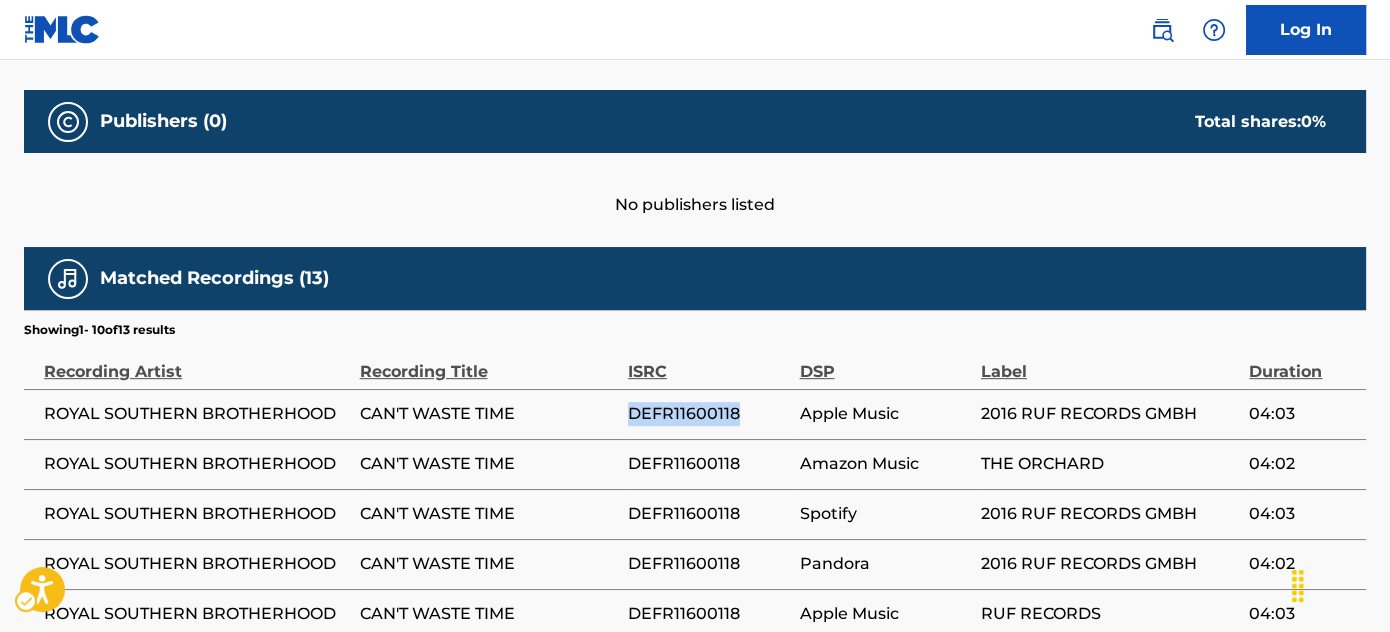 click on "DEFR11600118" at bounding box center (709, 414) 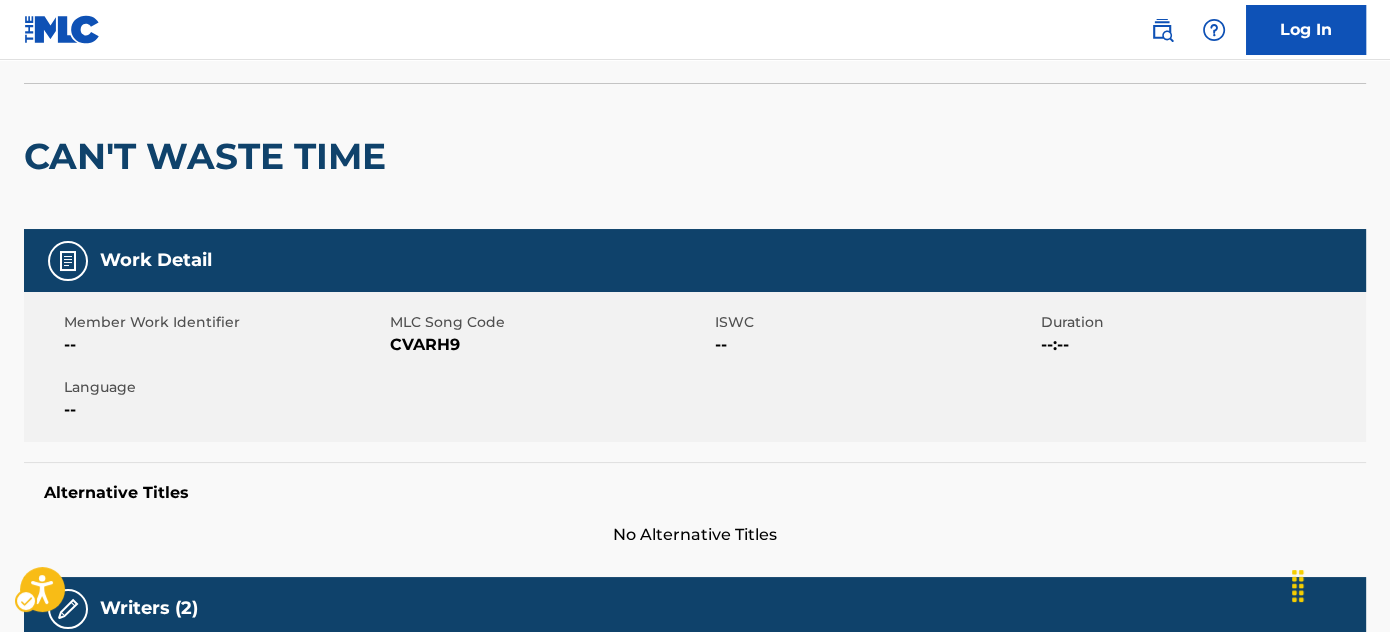 scroll, scrollTop: 0, scrollLeft: 0, axis: both 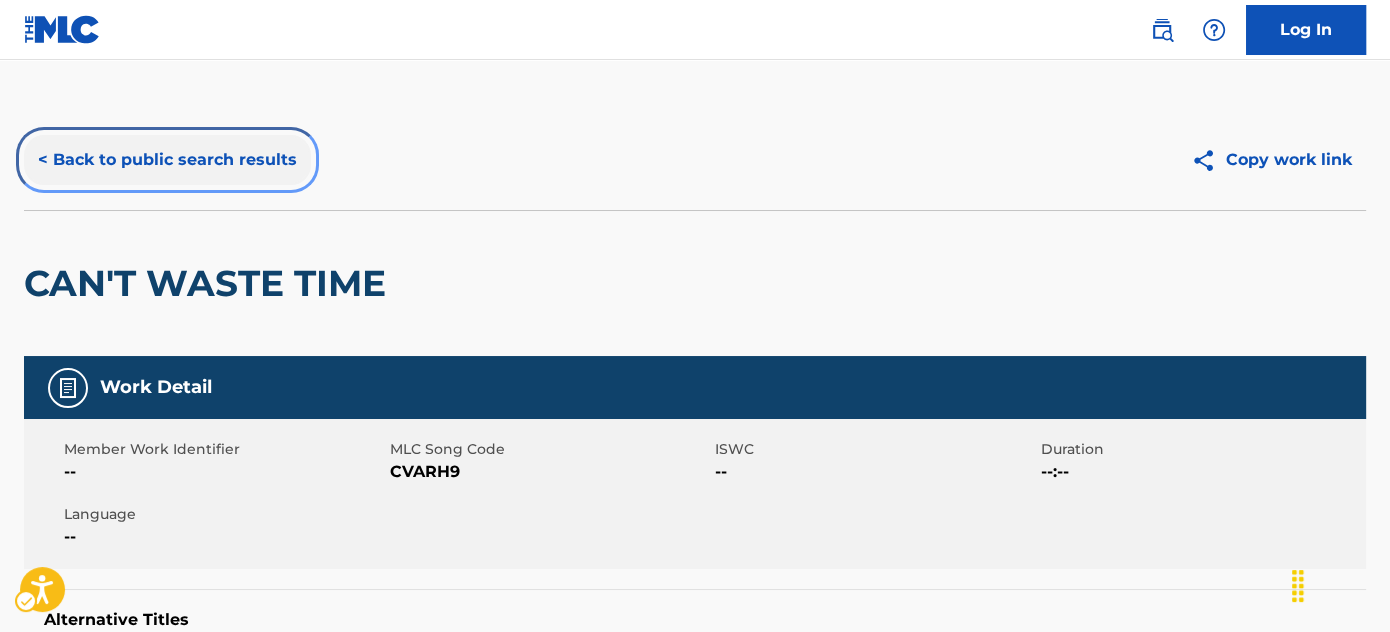 click on "< Back to public search results" at bounding box center [167, 160] 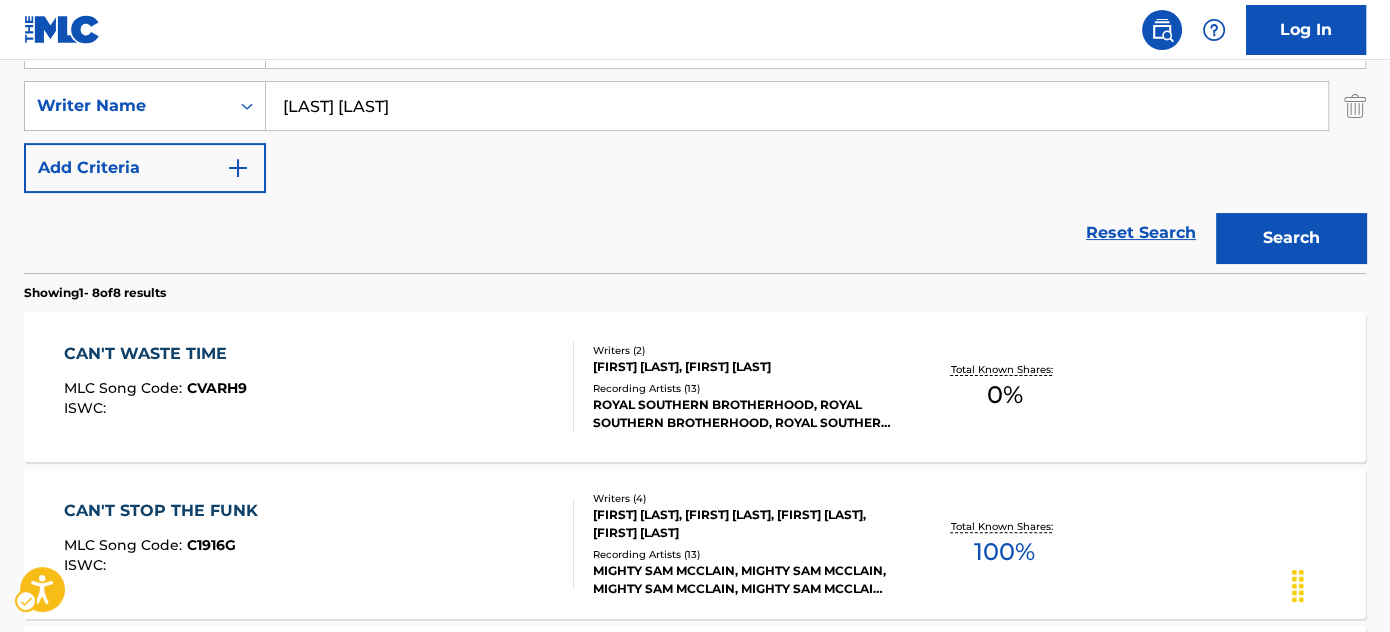 scroll, scrollTop: 153, scrollLeft: 0, axis: vertical 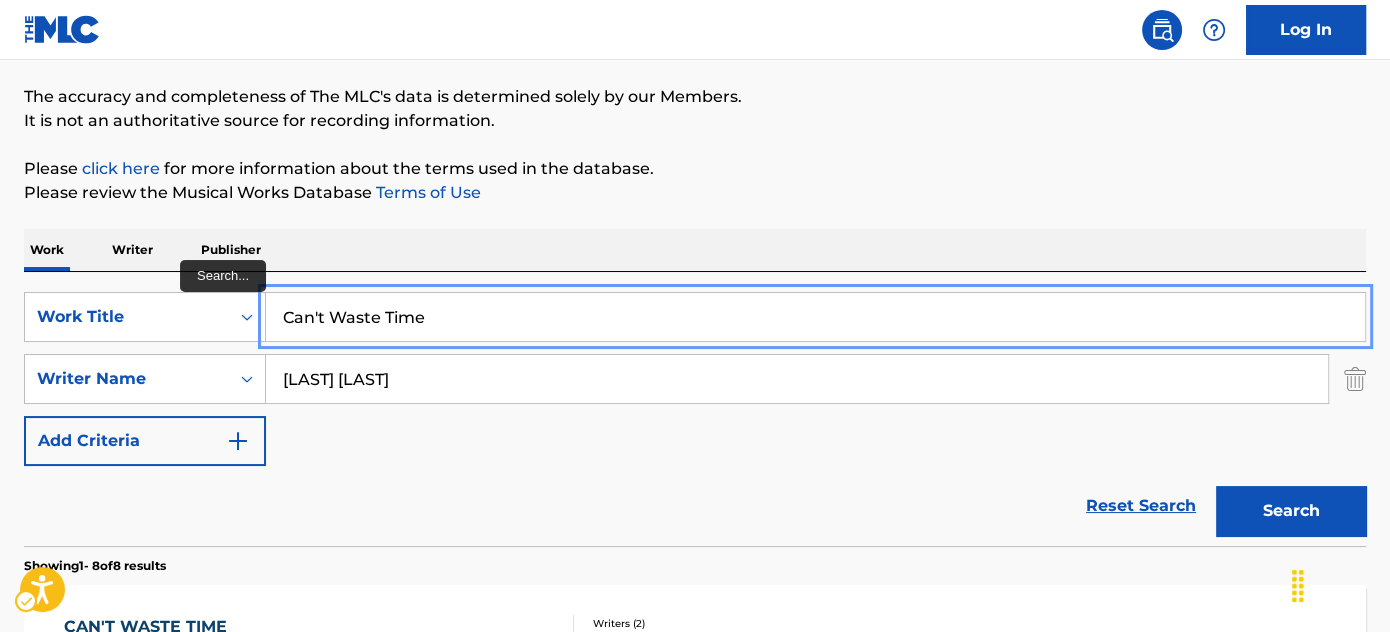 click on "Can't Waste Time" at bounding box center (815, 317) 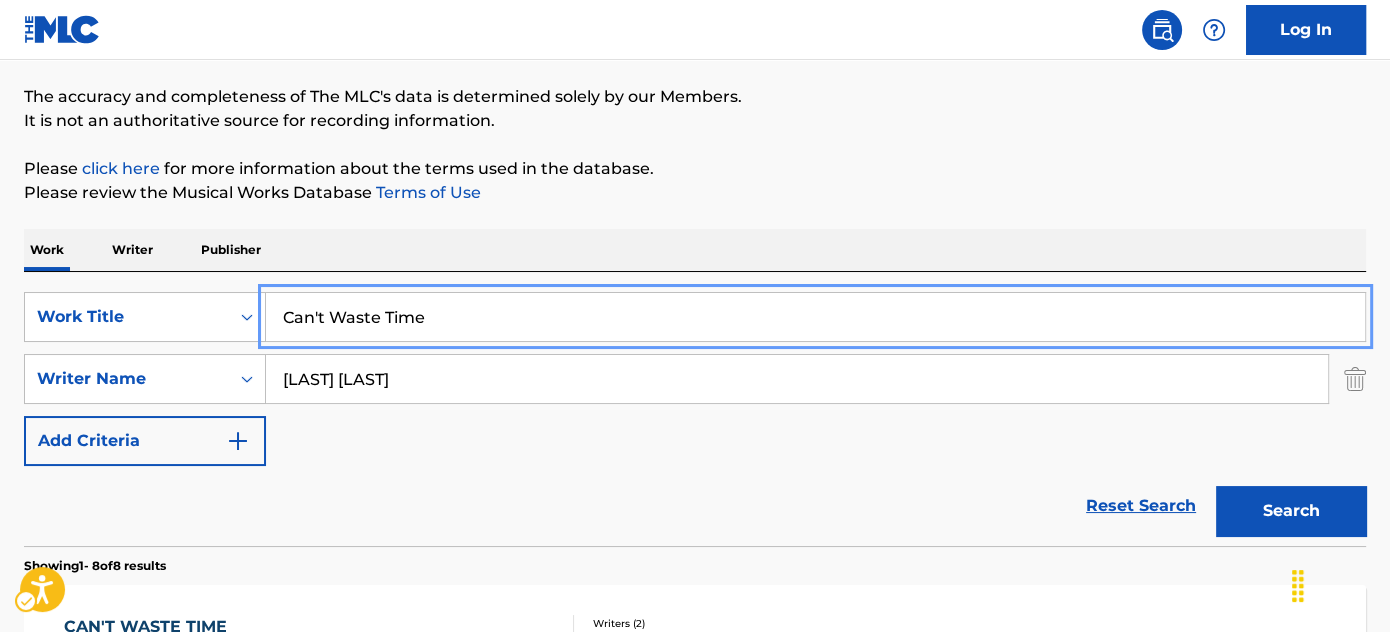paste on "ome Hell Or High Water" 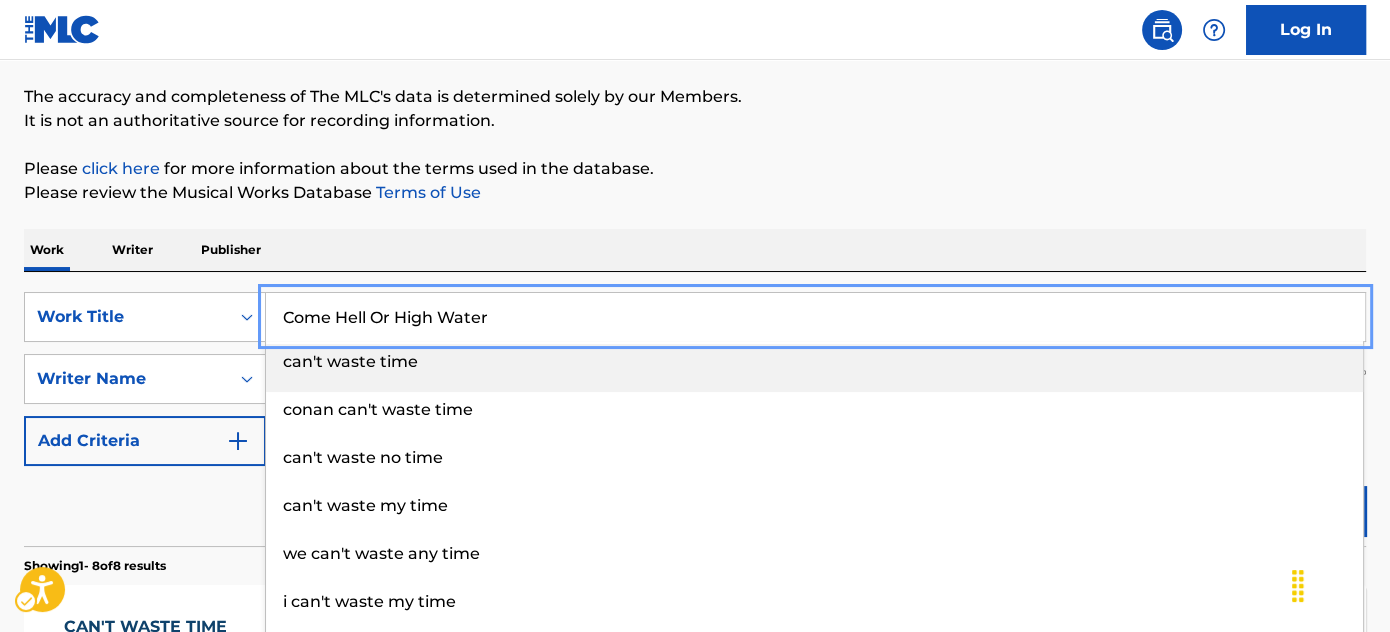 type on "Come Hell Or High Water" 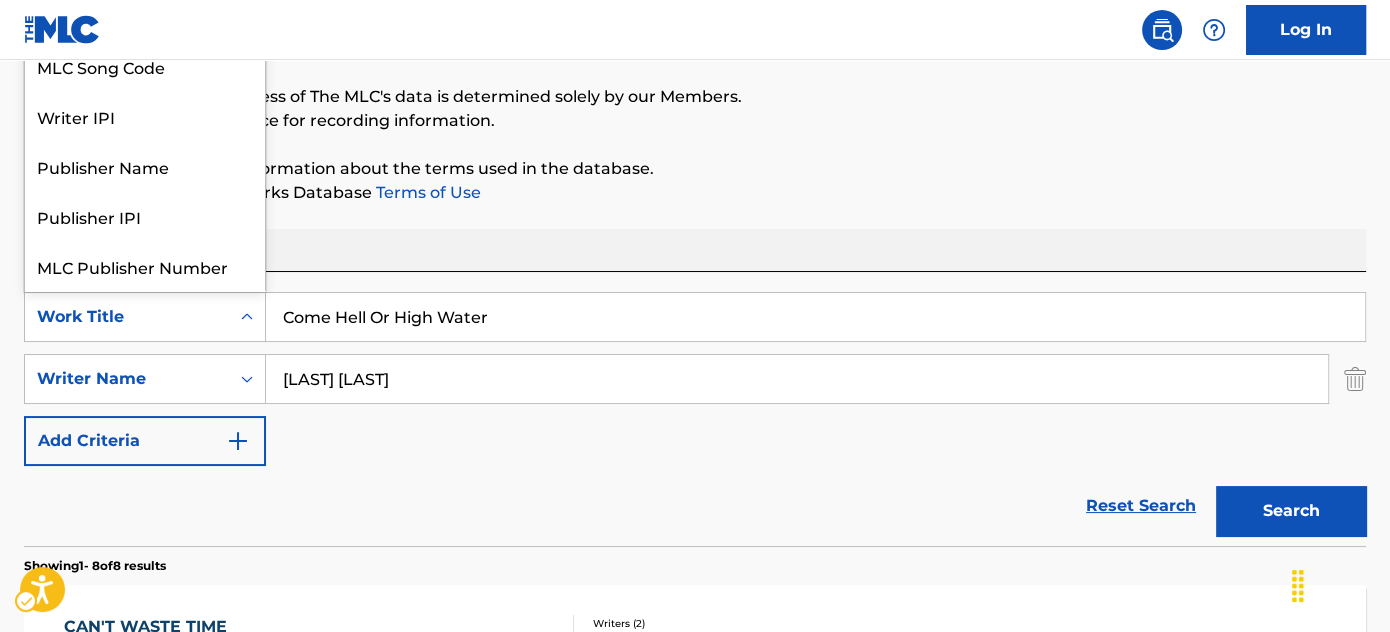 click on "SearchWithCriteriaa1b8b543-0ba6-4da4-9260-ef7de812e10f 7 results available. Use Up and Down to choose options, press Enter to select the currently focused option, press Escape to exit the menu, press Tab to select the option and exit the menu. Work Title ISWC MLC Song Code Writer IPI Publisher Name Publisher IPI MLC Publisher Number Work Title Come Hell Or High Water SearchWithCriteria902efccb-cb0f-405d-9478-f29c813b4ef9 Writer Name [LAST] [LAST] Add Criteria Reset Search Search" at bounding box center [695, 419] 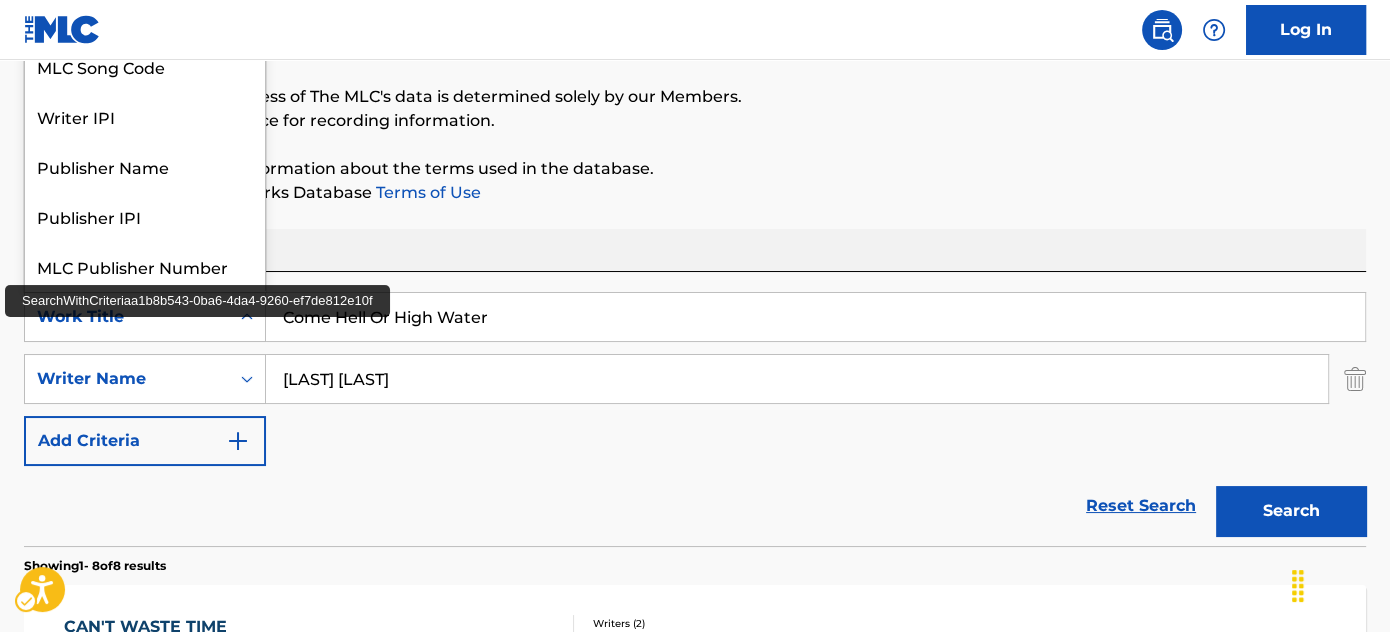 scroll, scrollTop: 335, scrollLeft: 0, axis: vertical 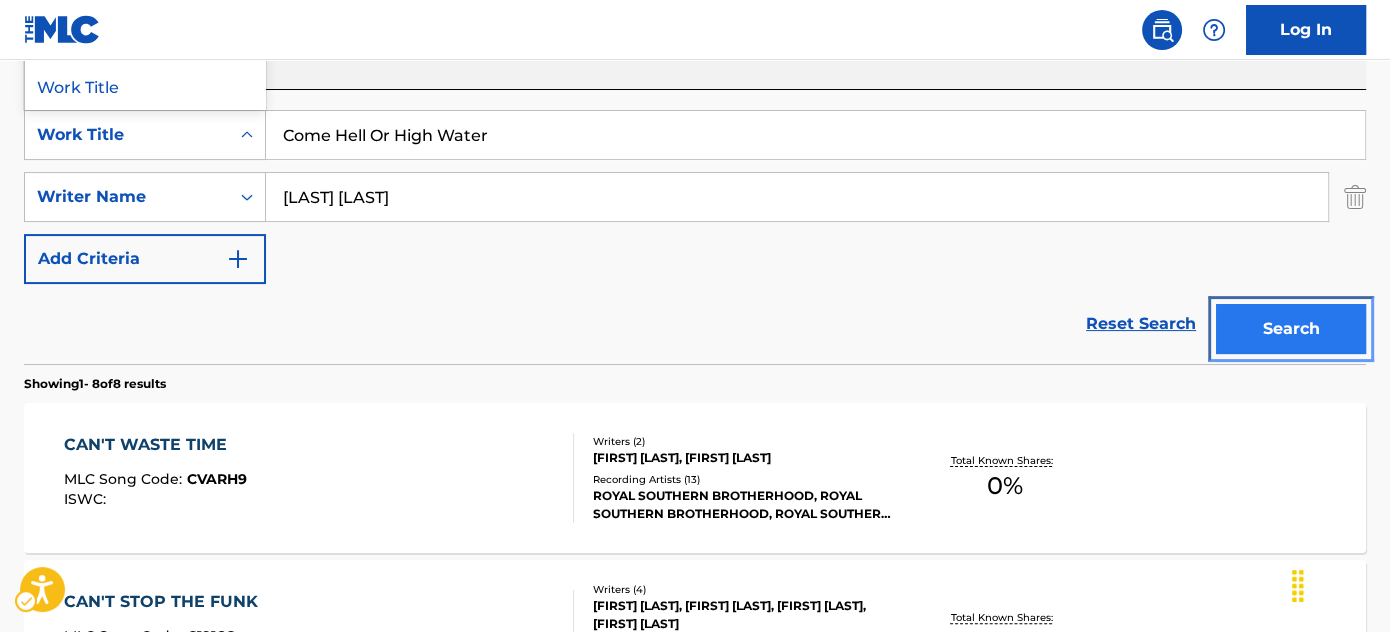 click on "Search" at bounding box center [1291, 329] 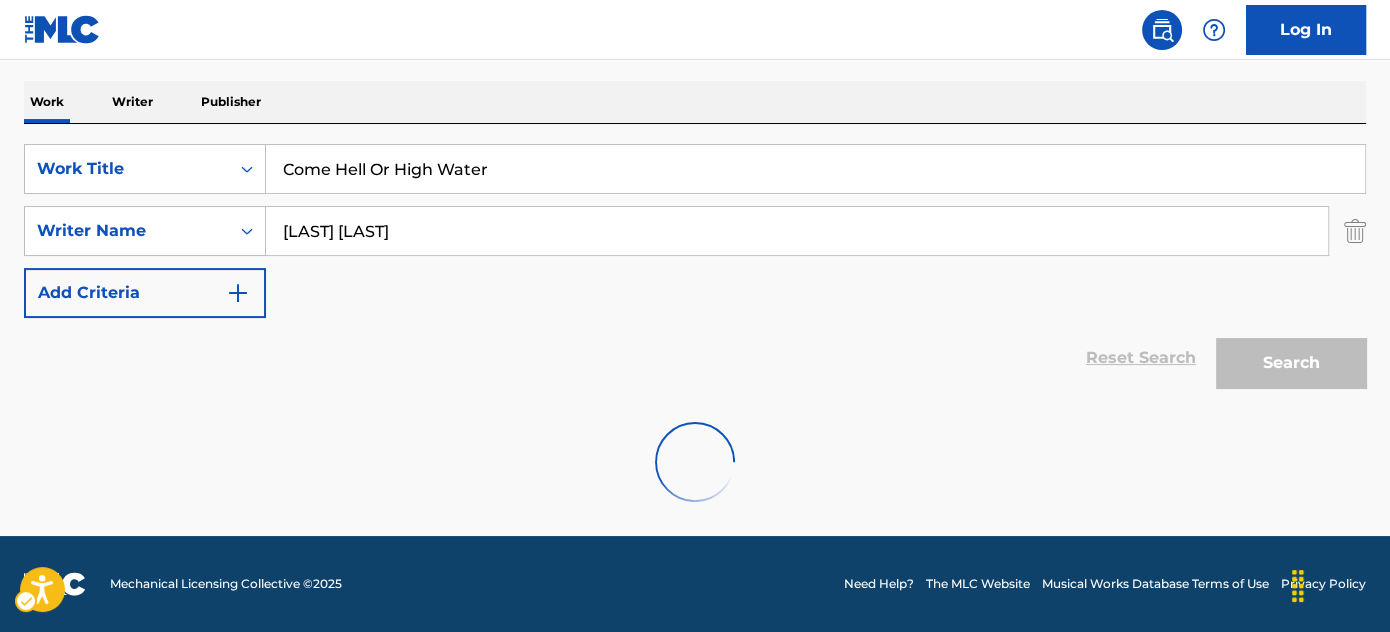 scroll, scrollTop: 301, scrollLeft: 0, axis: vertical 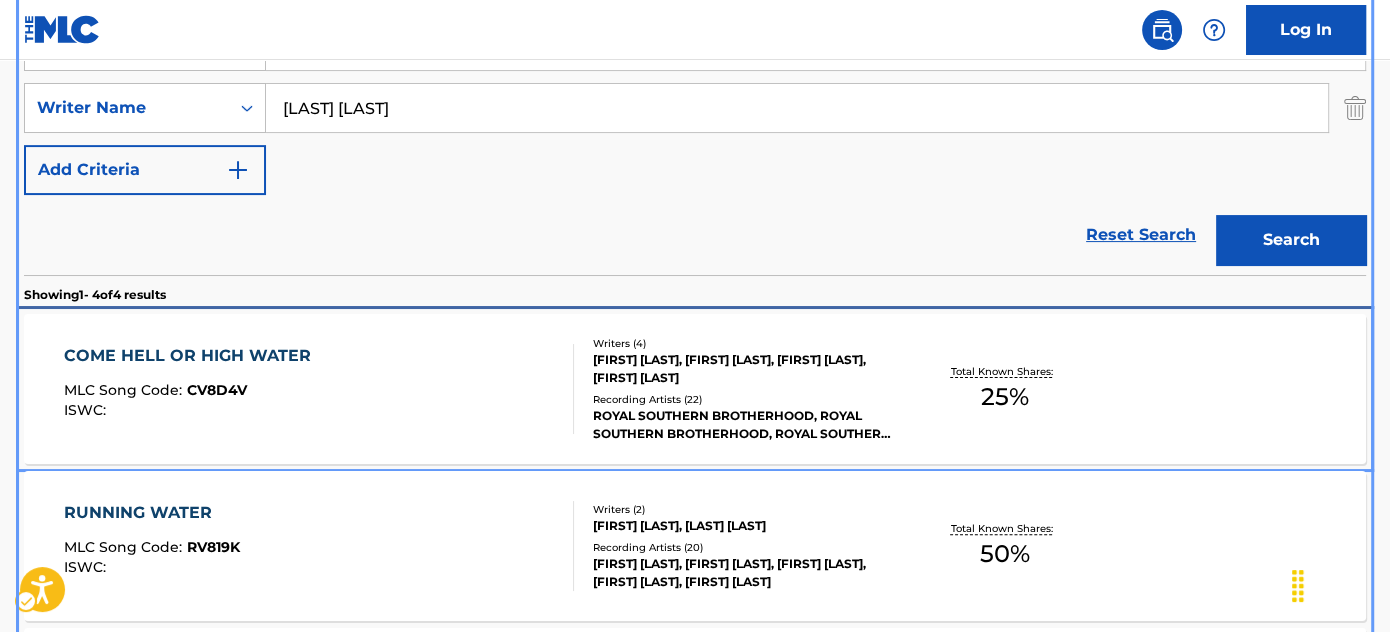 click on "COME HELL OR HIGH WATER MLC Song Code : CV8D4V ISWC :" at bounding box center (319, 389) 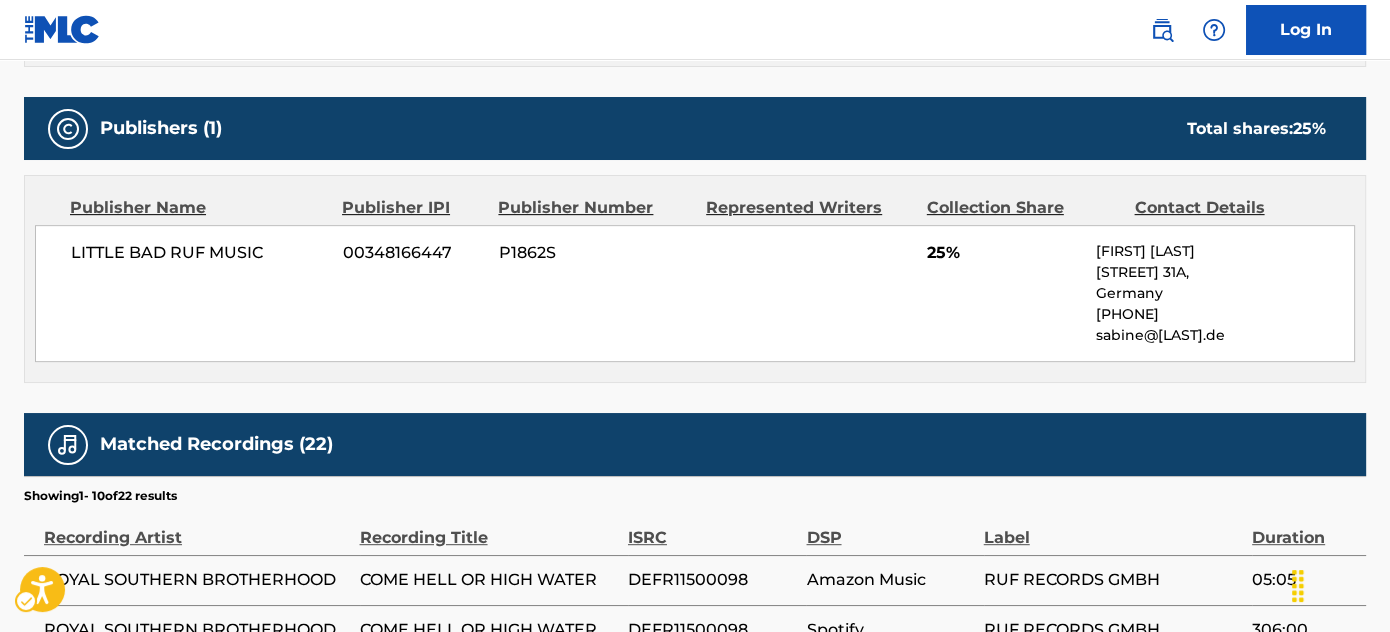 scroll, scrollTop: 1528, scrollLeft: 0, axis: vertical 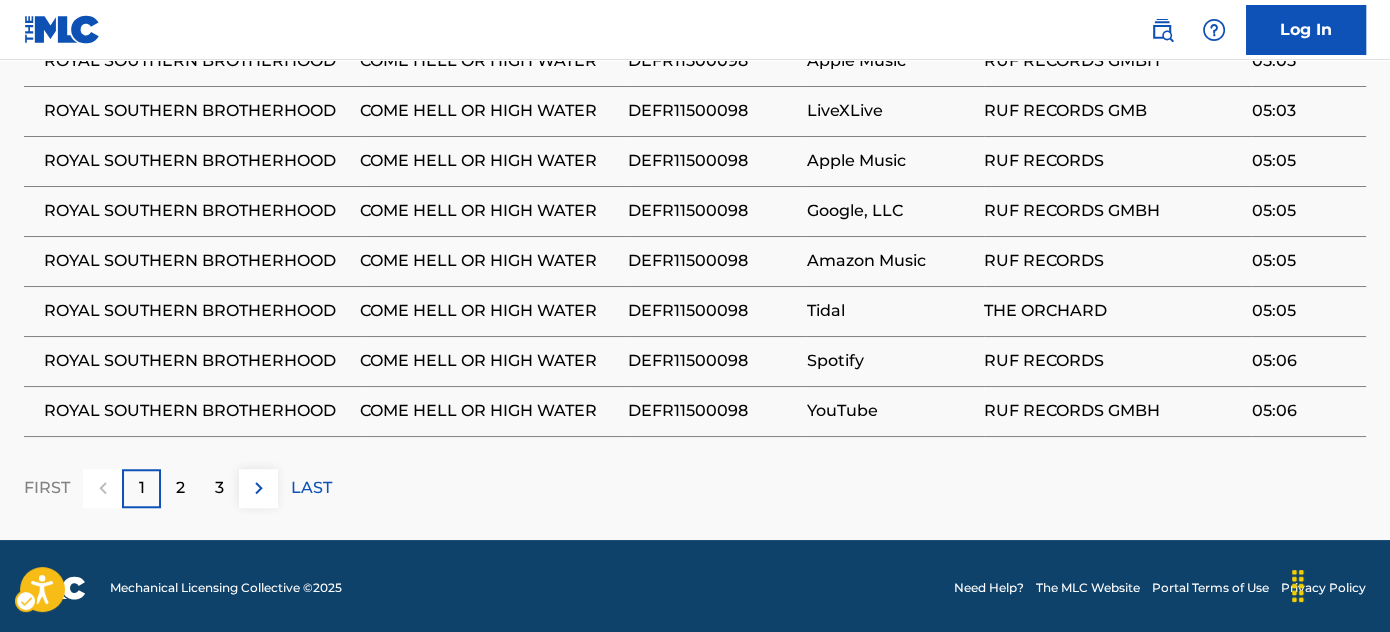 click on "DEFR11500098" at bounding box center (712, 261) 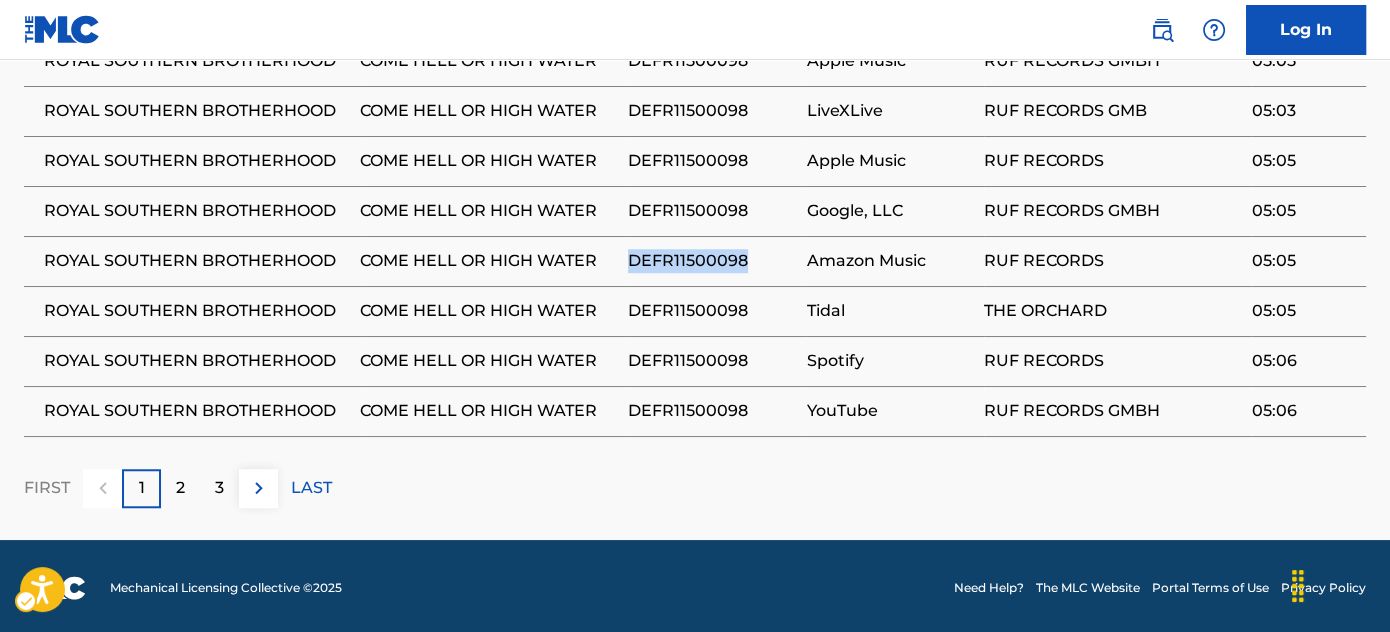 click on "DEFR11500098" at bounding box center (712, 261) 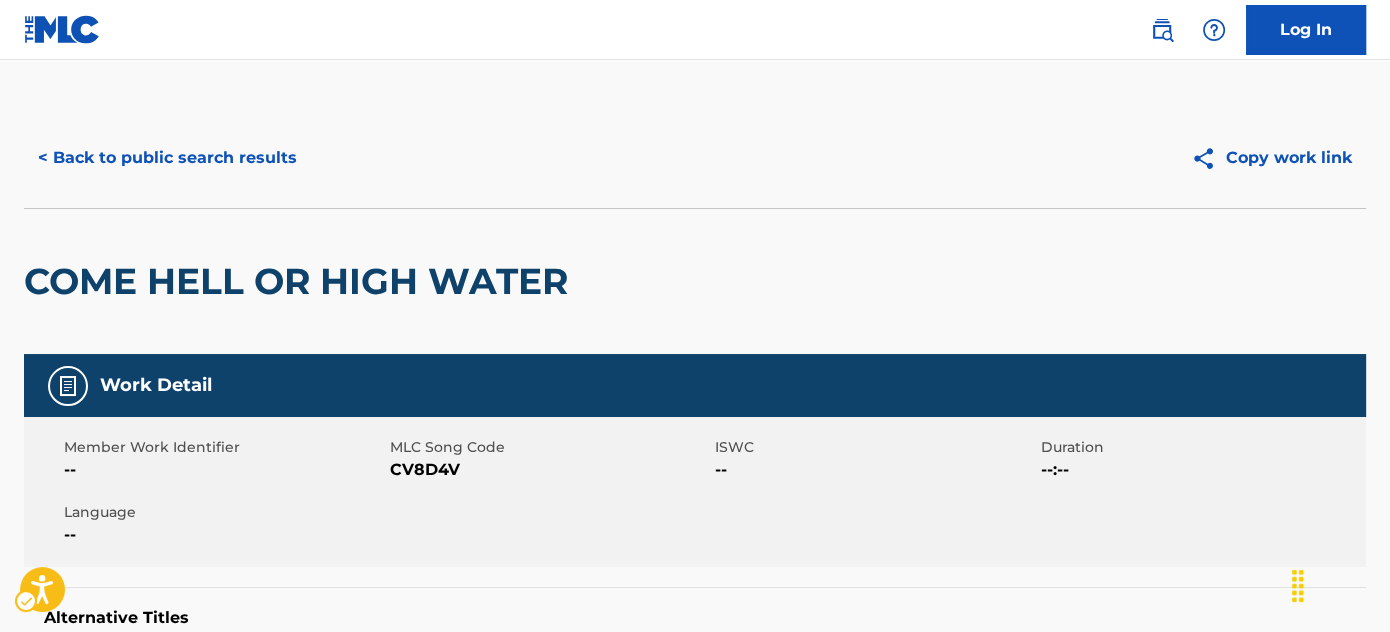 scroll, scrollTop: 0, scrollLeft: 0, axis: both 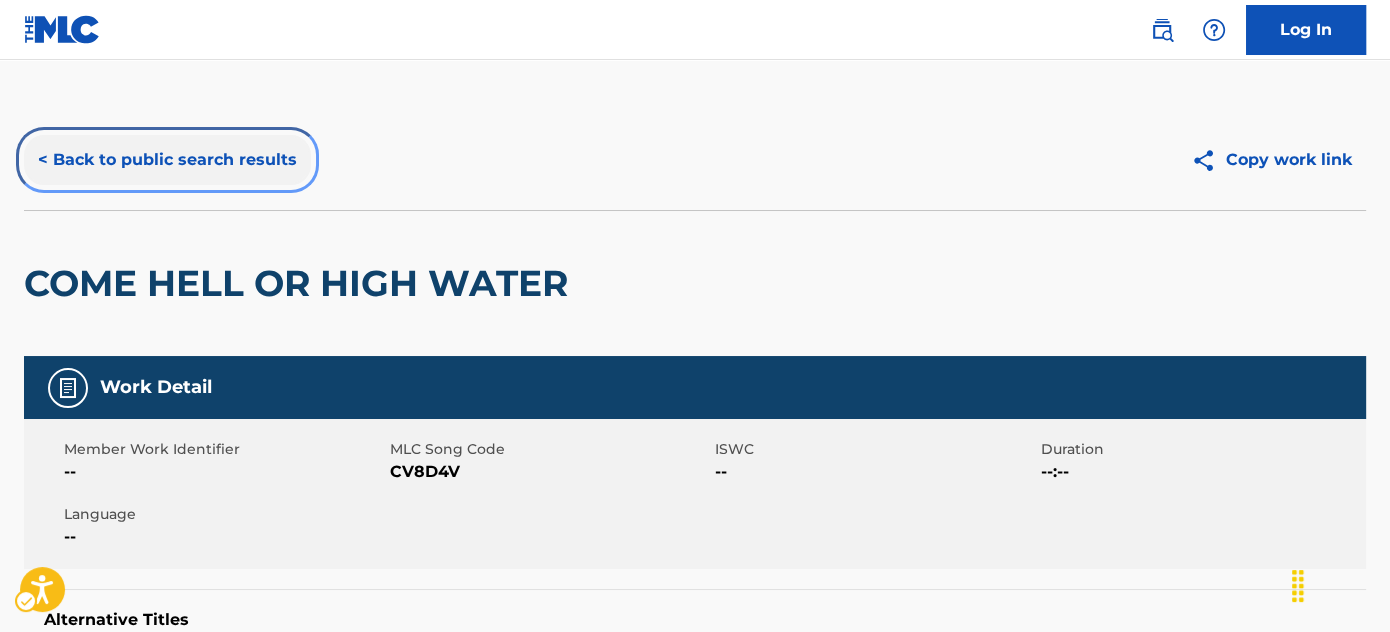 click on "< Back to public search results" at bounding box center (167, 160) 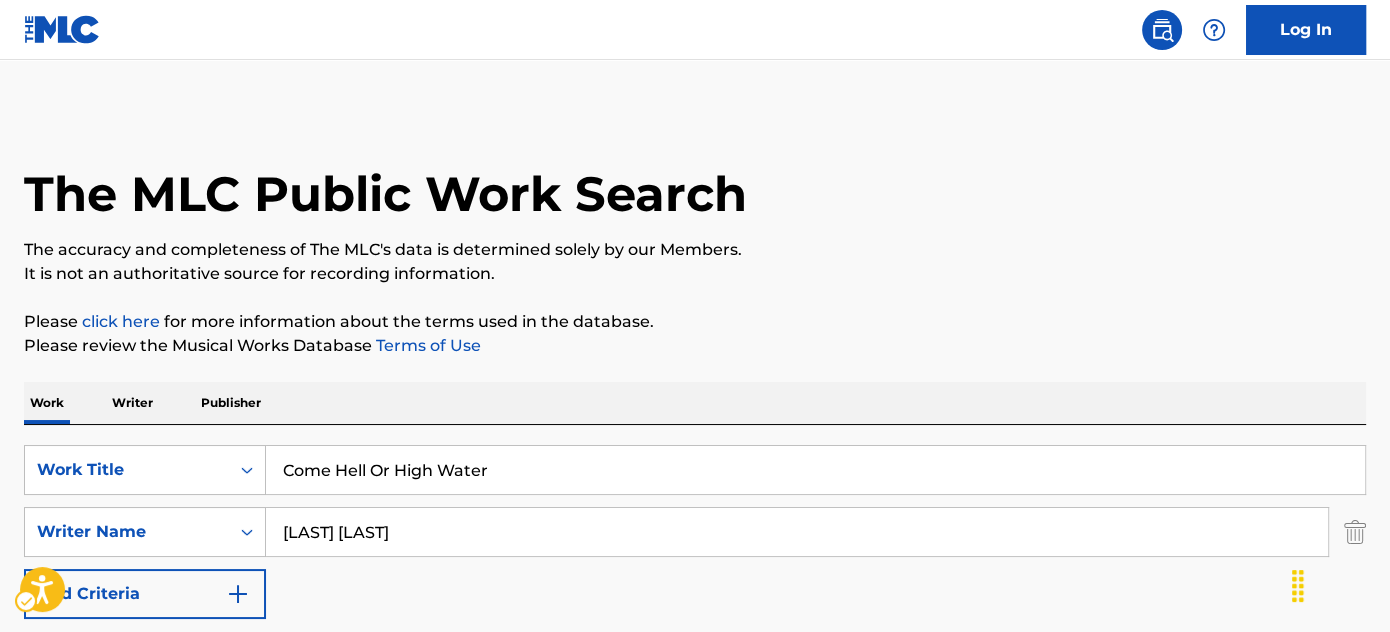 scroll, scrollTop: 424, scrollLeft: 0, axis: vertical 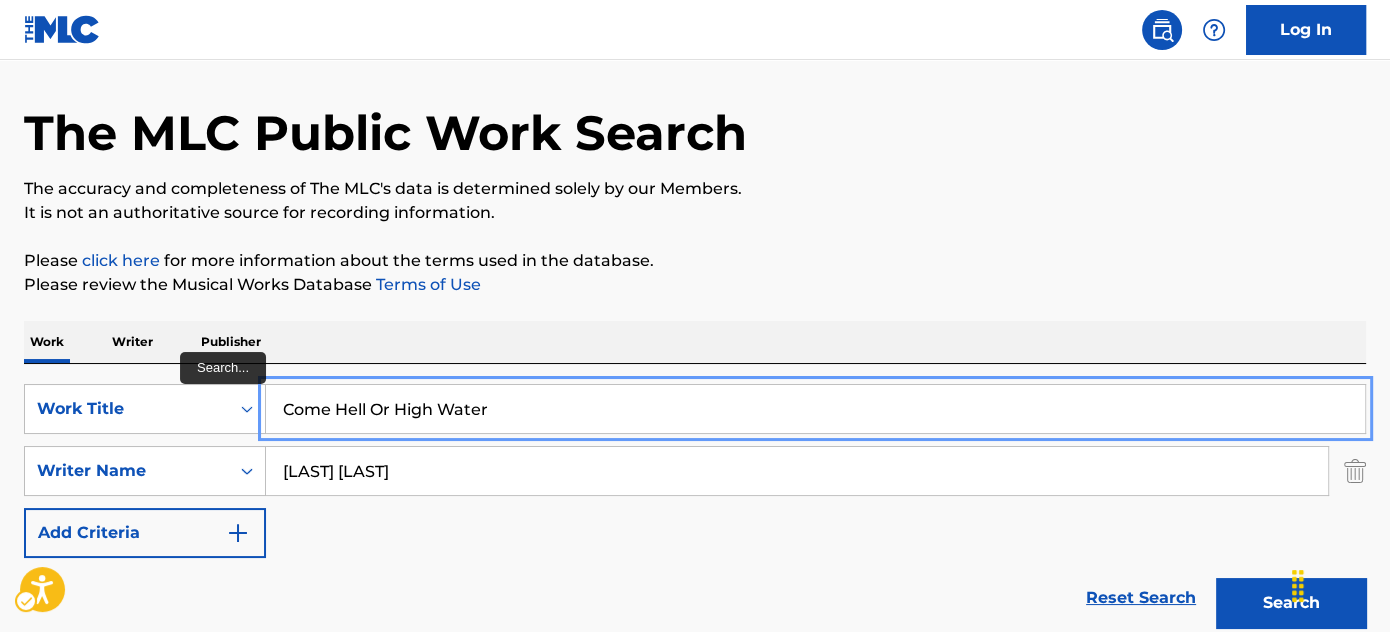 click on "Come Hell Or High Water" at bounding box center [815, 409] 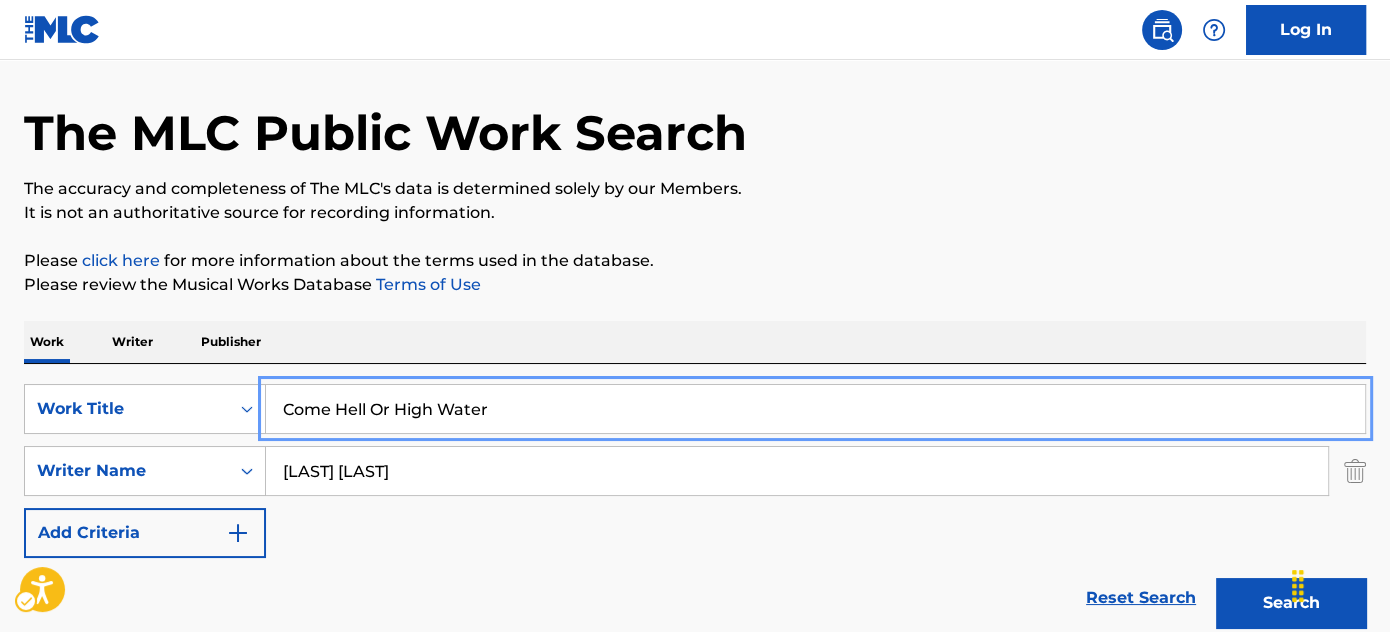 click on "Please review the Musical Works Database   Terms of Use  | New Window  | New Window" at bounding box center (695, 285) 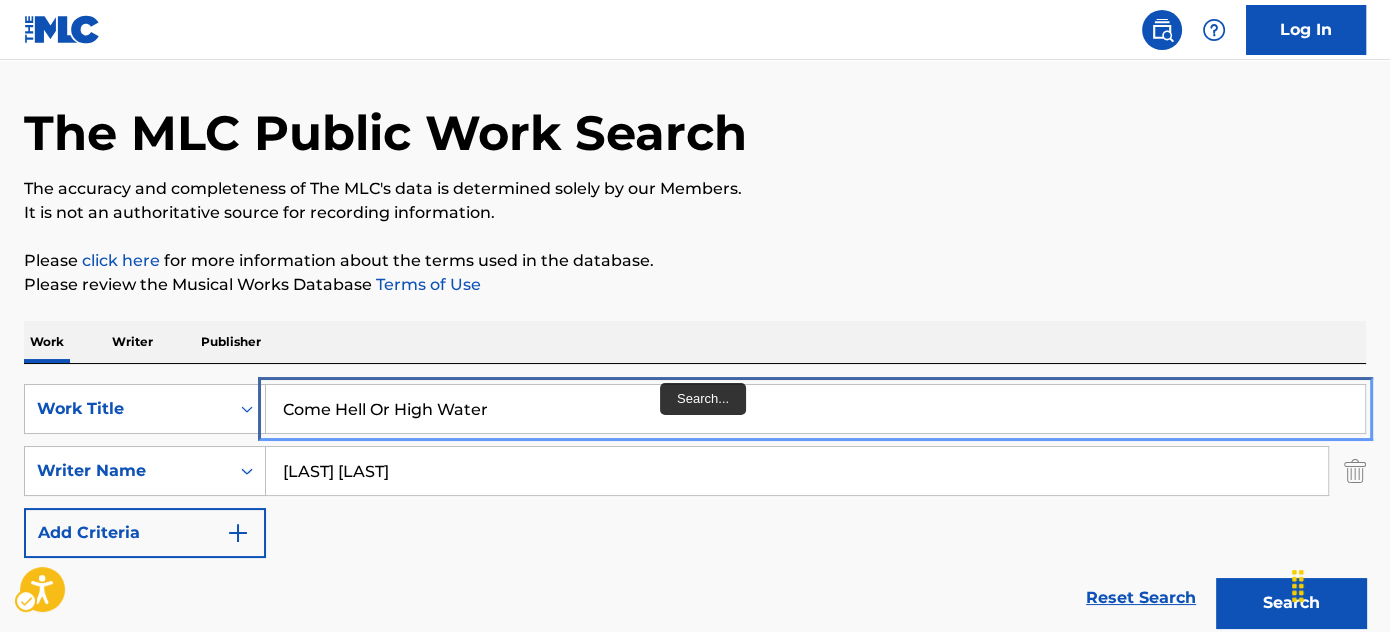 click on "Come Hell Or High Water" at bounding box center (815, 409) 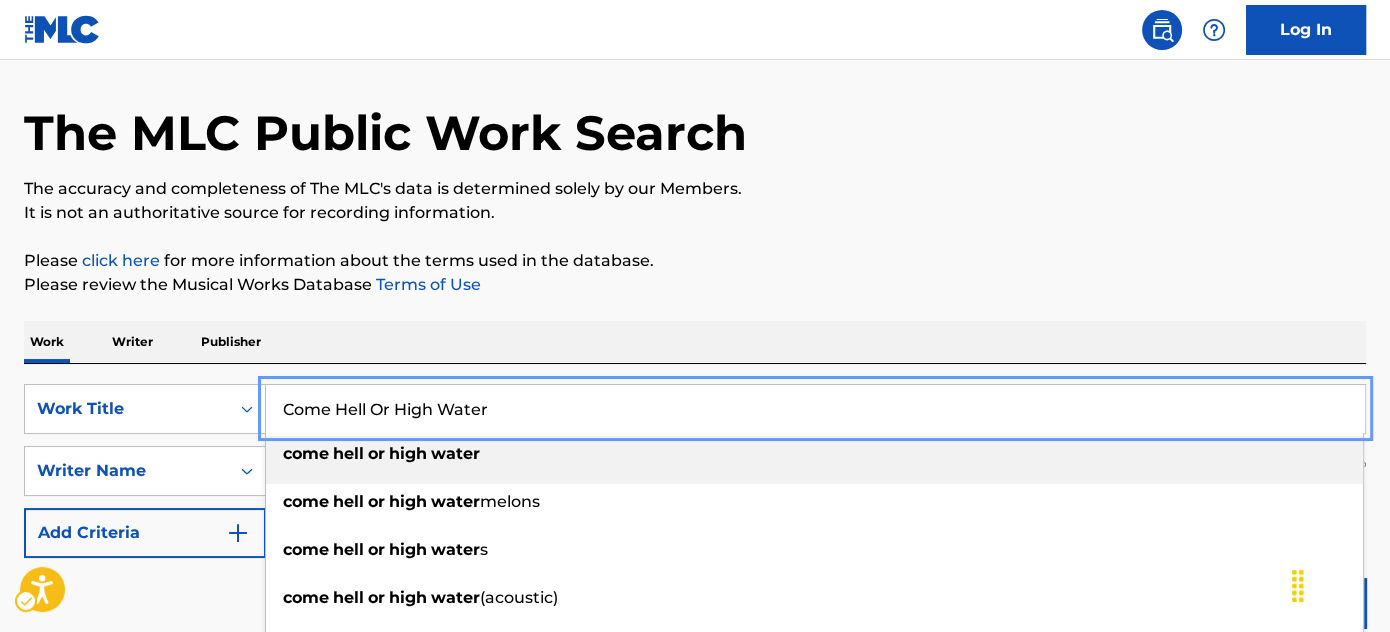 paste on "Blues Is The Truth" 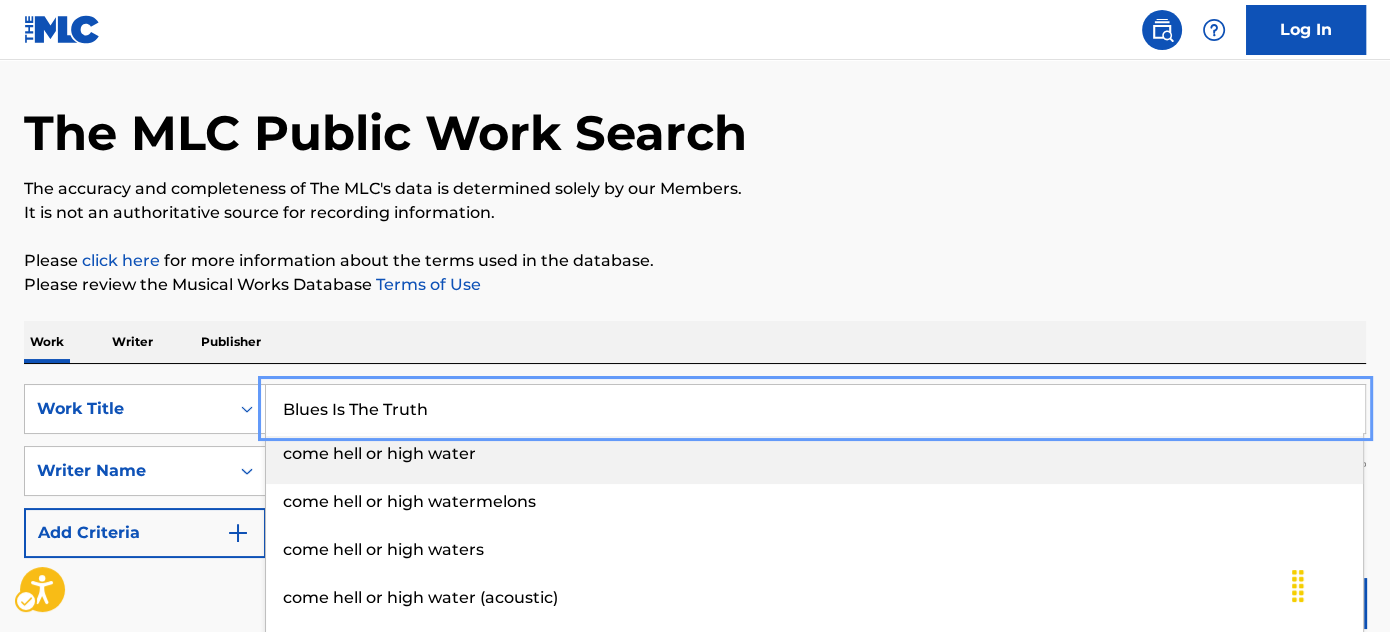 click on "It is not an authoritative source for recording information." at bounding box center (695, 213) 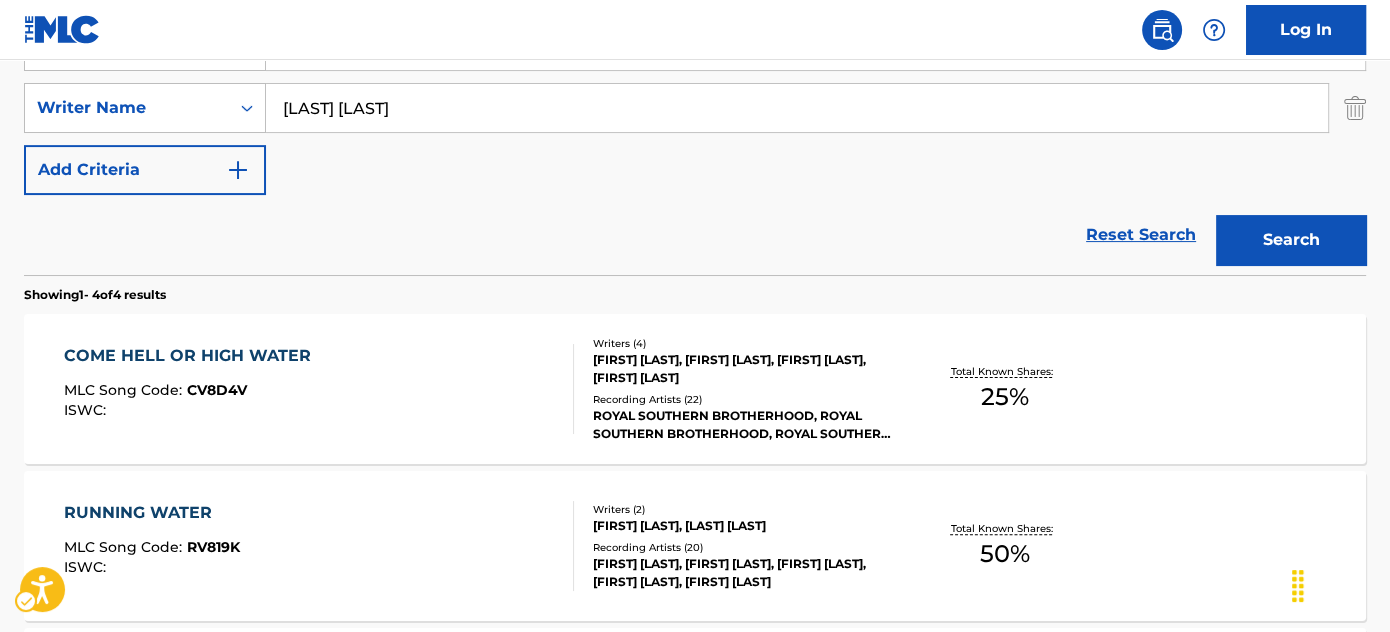 scroll, scrollTop: 313, scrollLeft: 0, axis: vertical 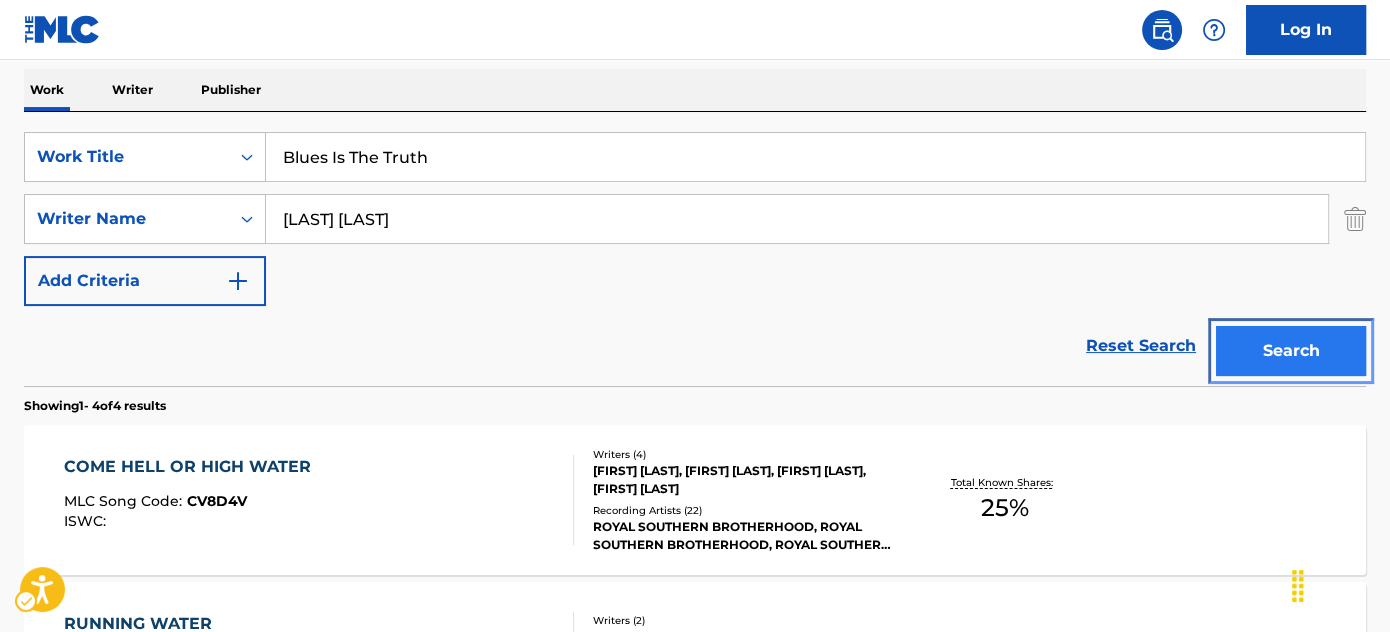 click on "Search" at bounding box center [1291, 351] 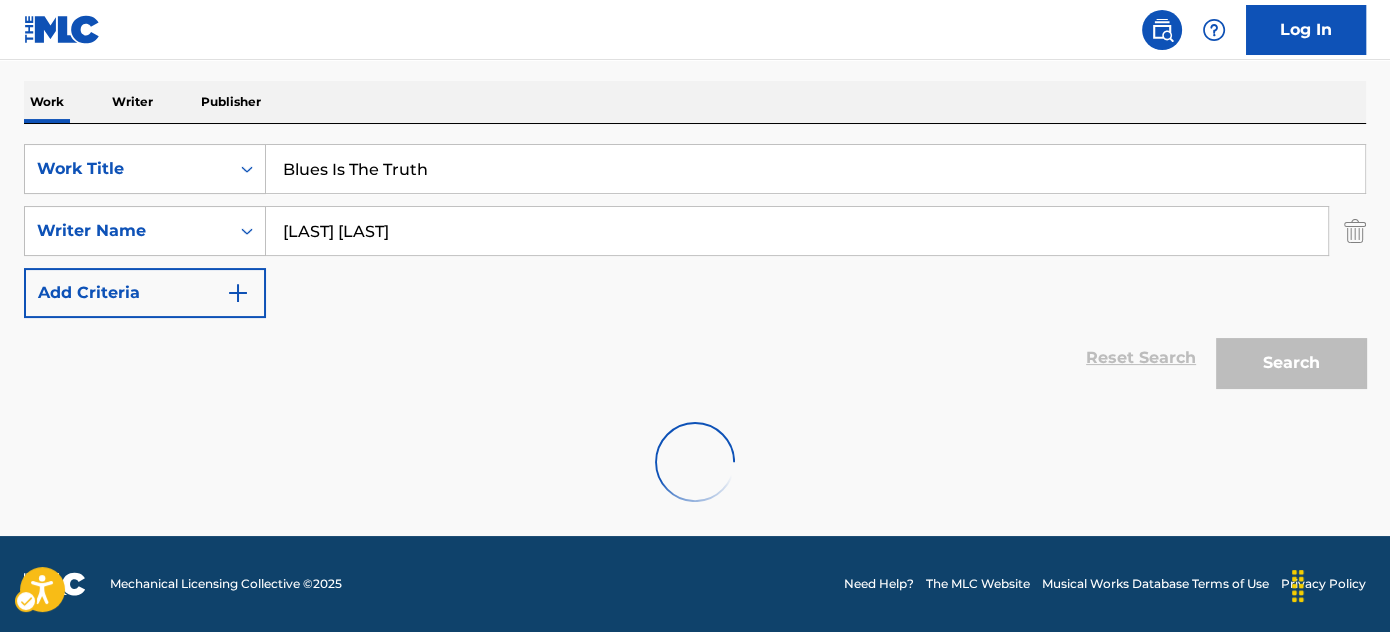scroll, scrollTop: 152, scrollLeft: 0, axis: vertical 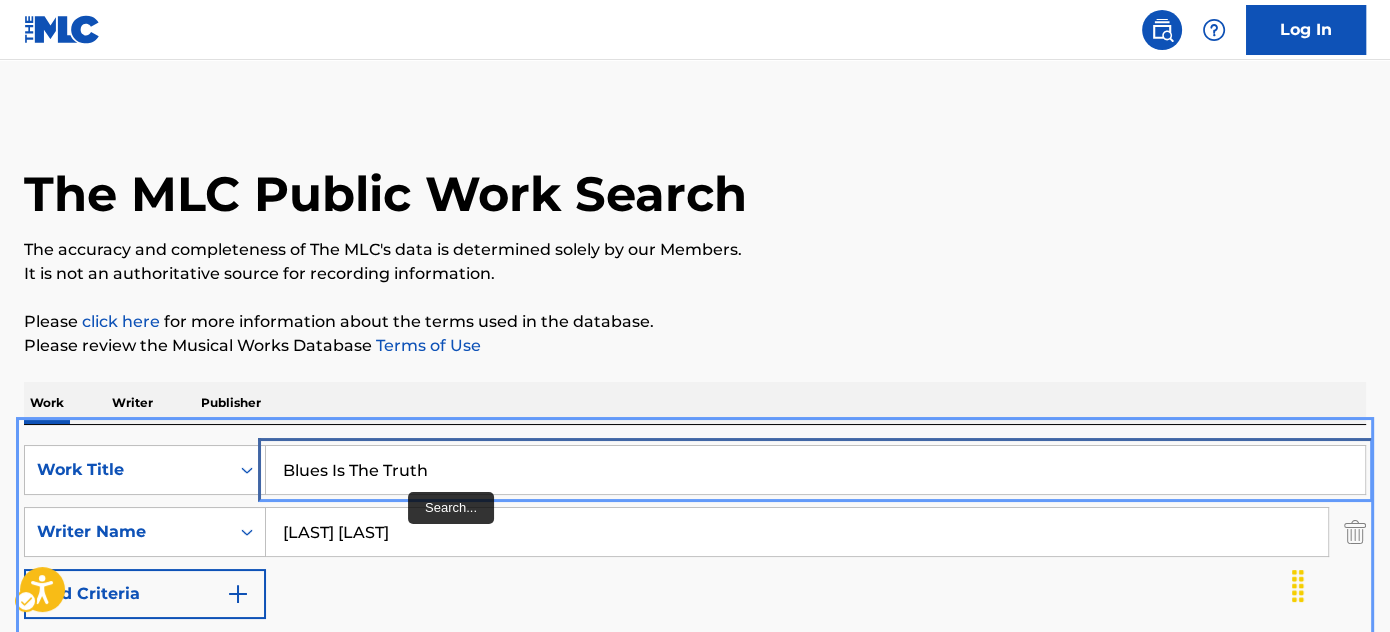 click on "Blues Is The Truth" at bounding box center (815, 470) 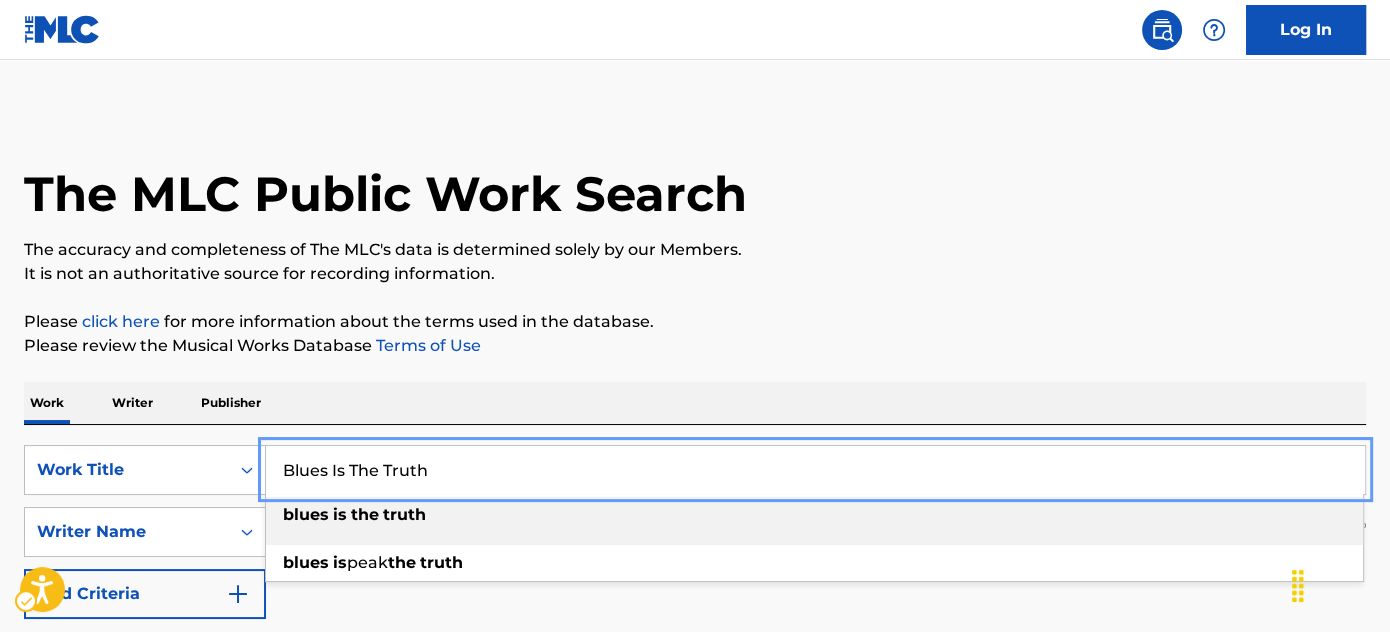 paste on "Callous" 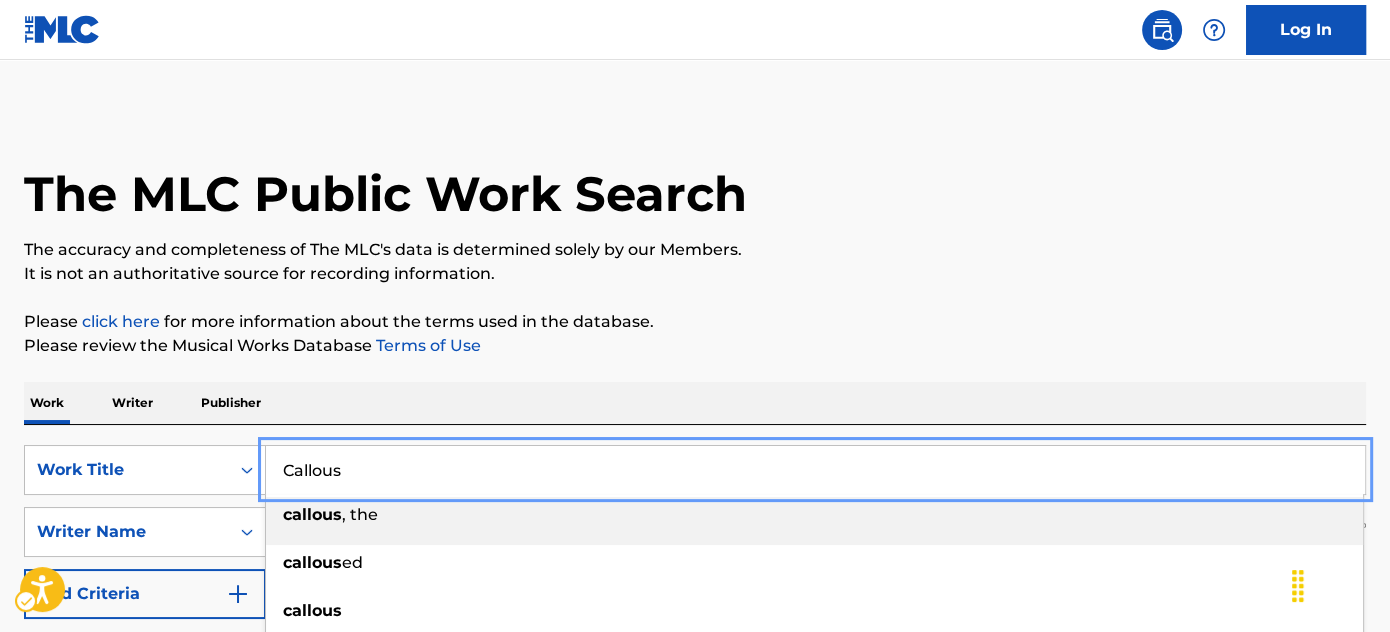 click on "Please   click here  | New Window  | New Window   for more information about the terms used in the database." at bounding box center (695, 322) 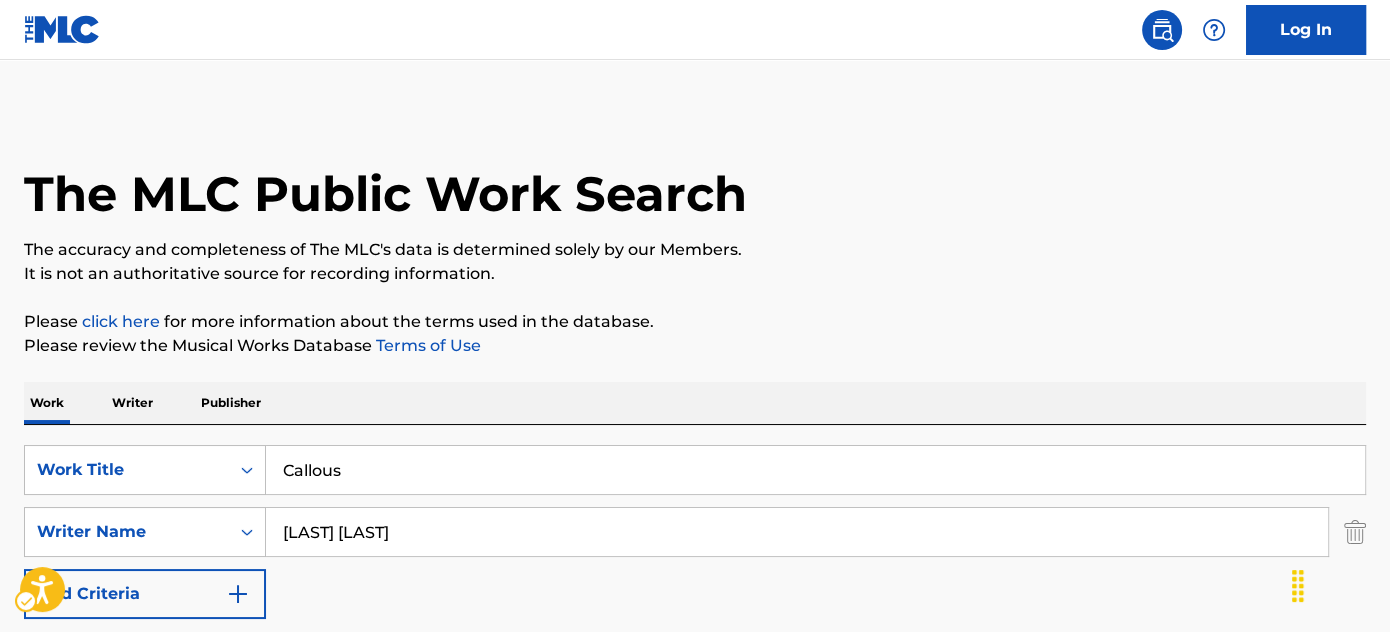 scroll, scrollTop: 272, scrollLeft: 0, axis: vertical 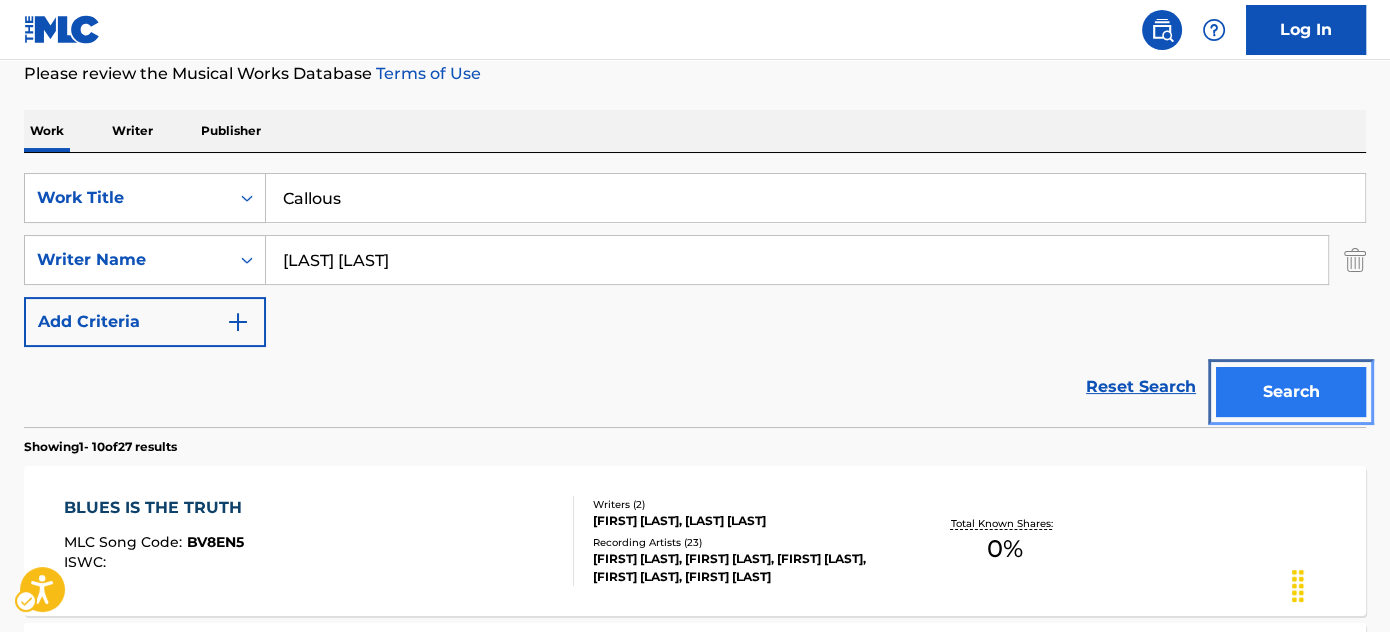 click on "Search" at bounding box center (1291, 392) 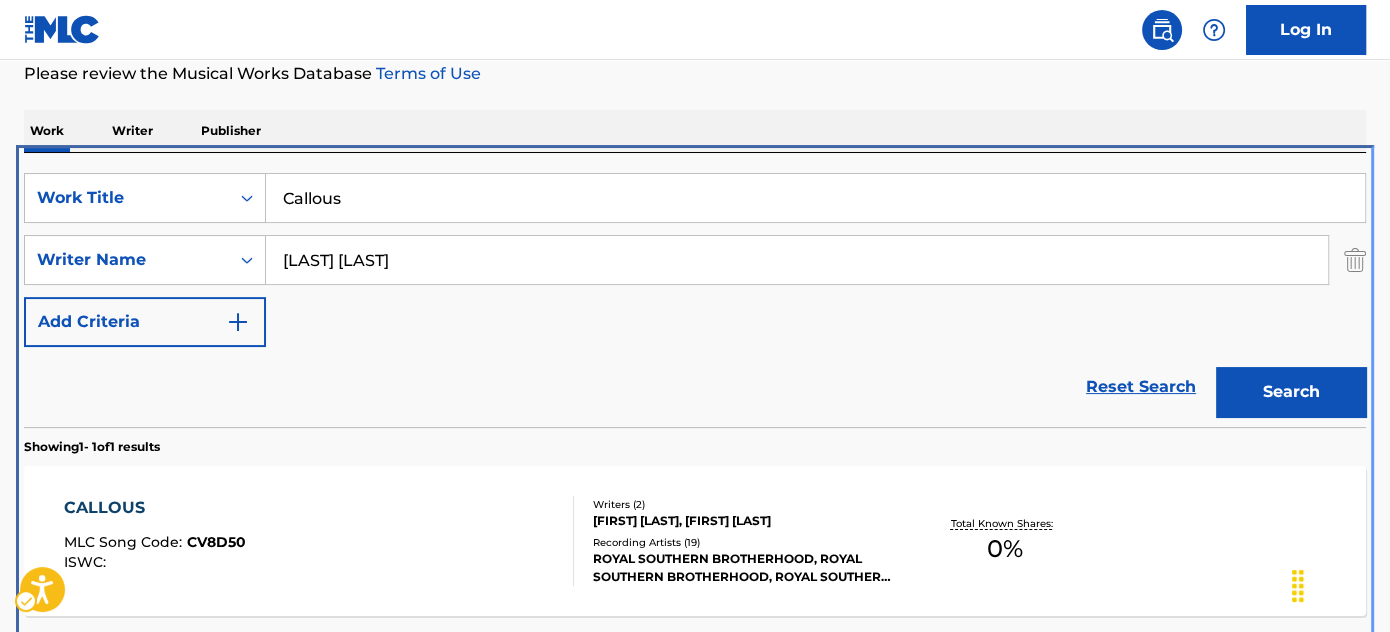 scroll, scrollTop: 349, scrollLeft: 0, axis: vertical 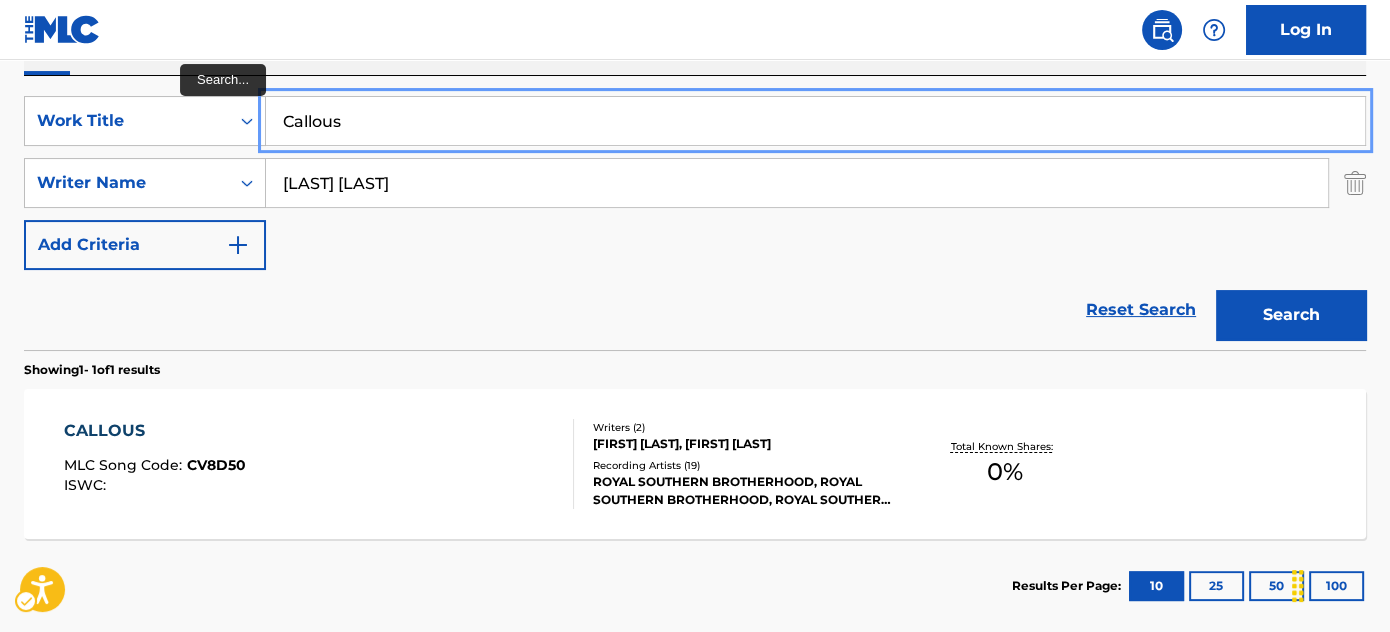 click on "Callous" at bounding box center (815, 121) 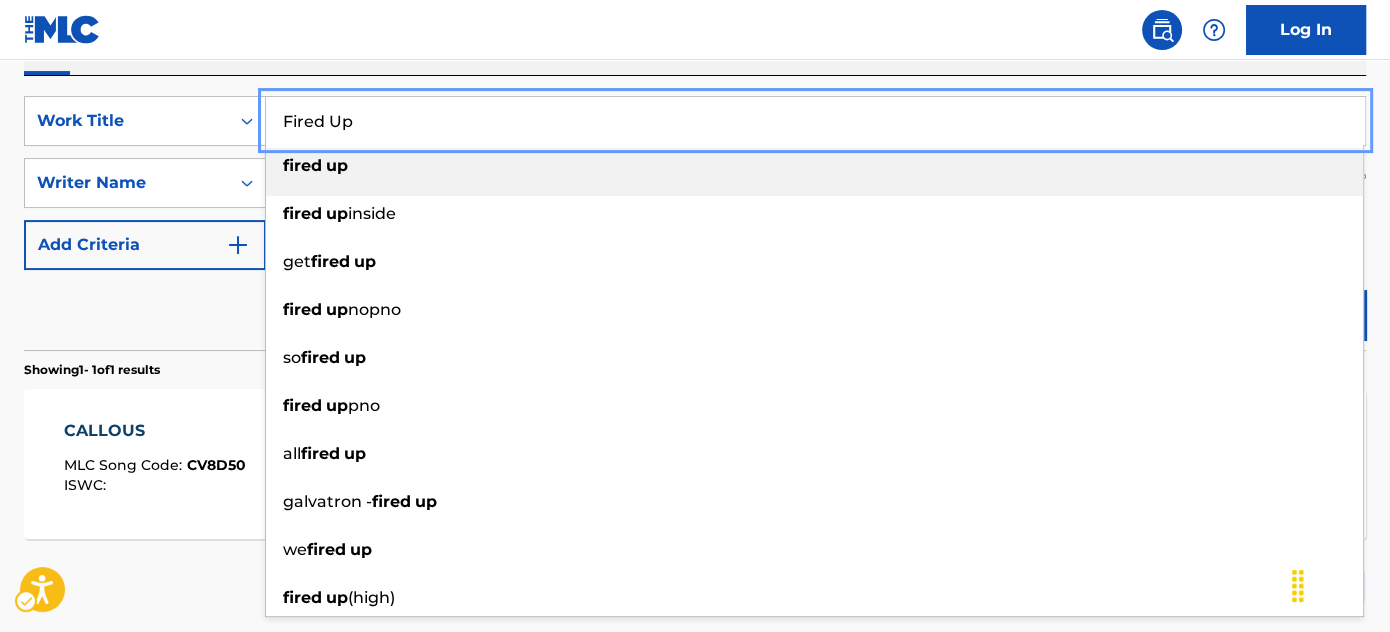 type on "Fired Up" 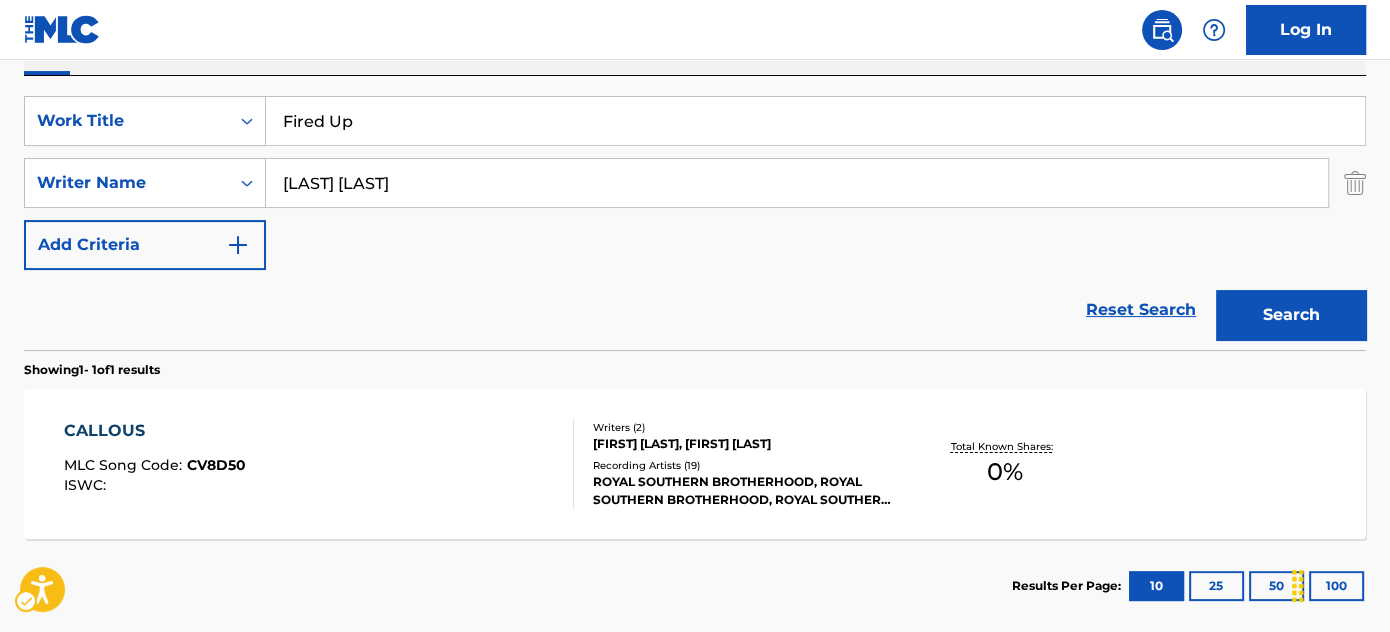 click on "SearchWithCriteriaa1b8b543-0ba6-4da4-9260-ef7de812e10f Work Title Fired Up SearchWithCriteria902efccb-cb0f-405d-9478-f29c813b4ef9 Writer Name [LAST] [LAST] Add Criteria Reset Search Search" at bounding box center [695, 213] 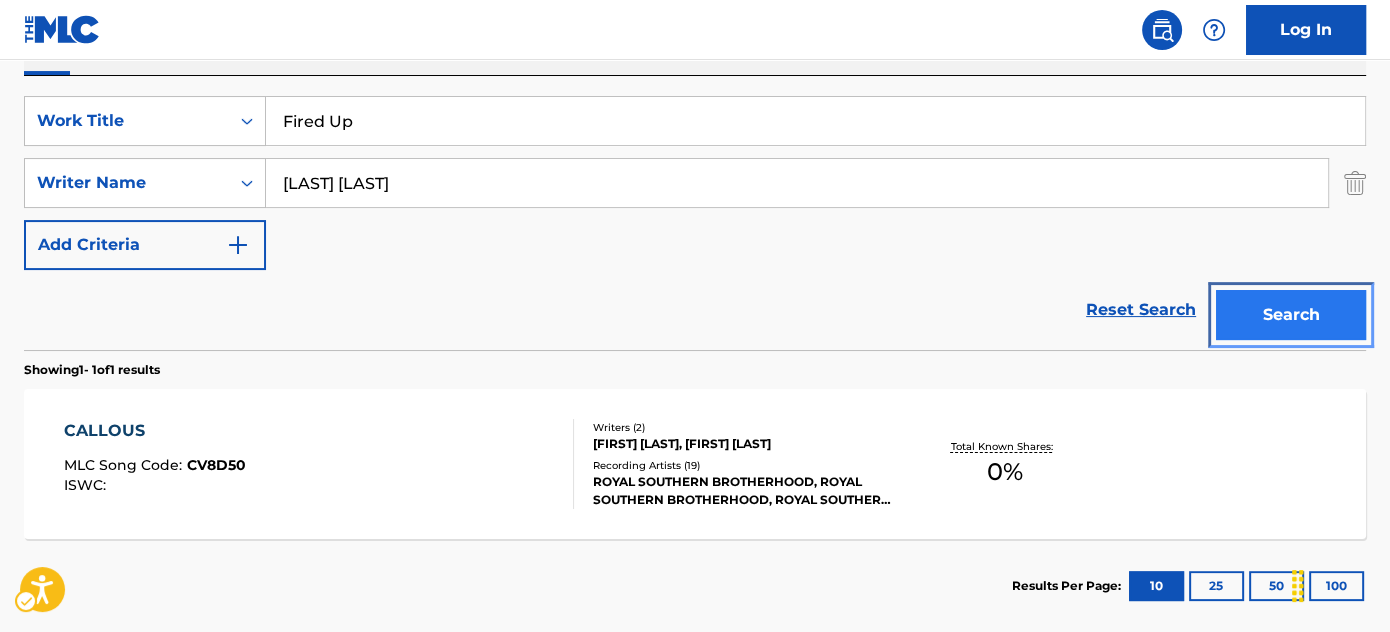 click on "Search" at bounding box center (1291, 315) 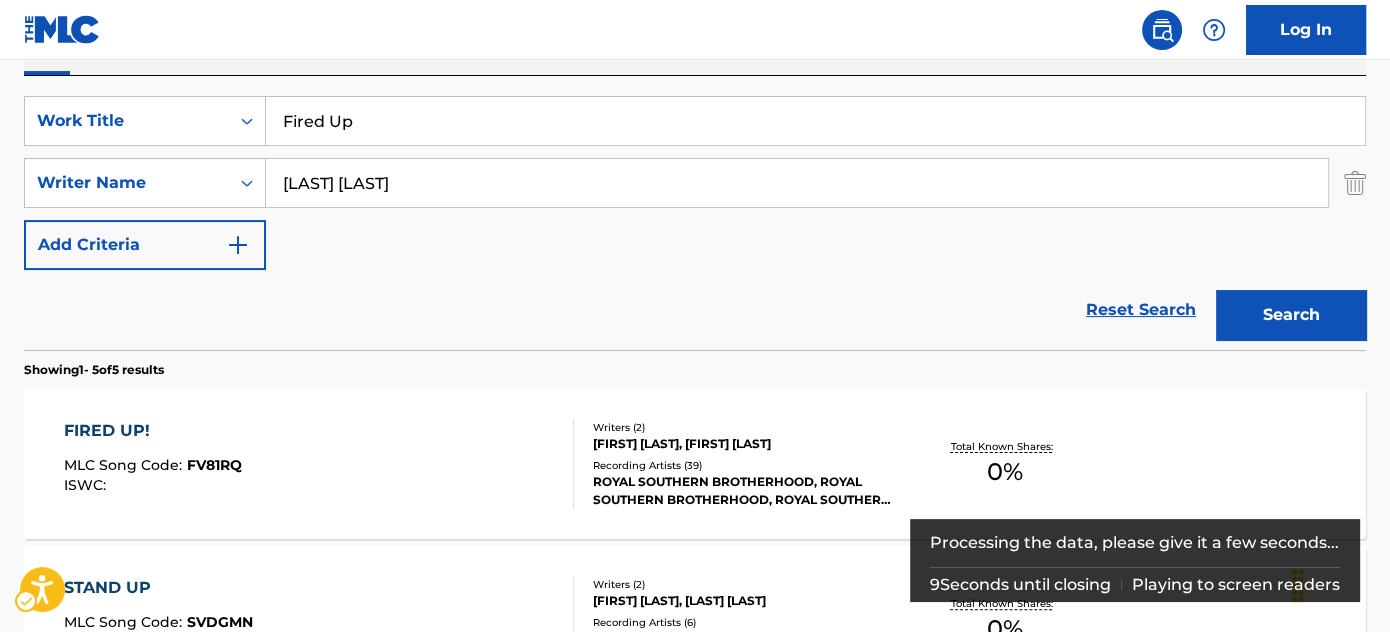 scroll, scrollTop: 424, scrollLeft: 0, axis: vertical 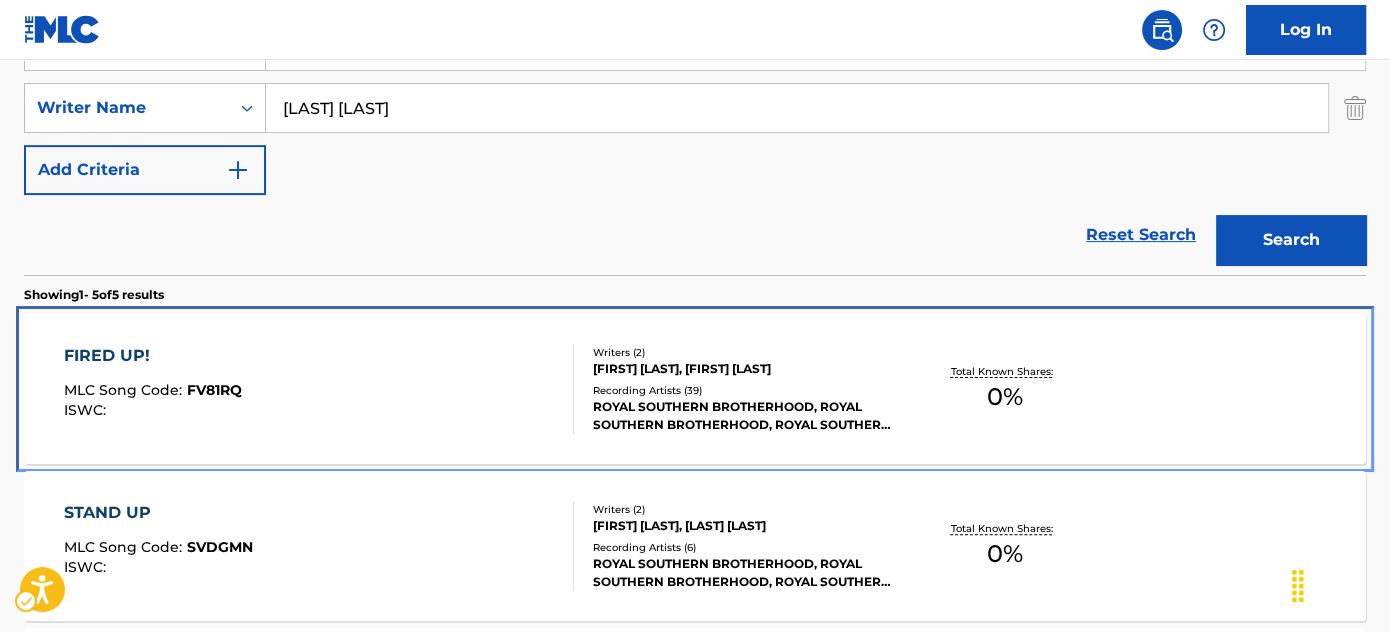 click on "FIRED UP! MLC Song Code : FV81RQ ISWC :" at bounding box center [319, 389] 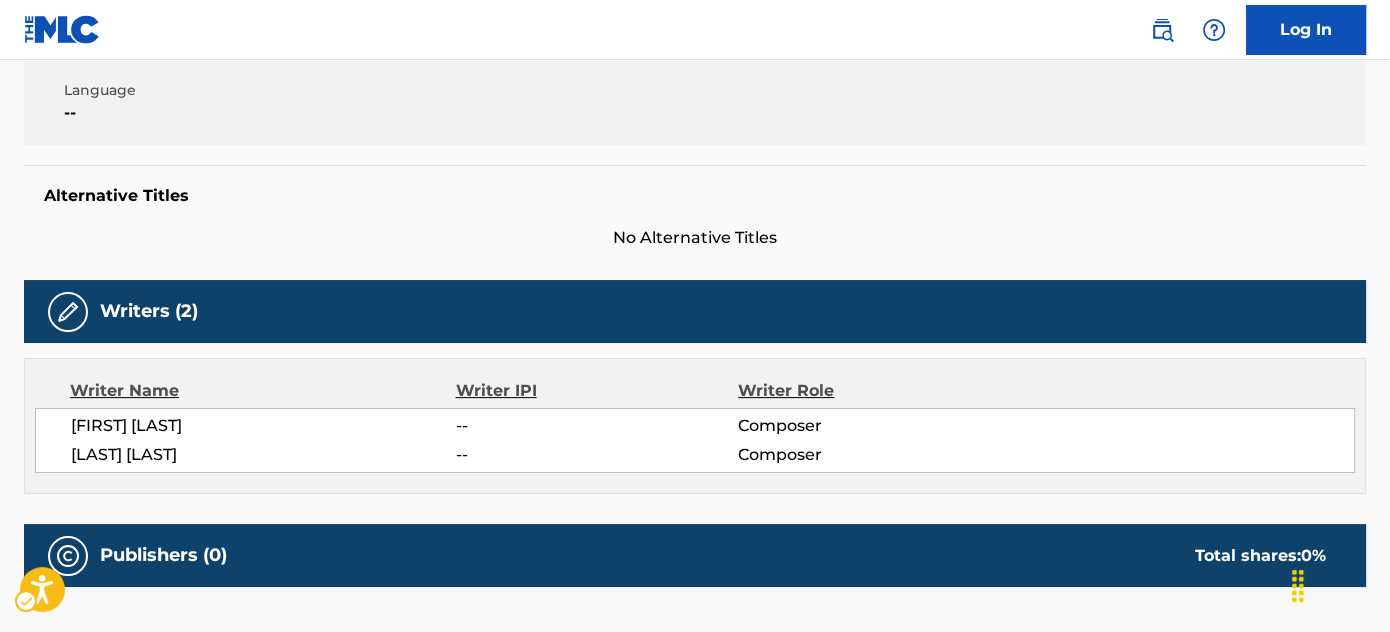 scroll, scrollTop: 0, scrollLeft: 0, axis: both 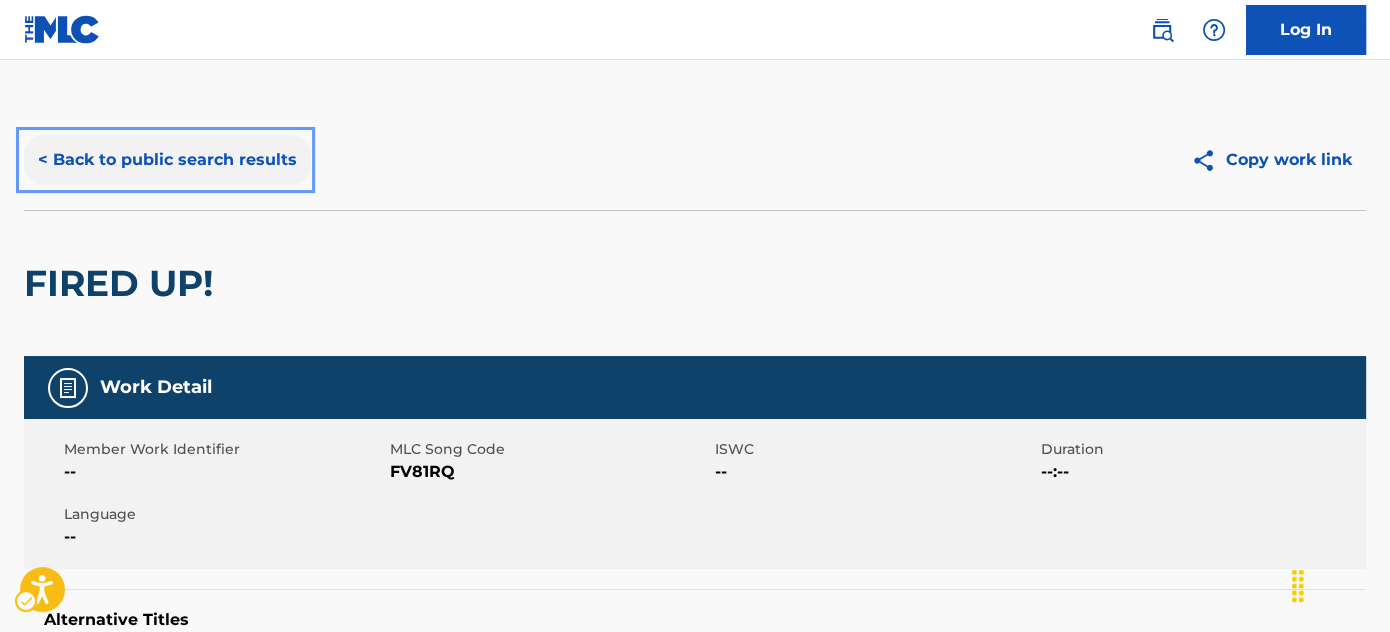 click on "< Back to public search results" at bounding box center [167, 160] 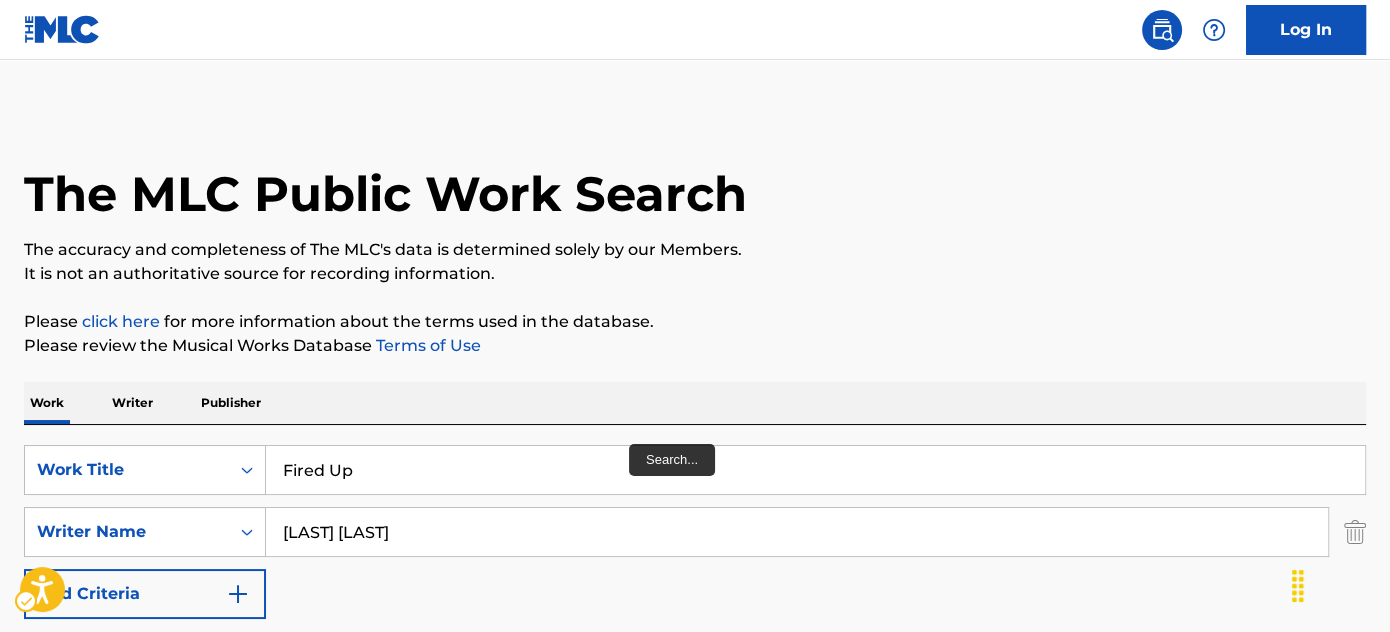 scroll, scrollTop: 0, scrollLeft: 0, axis: both 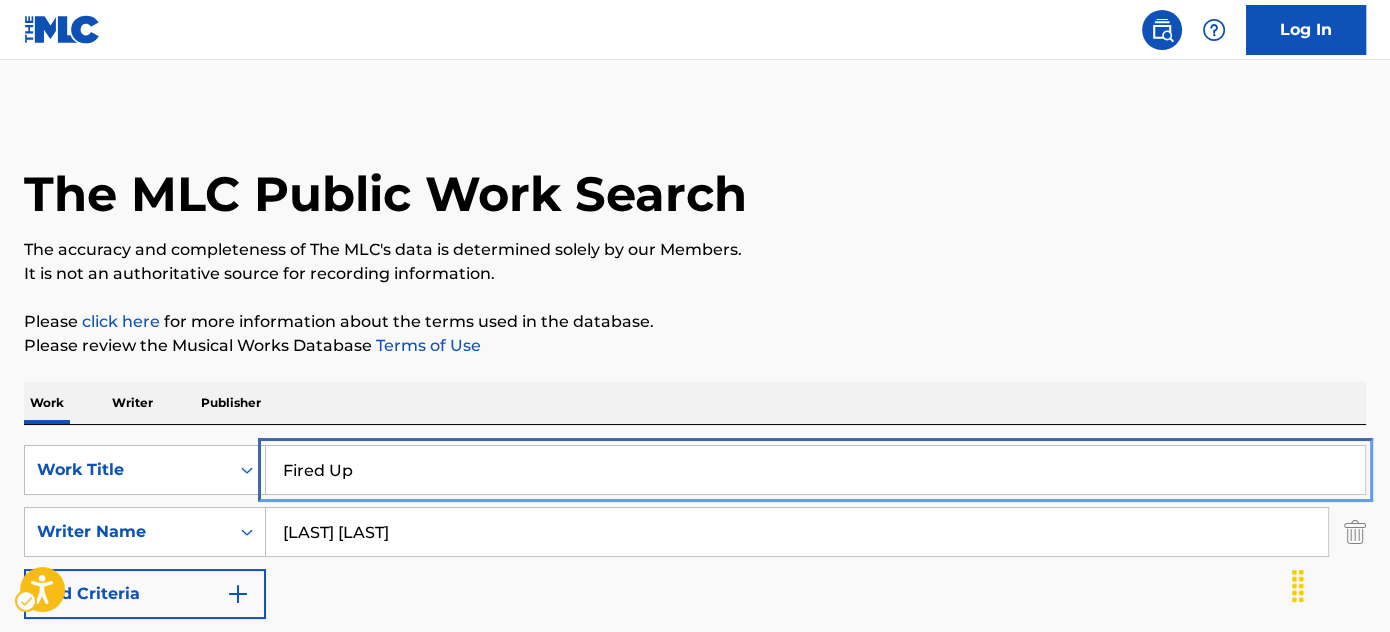 drag, startPoint x: 417, startPoint y: 494, endPoint x: 419, endPoint y: 474, distance: 20.09975 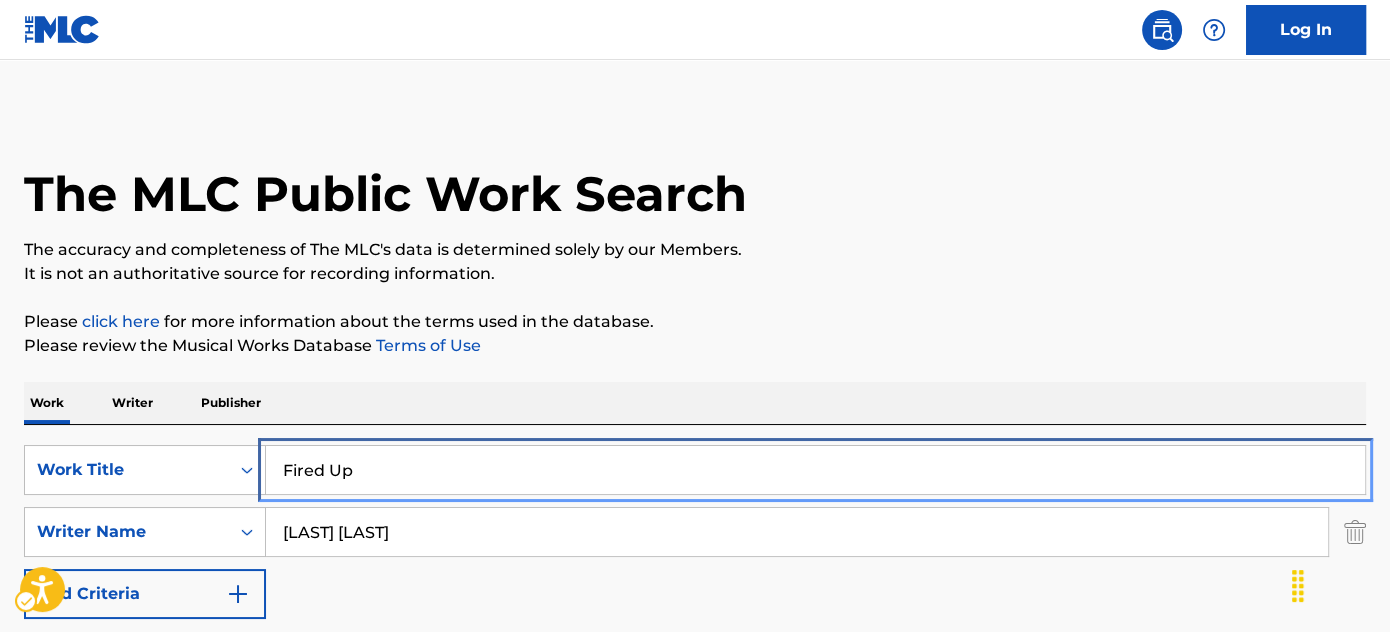 click on "Fired Up" at bounding box center [816, 470] 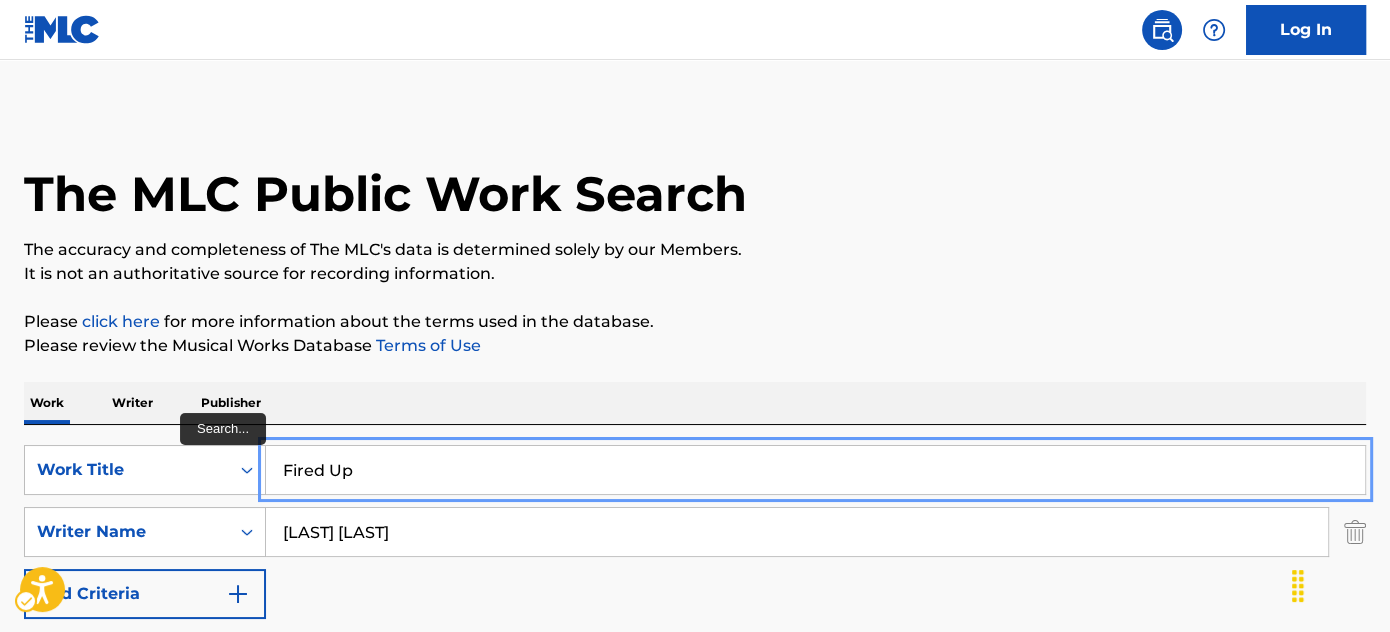 click on "Fired Up" at bounding box center [815, 470] 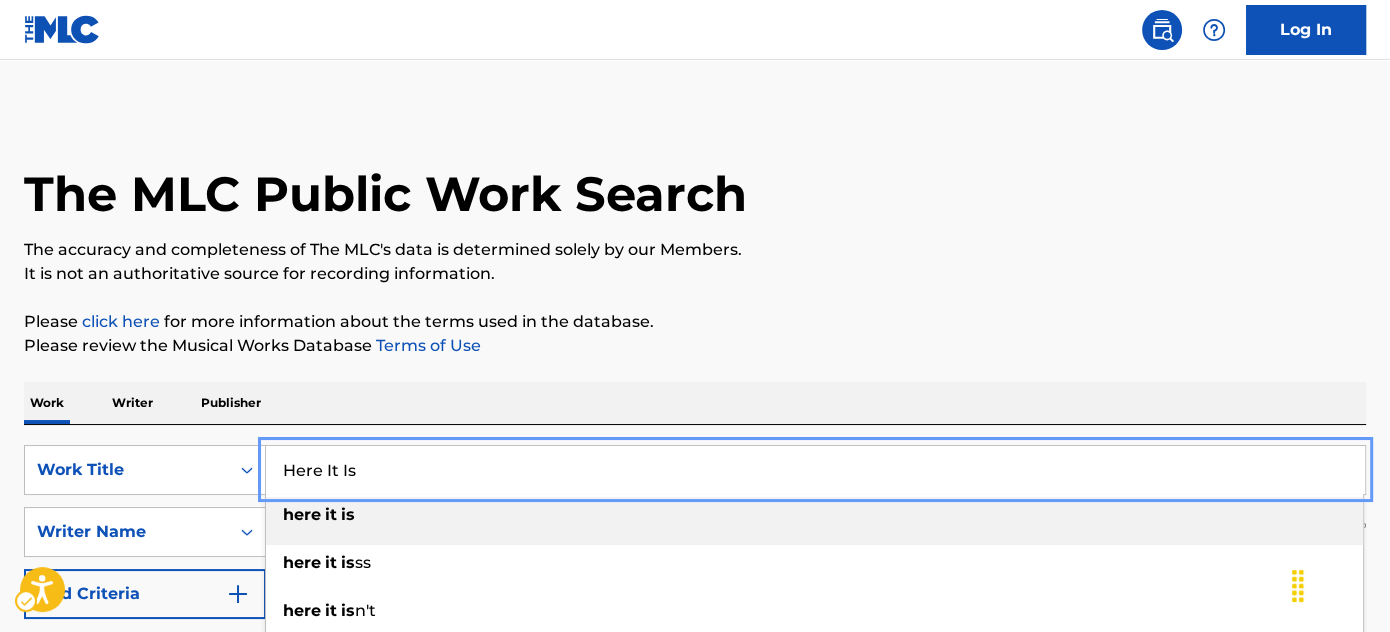type on "Here It Is" 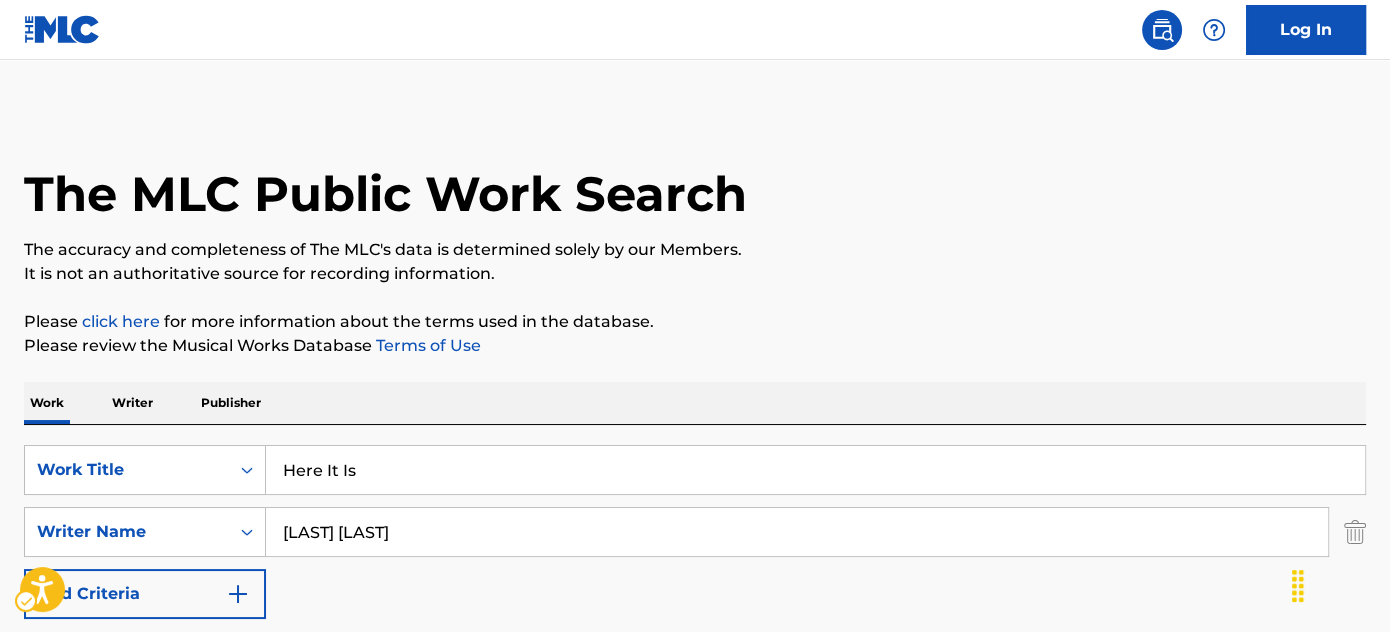 scroll, scrollTop: 181, scrollLeft: 0, axis: vertical 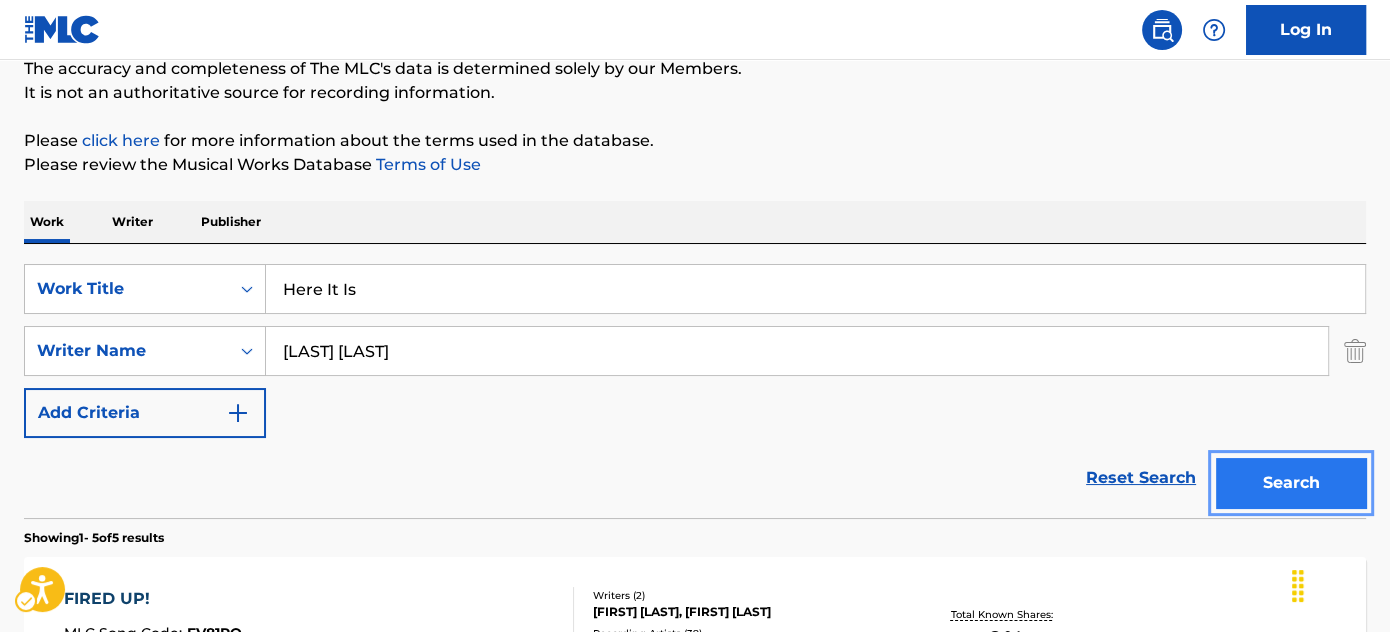 click on "Search" at bounding box center (1291, 483) 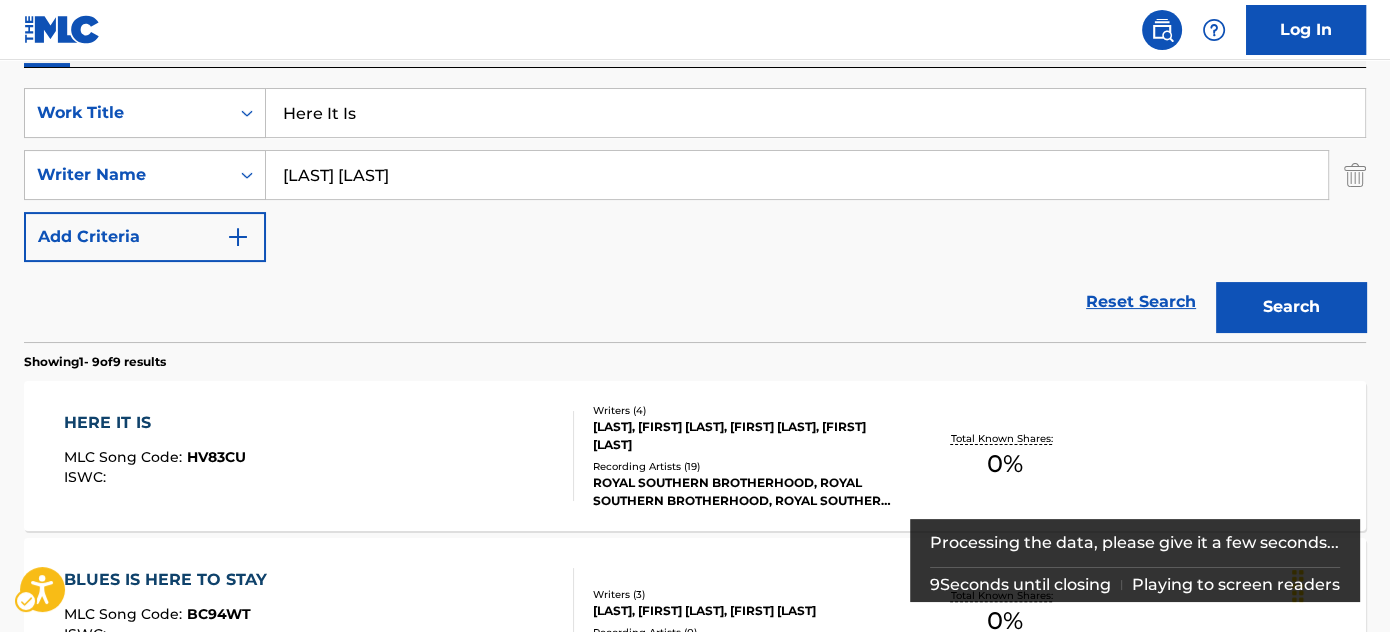 scroll, scrollTop: 363, scrollLeft: 0, axis: vertical 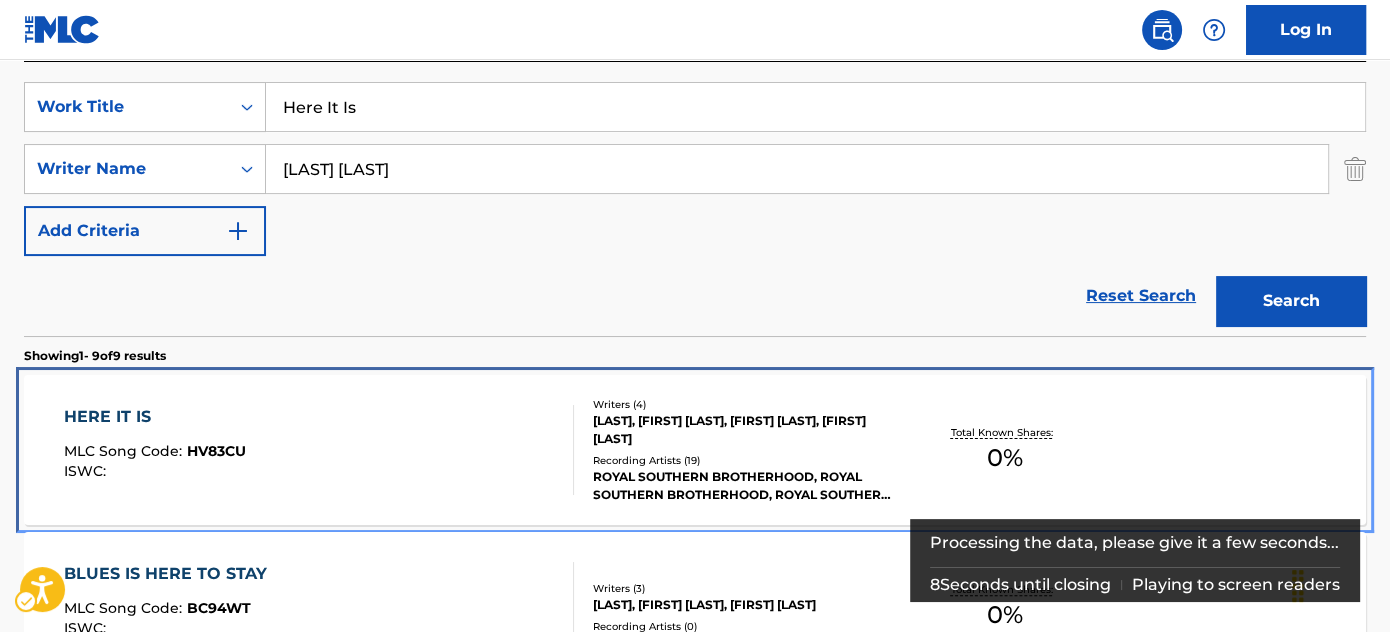 click on "HERE IT IS MLC Song Code : HV83CU ISWC :" at bounding box center (319, 450) 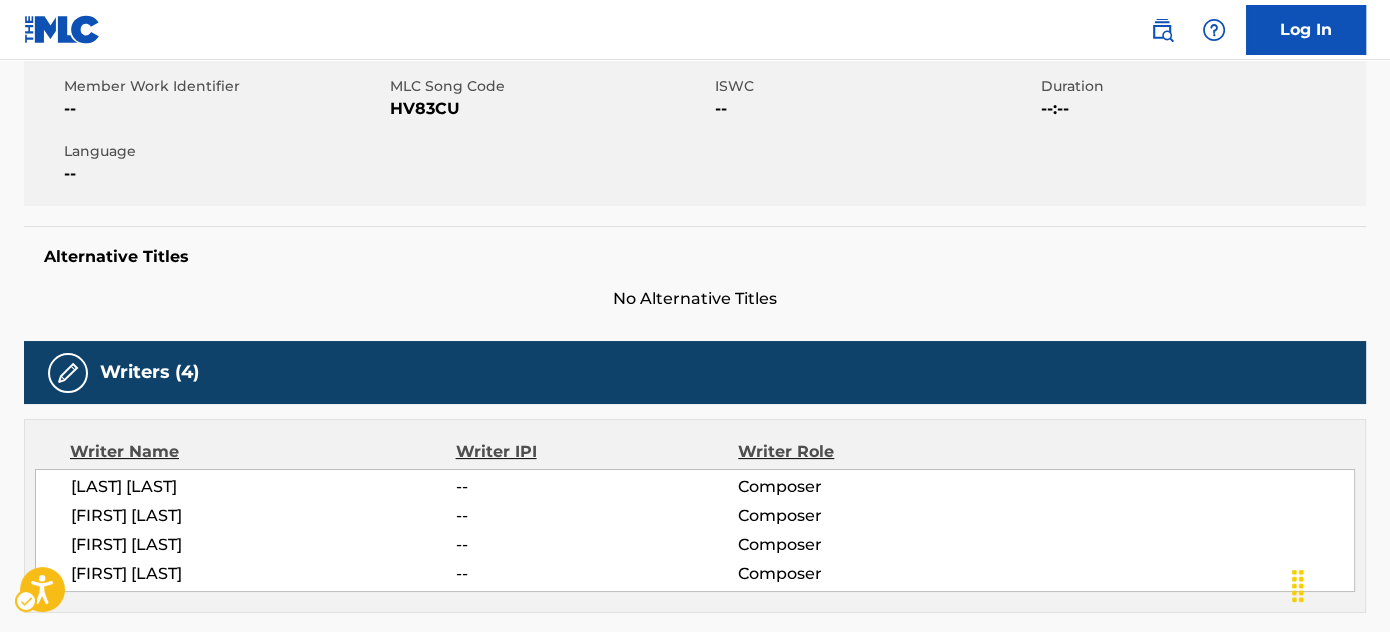scroll, scrollTop: 0, scrollLeft: 0, axis: both 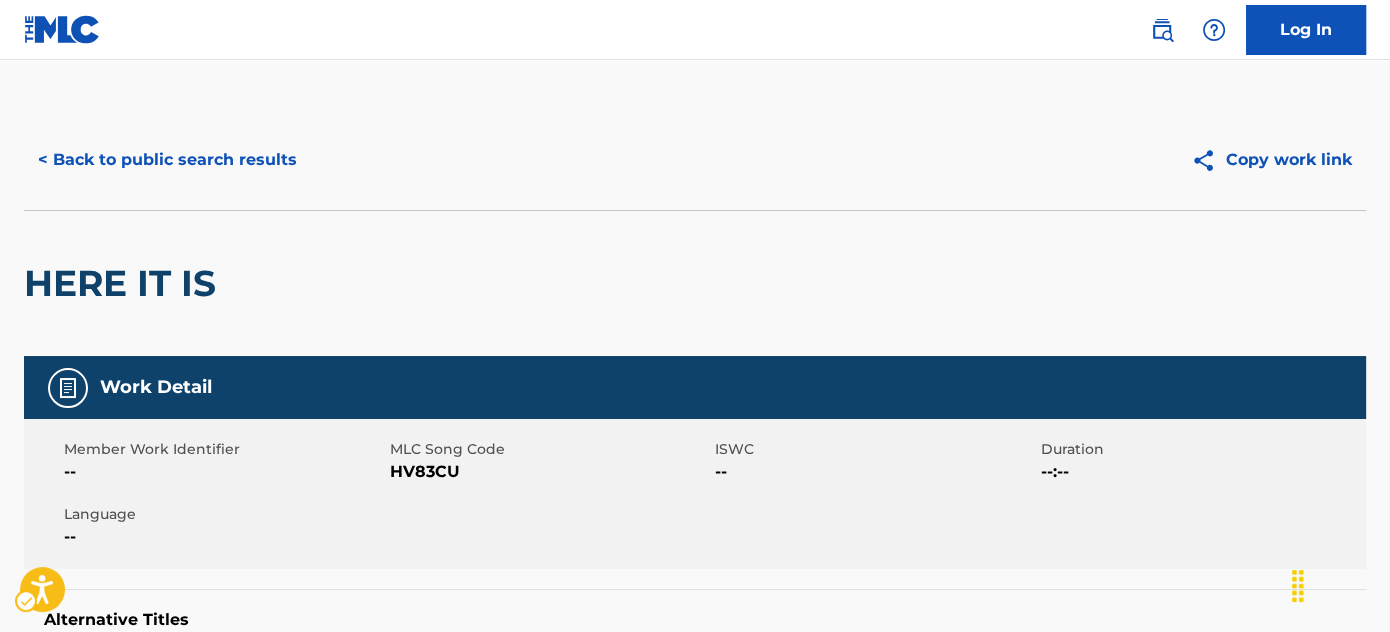 click on "HERE IT IS" at bounding box center (695, 283) 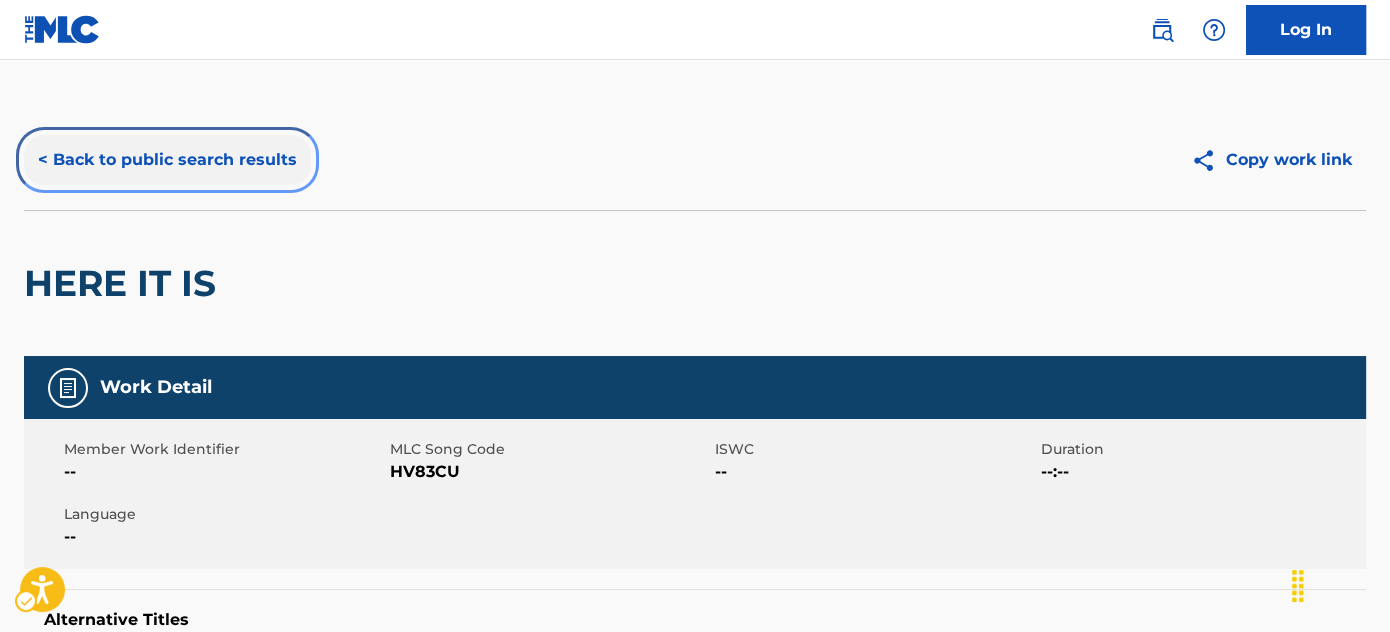 click on "< Back to public search results" at bounding box center (167, 160) 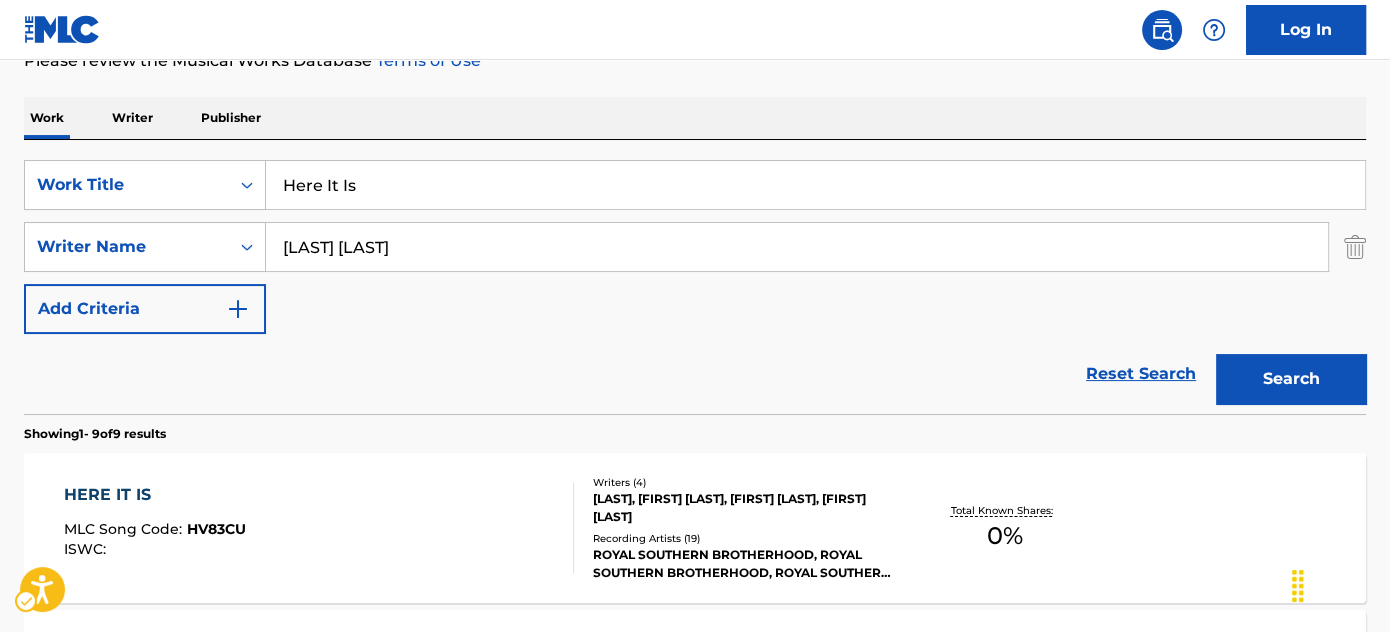 scroll, scrollTop: 0, scrollLeft: 0, axis: both 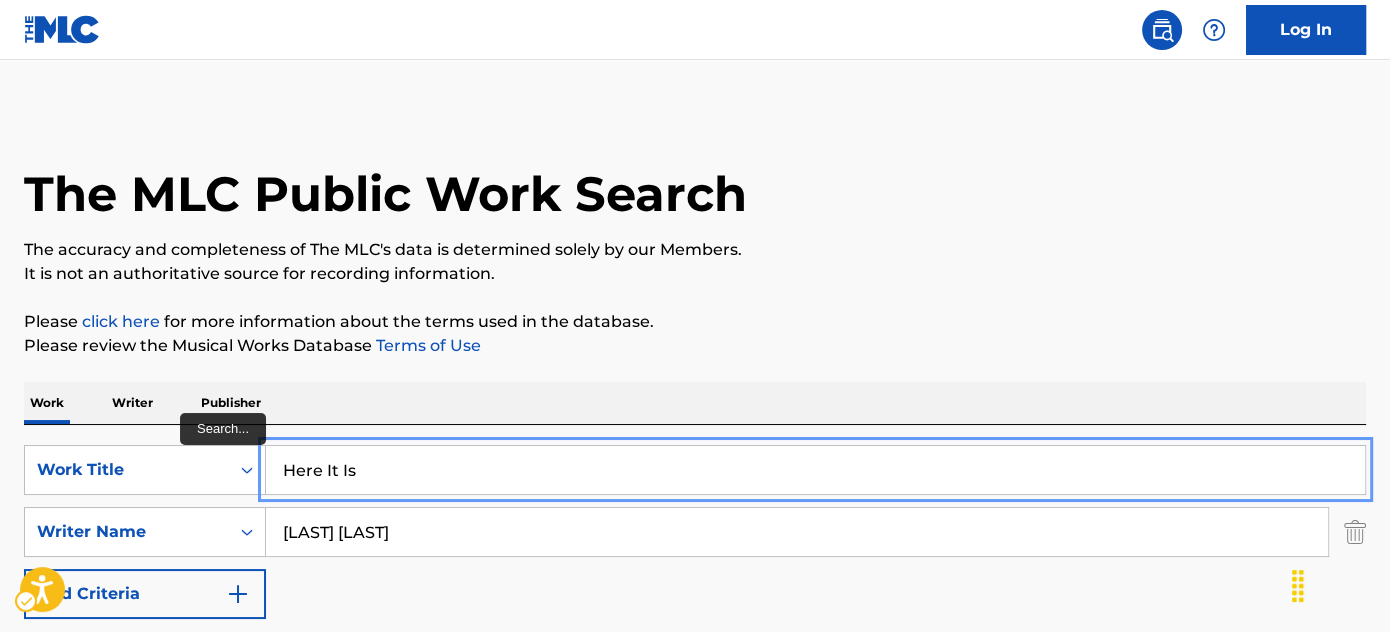 click on "Here It Is" at bounding box center [815, 470] 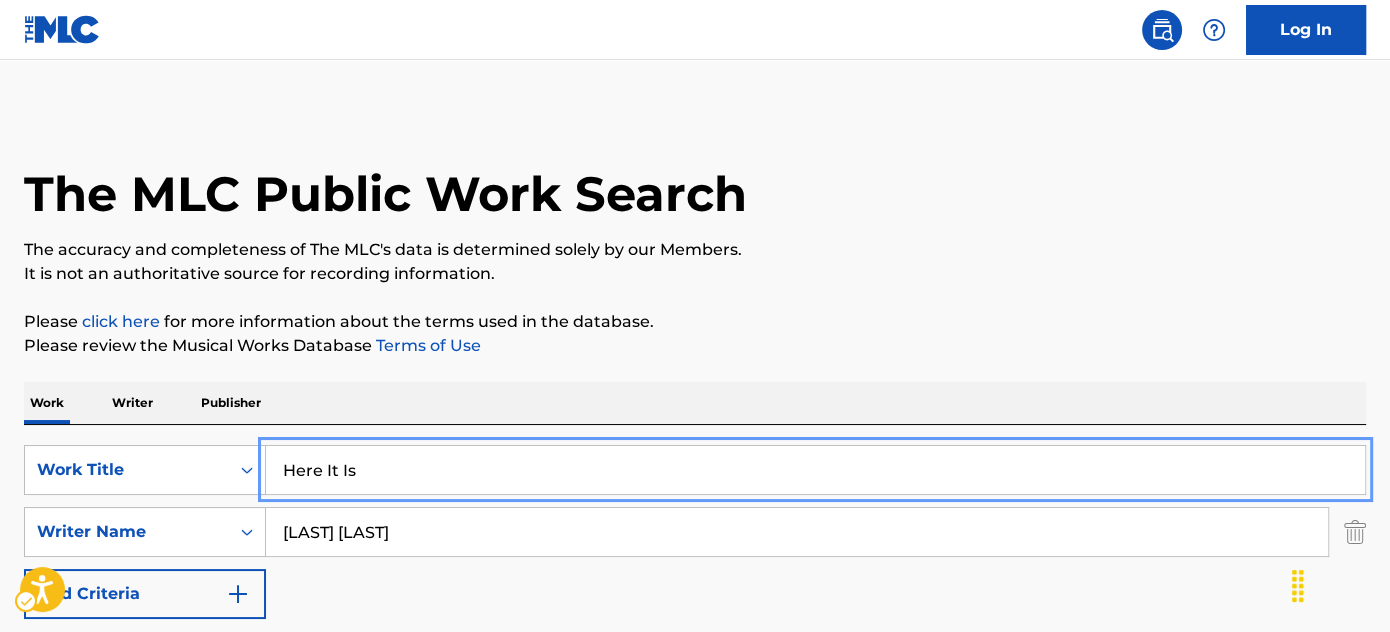 paste on "I Never Knew A Hurricane" 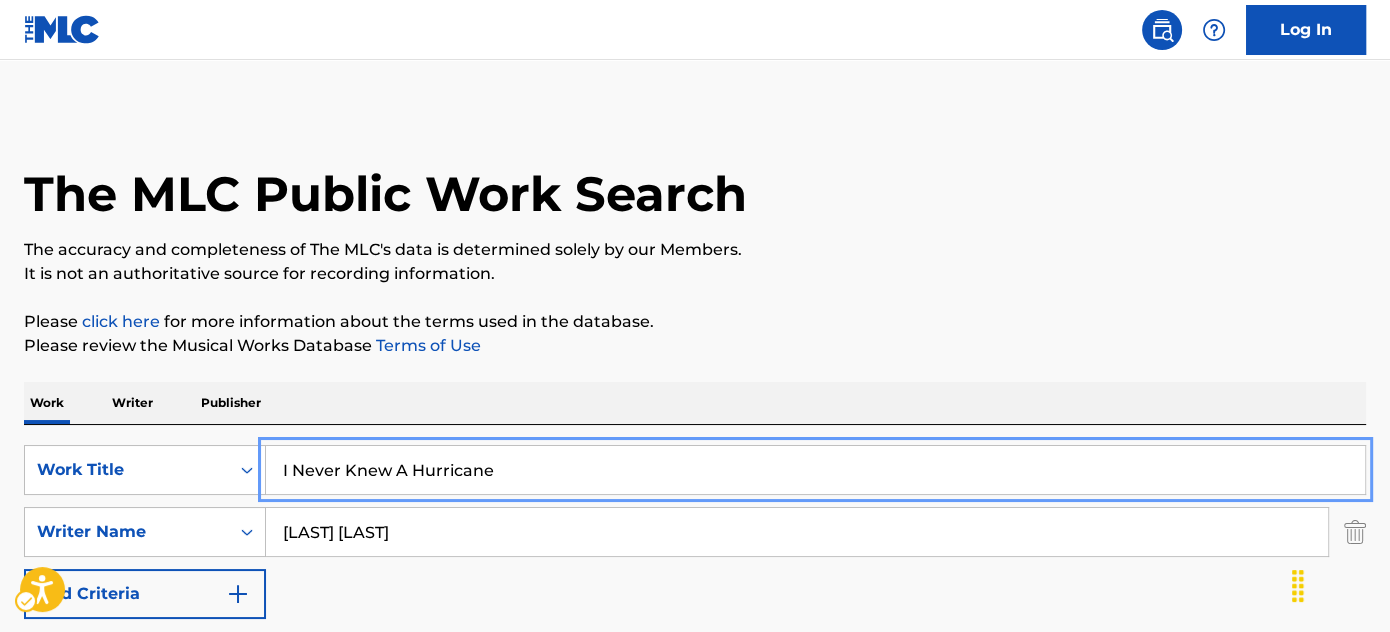 type on "I Never Knew A Hurricane" 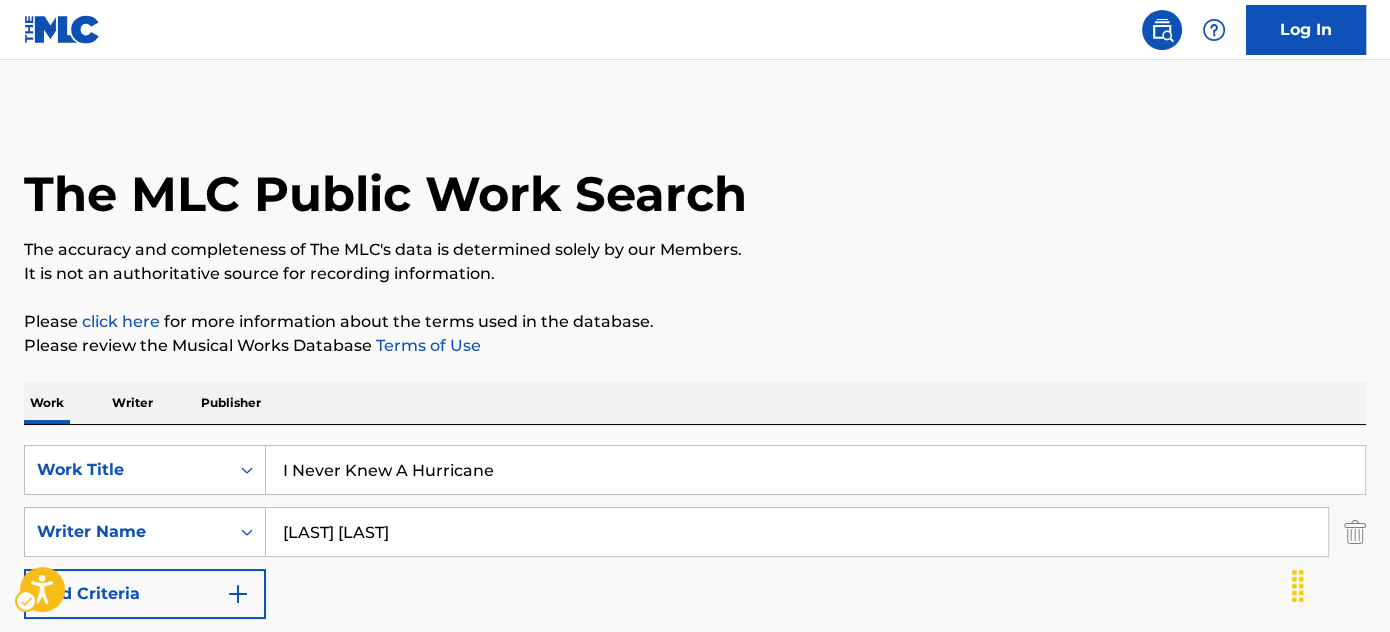 scroll, scrollTop: 363, scrollLeft: 0, axis: vertical 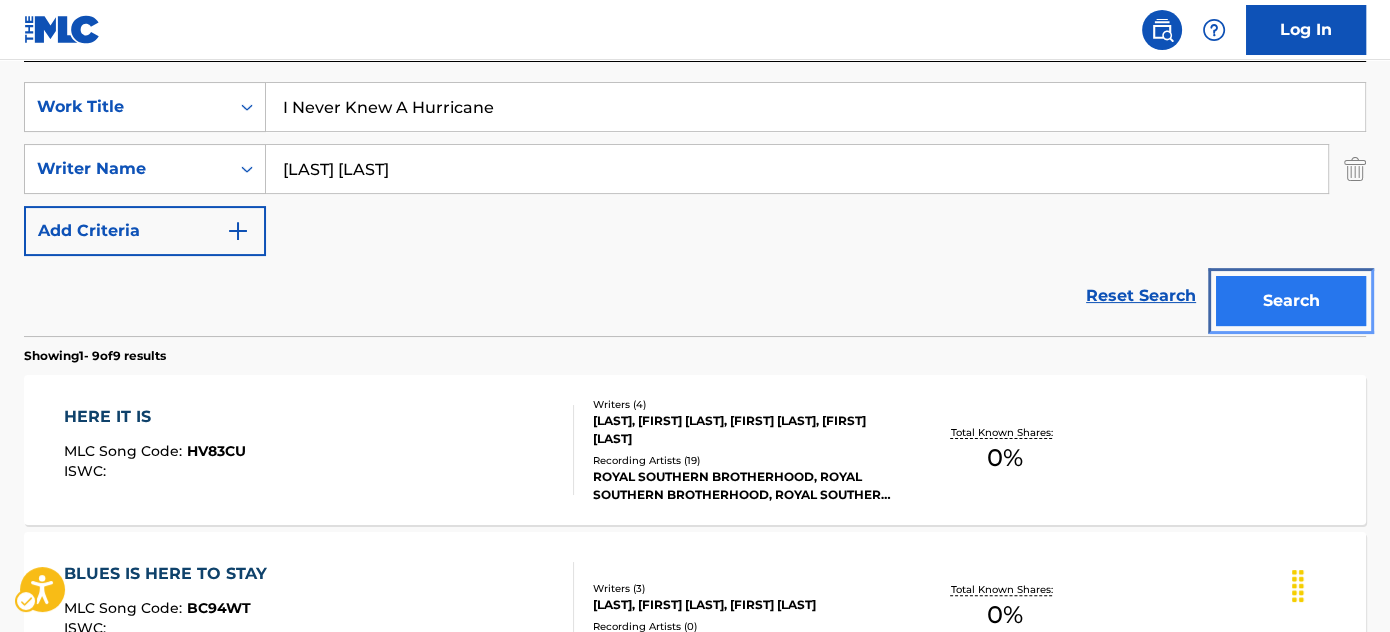 click on "Search" at bounding box center (1291, 301) 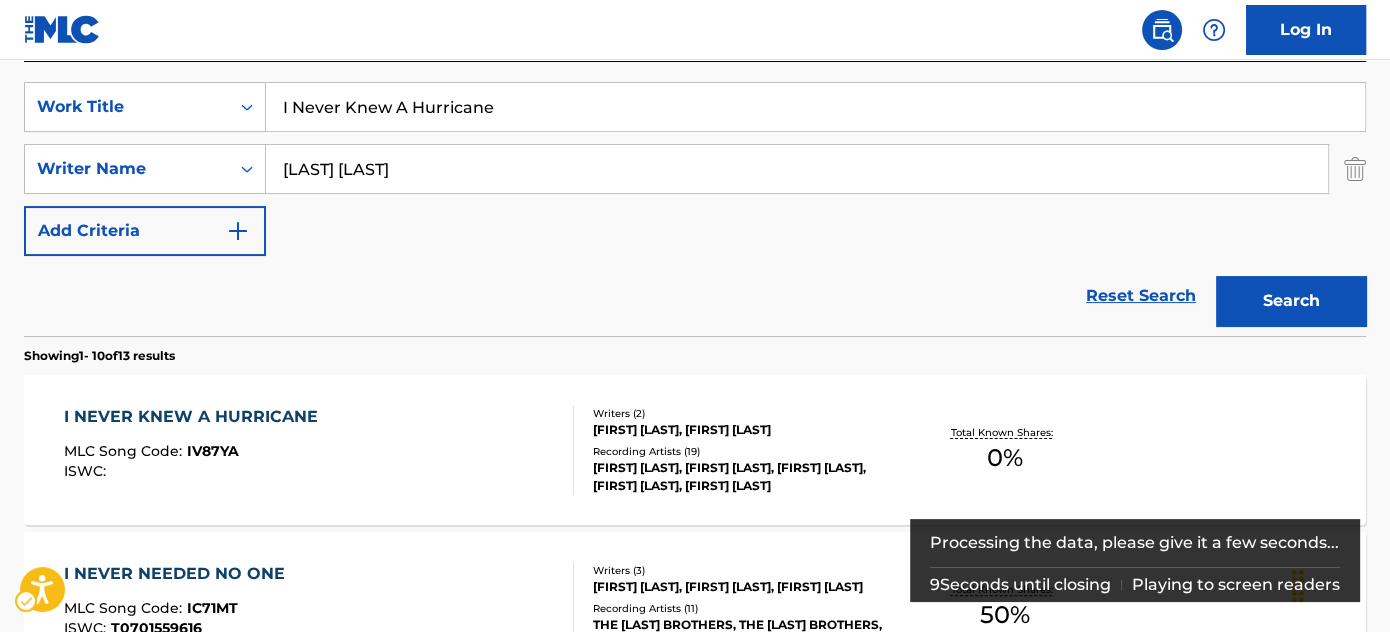 scroll, scrollTop: 424, scrollLeft: 0, axis: vertical 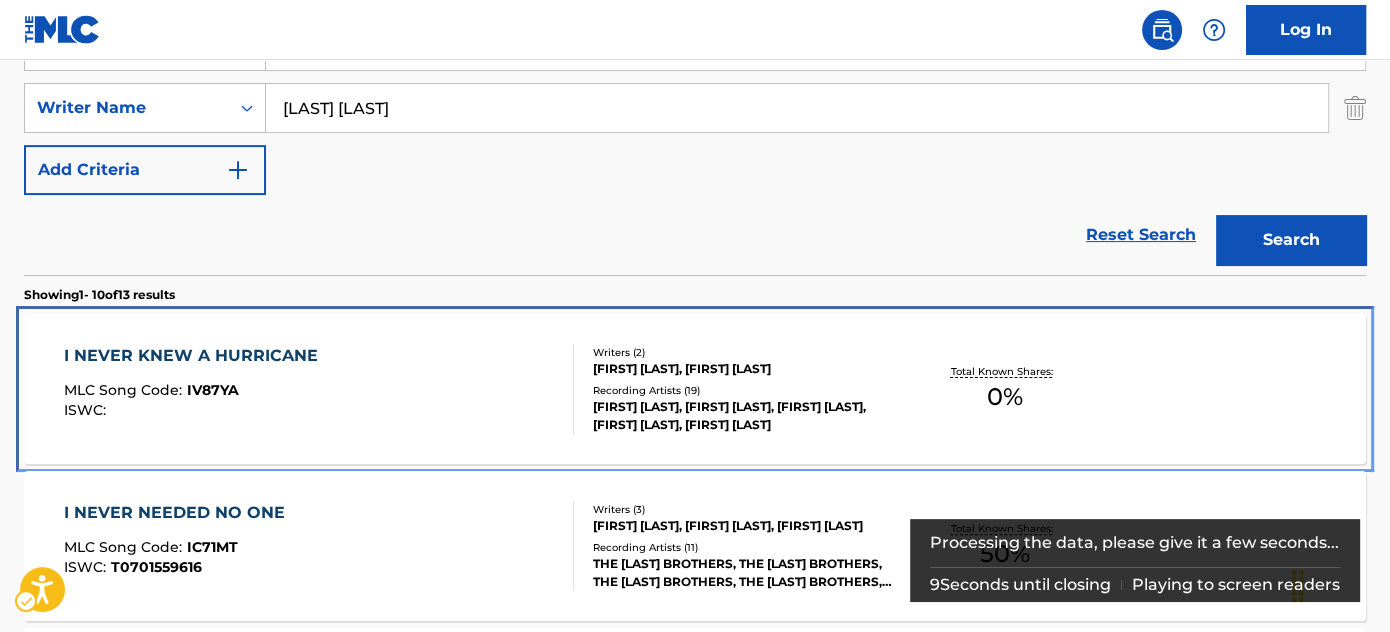 click on "I NEVER KNEW A HURRICANE MLC Song Code : IV87YA ISWC :" at bounding box center [319, 389] 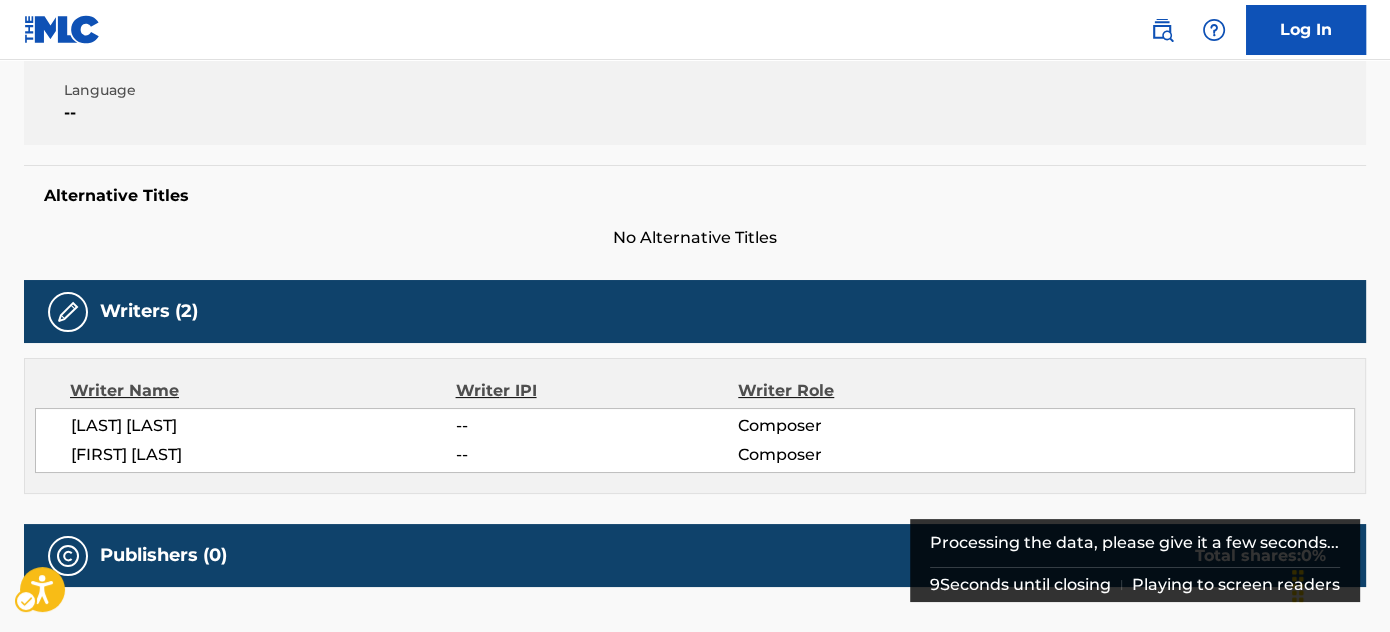 scroll, scrollTop: 0, scrollLeft: 0, axis: both 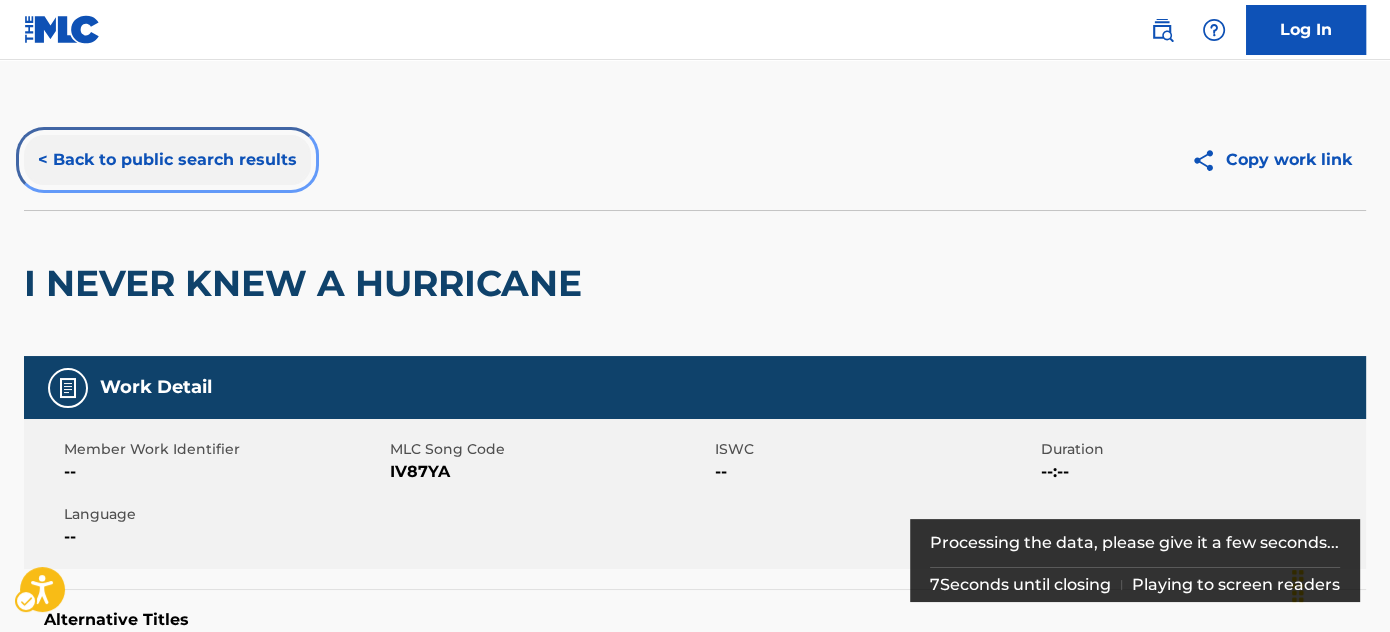 click on "< Back to public search results" at bounding box center (167, 160) 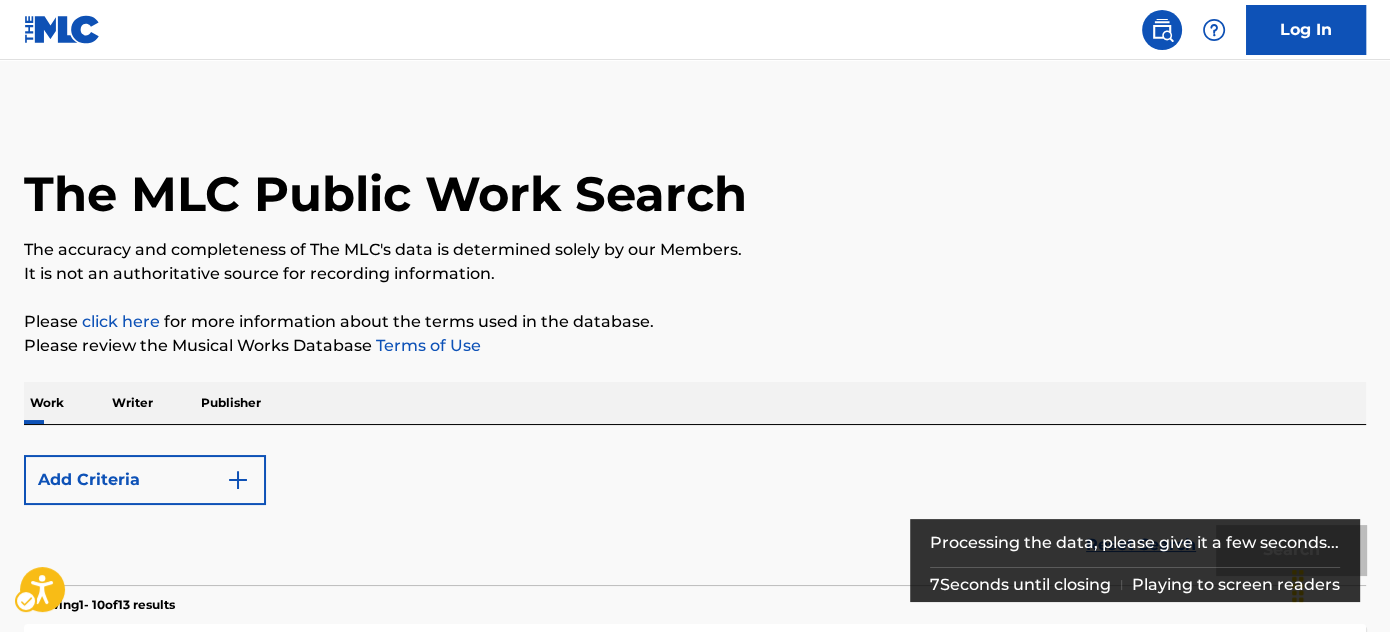 click on "Showing  1  -   10  of  13   results" at bounding box center [695, 599] 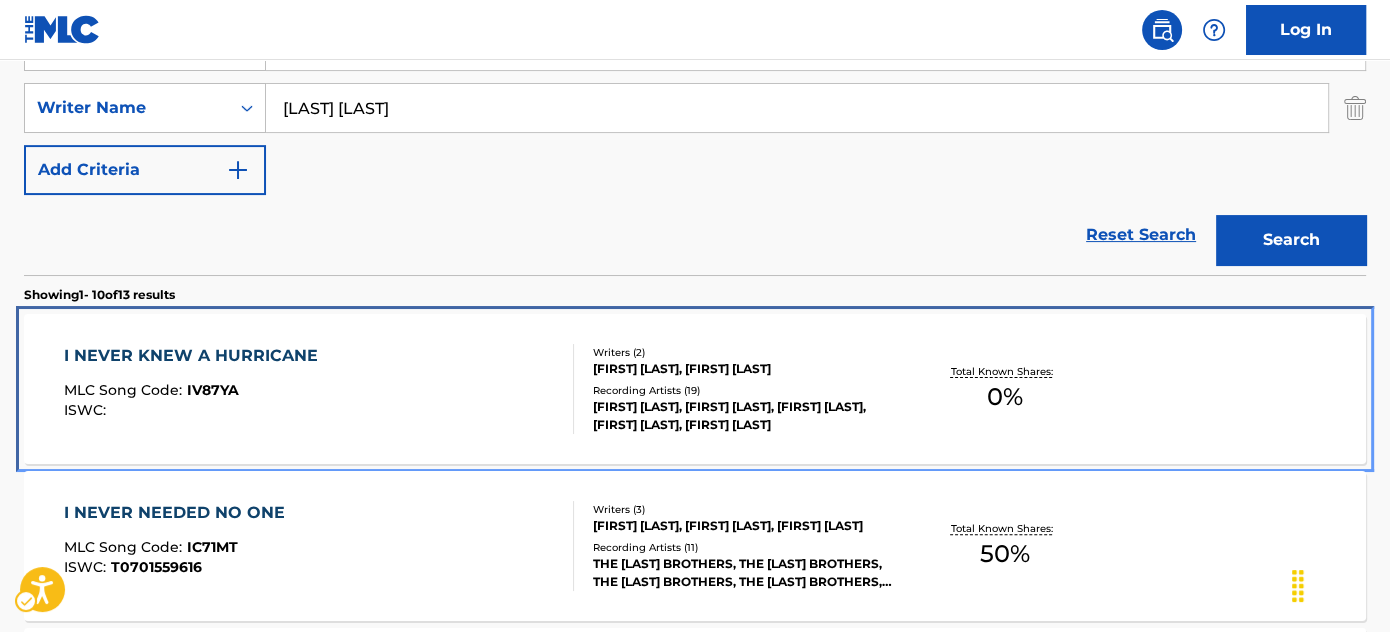 click on "I NEVER KNEW A HURRICANE MLC Song Code : IV87YA ISWC : Writers ( 2 ) [FIRST] [LAST], MIKE ZITO Recording Artists ( 19 ) MIKE ZITO, MIKE ZITO, MIKE ZITO, MIKE ZITO, MIKE ZITO Total Known Shares: 0 %" at bounding box center [695, 389] 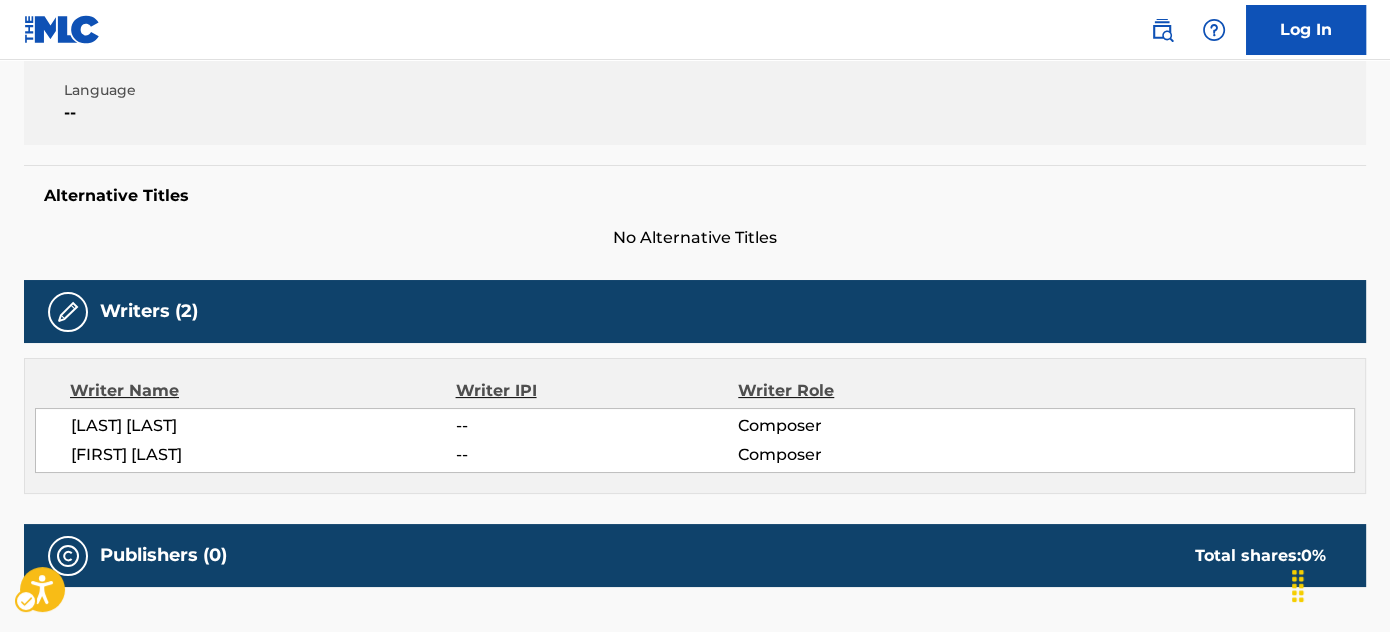 scroll, scrollTop: 0, scrollLeft: 0, axis: both 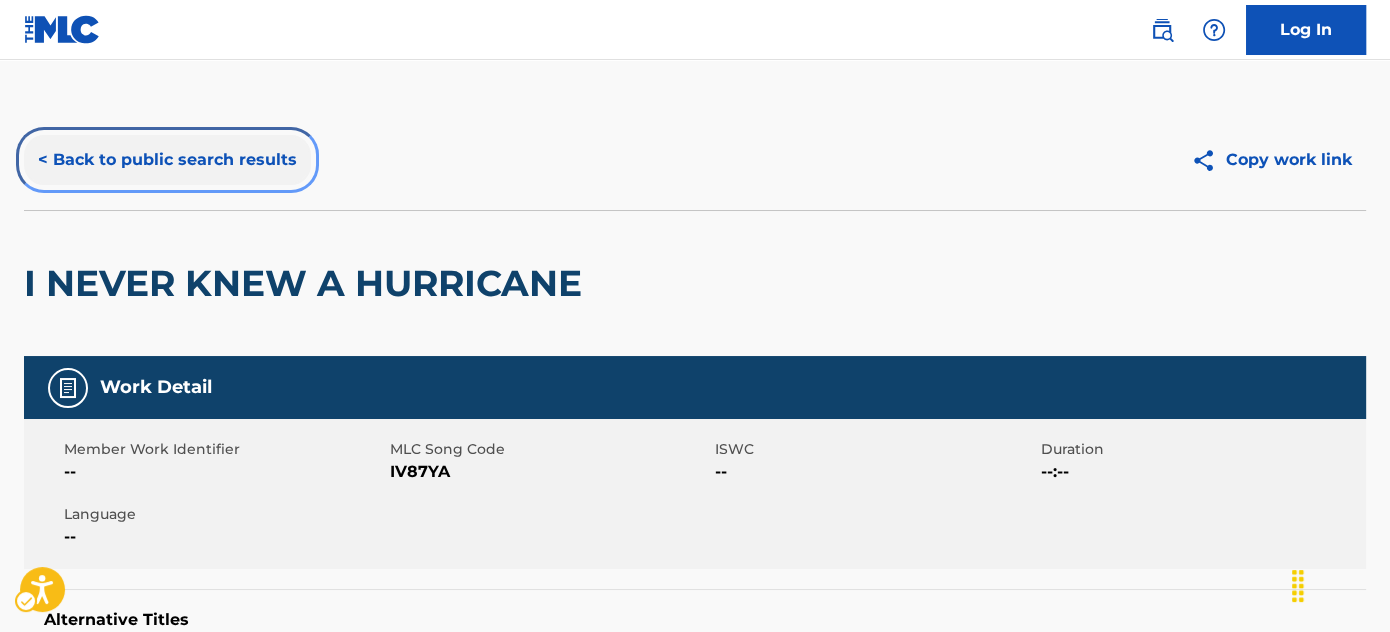 click on "< Back to public search results" at bounding box center (167, 160) 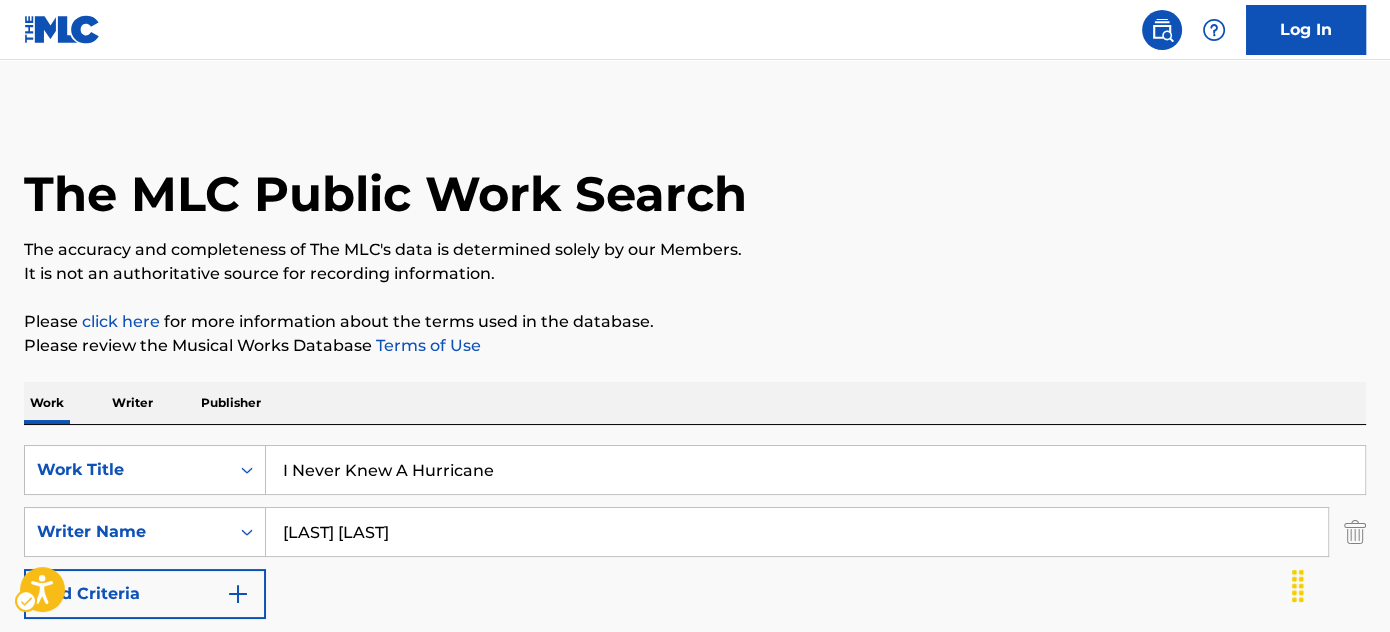 scroll, scrollTop: 424, scrollLeft: 0, axis: vertical 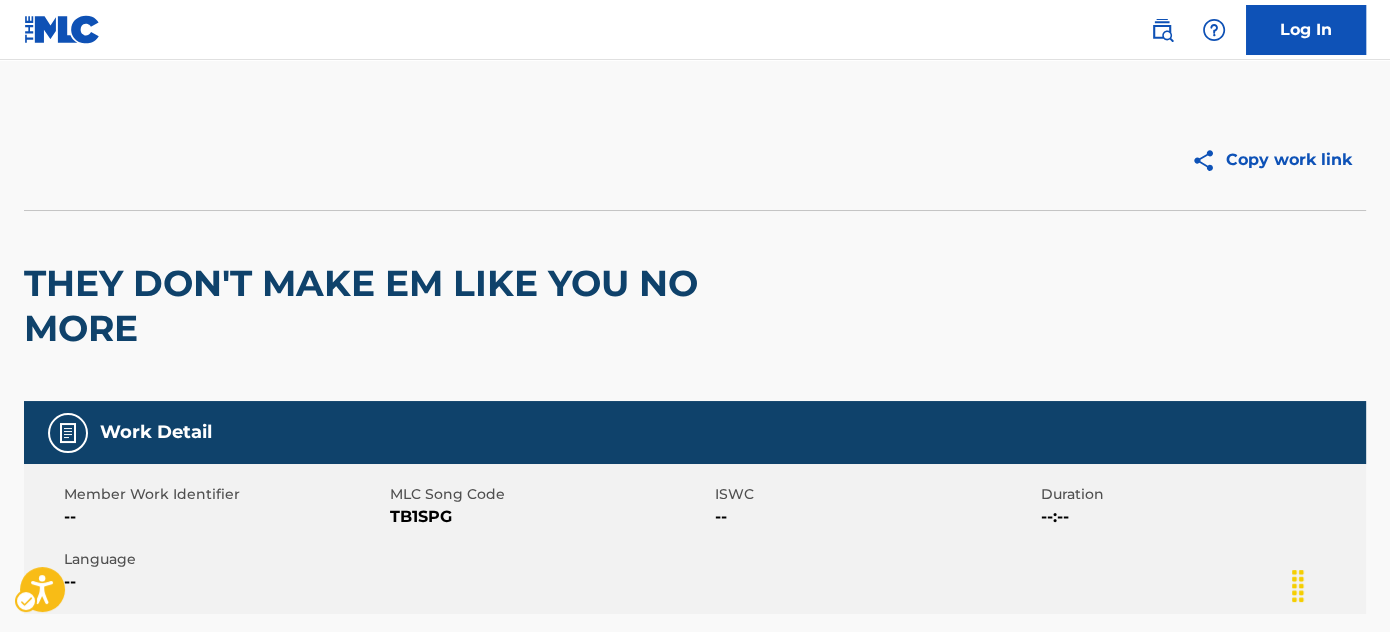 click on "THEY DON'T MAKE EM LIKE YOU NO MORE" at bounding box center [426, 306] 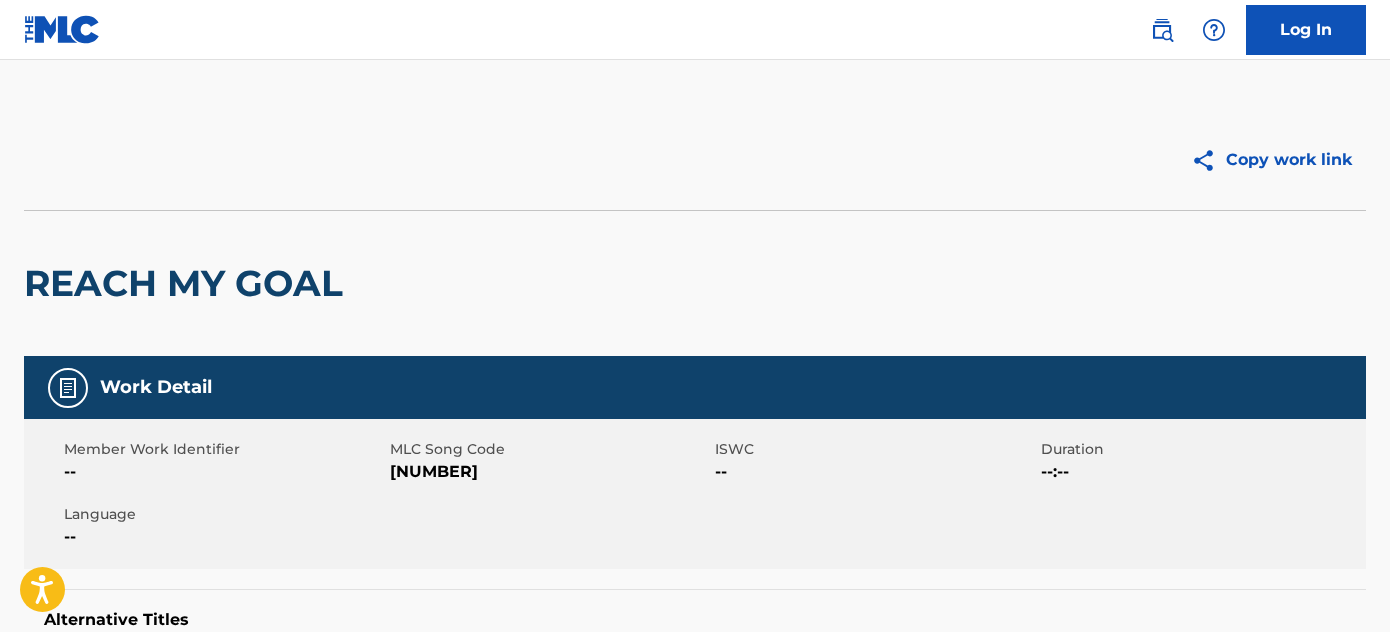 scroll, scrollTop: 0, scrollLeft: 0, axis: both 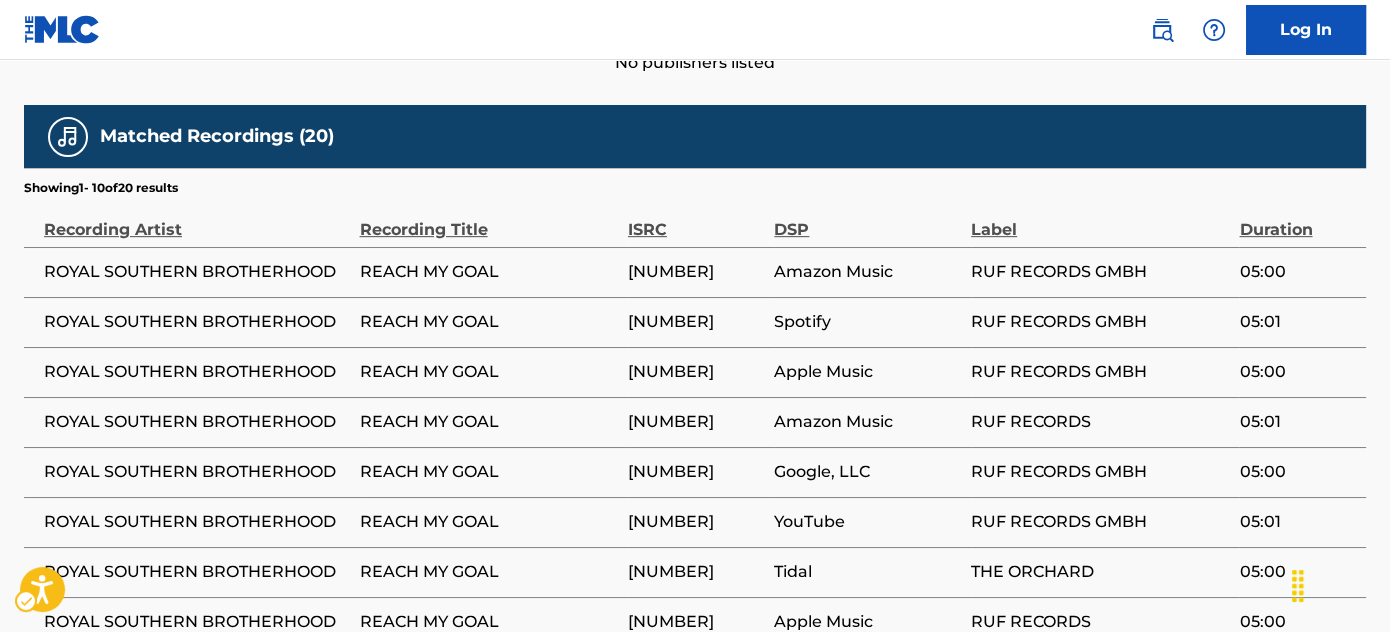 click on "DEFR11500088" at bounding box center (701, 272) 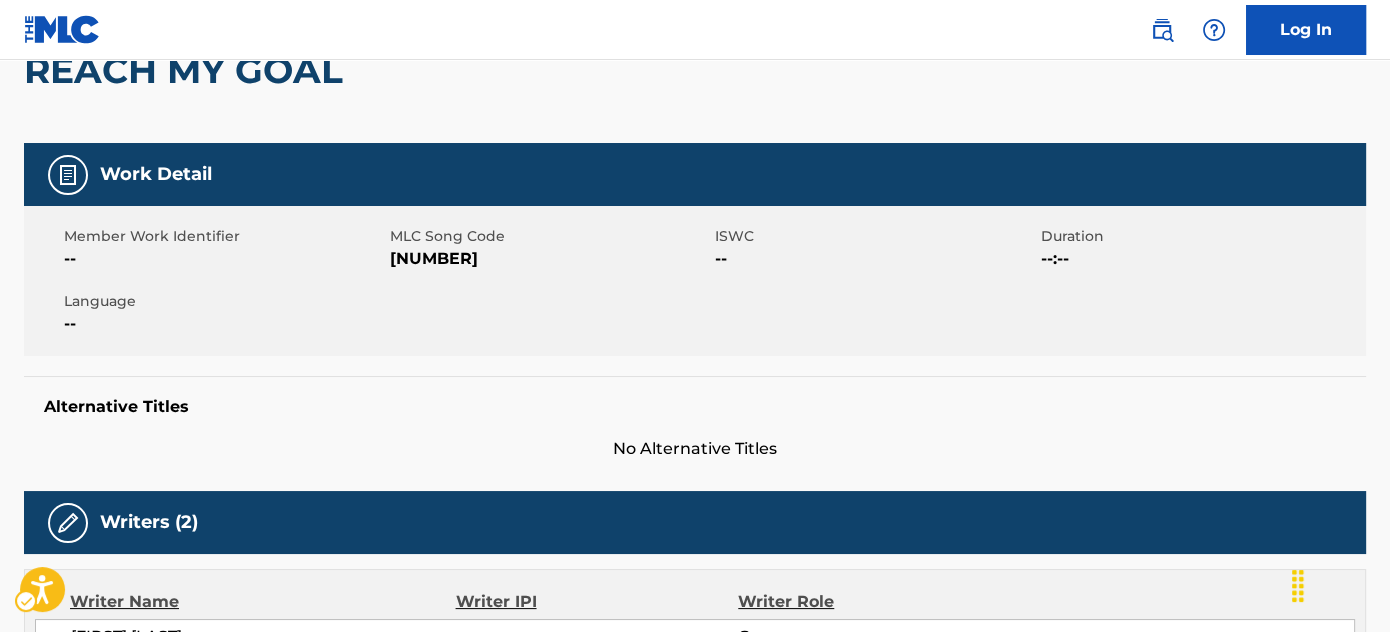 scroll, scrollTop: 181, scrollLeft: 0, axis: vertical 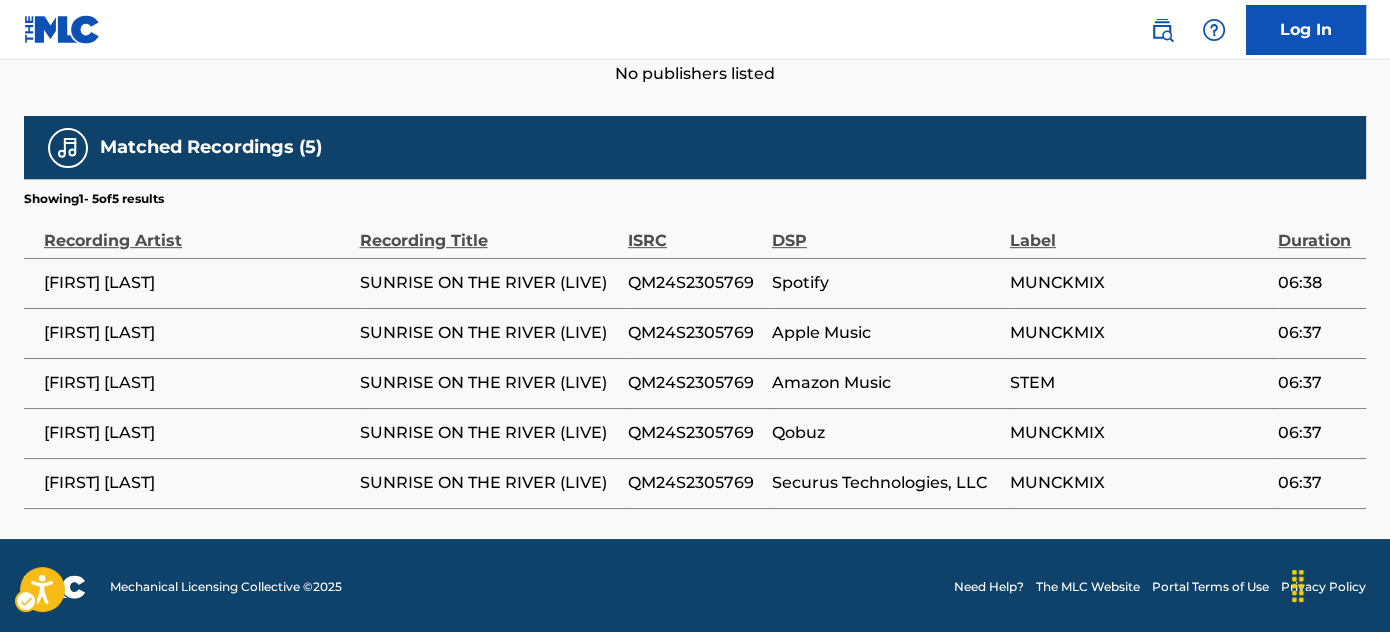 click on "QM24S2305769" at bounding box center (700, 333) 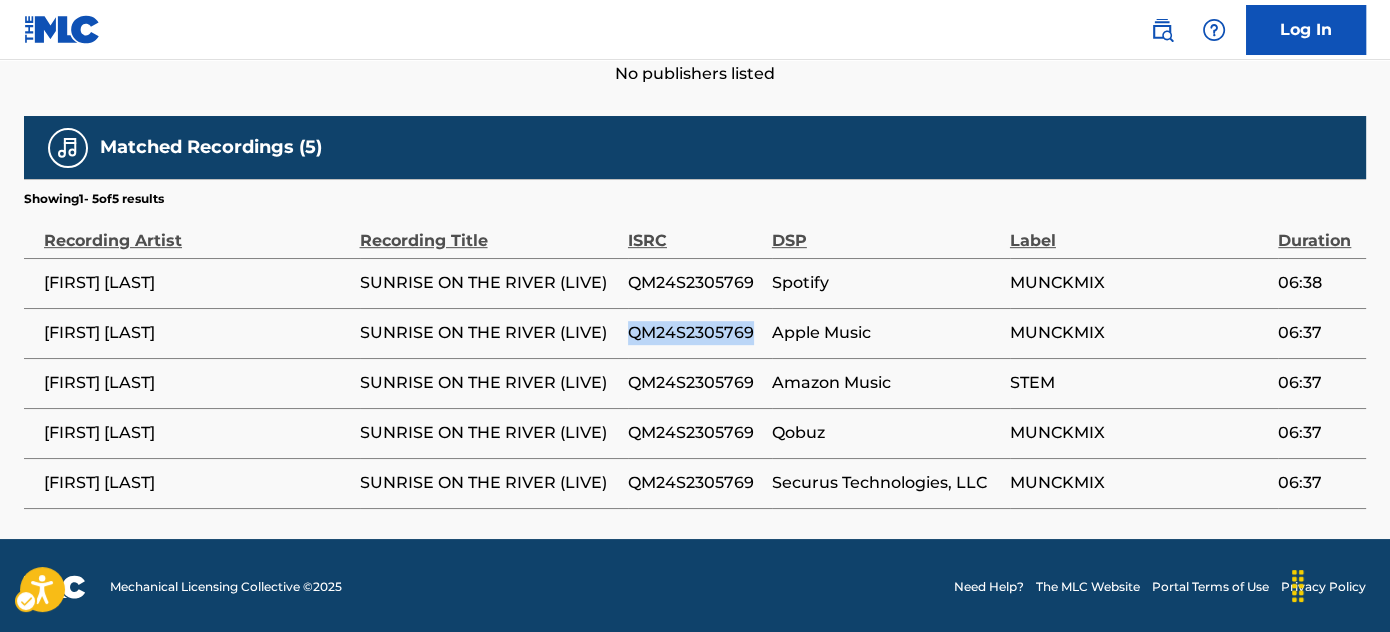 click on "QM24S2305769" at bounding box center [695, 333] 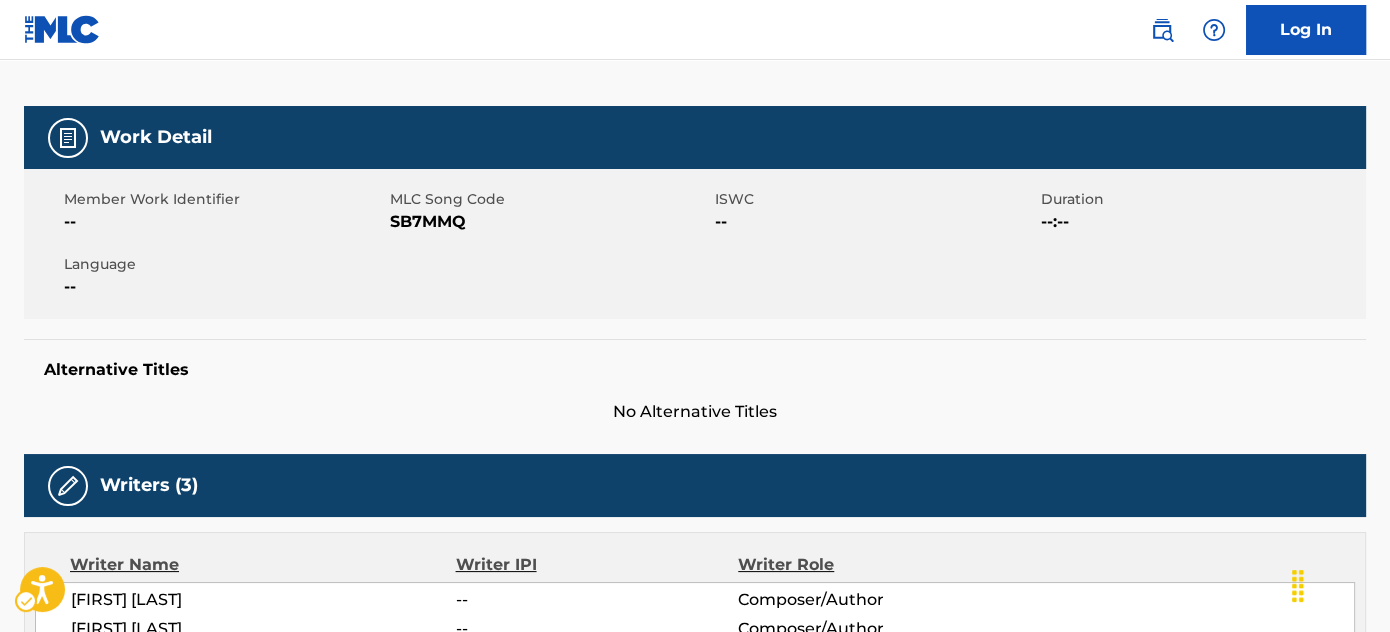 scroll, scrollTop: 18, scrollLeft: 0, axis: vertical 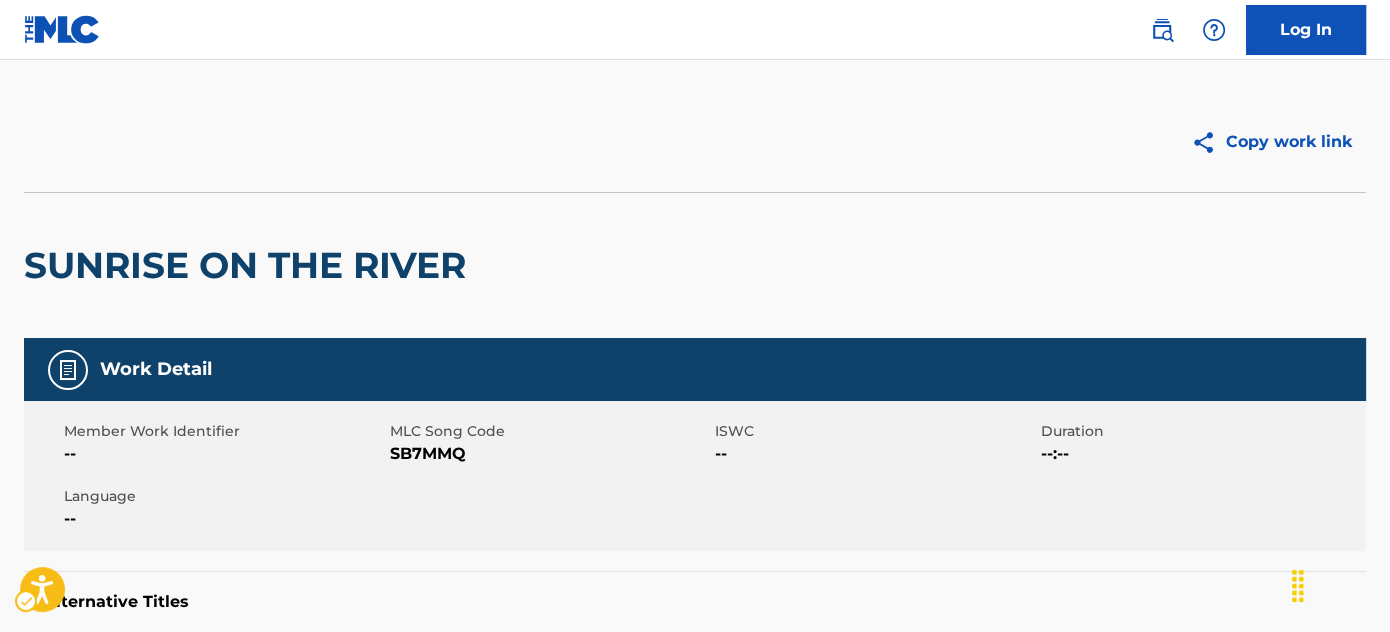 drag, startPoint x: 424, startPoint y: 148, endPoint x: 414, endPoint y: 154, distance: 11.661903 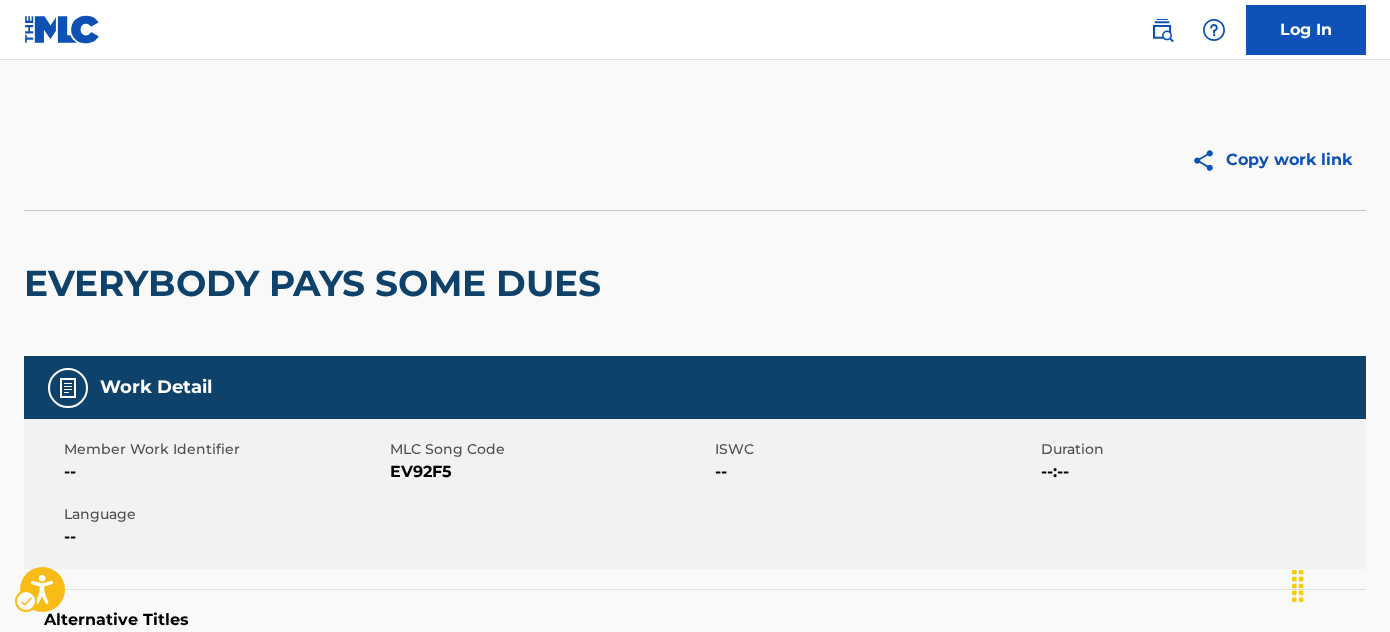 scroll, scrollTop: 0, scrollLeft: 0, axis: both 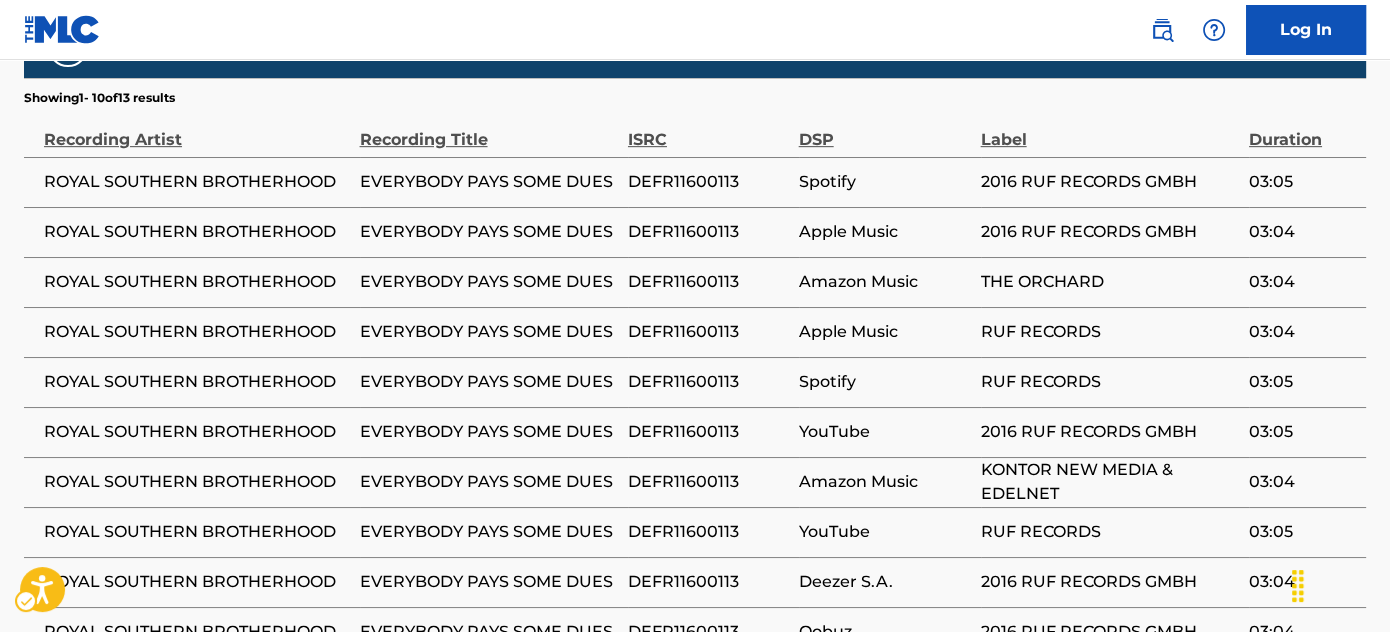 click on "DEFR11600113" at bounding box center [708, 232] 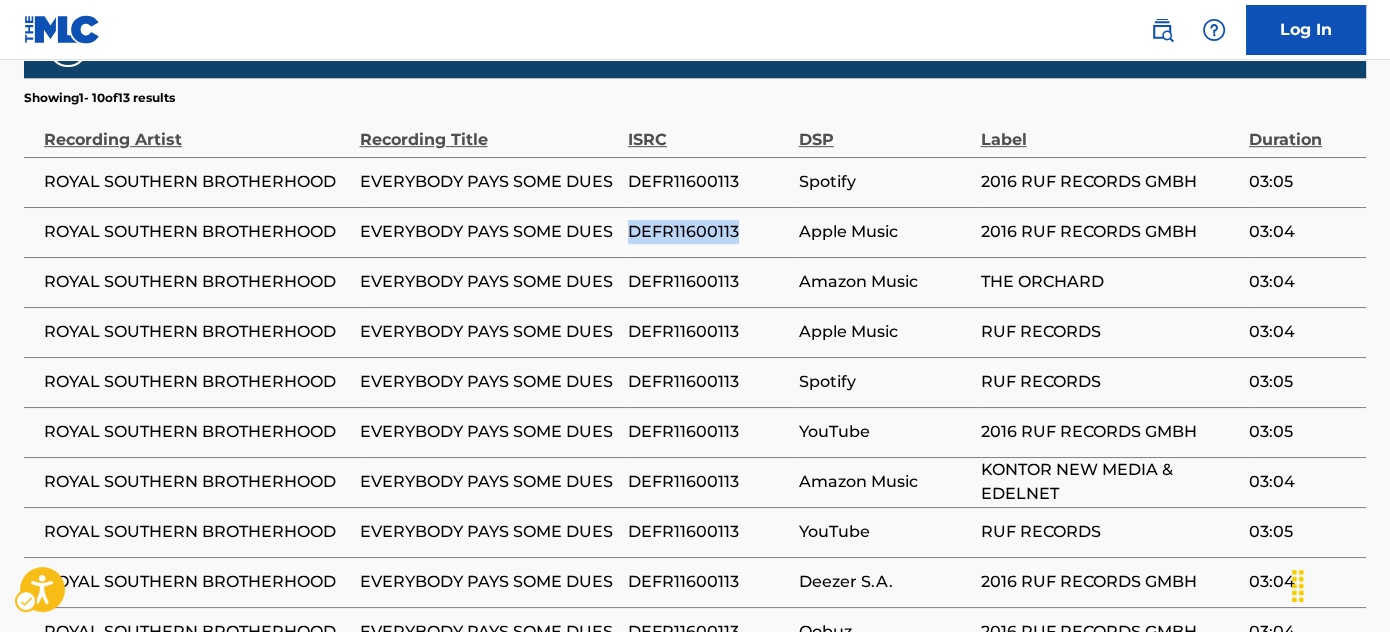 click on "DEFR11600113" at bounding box center (708, 232) 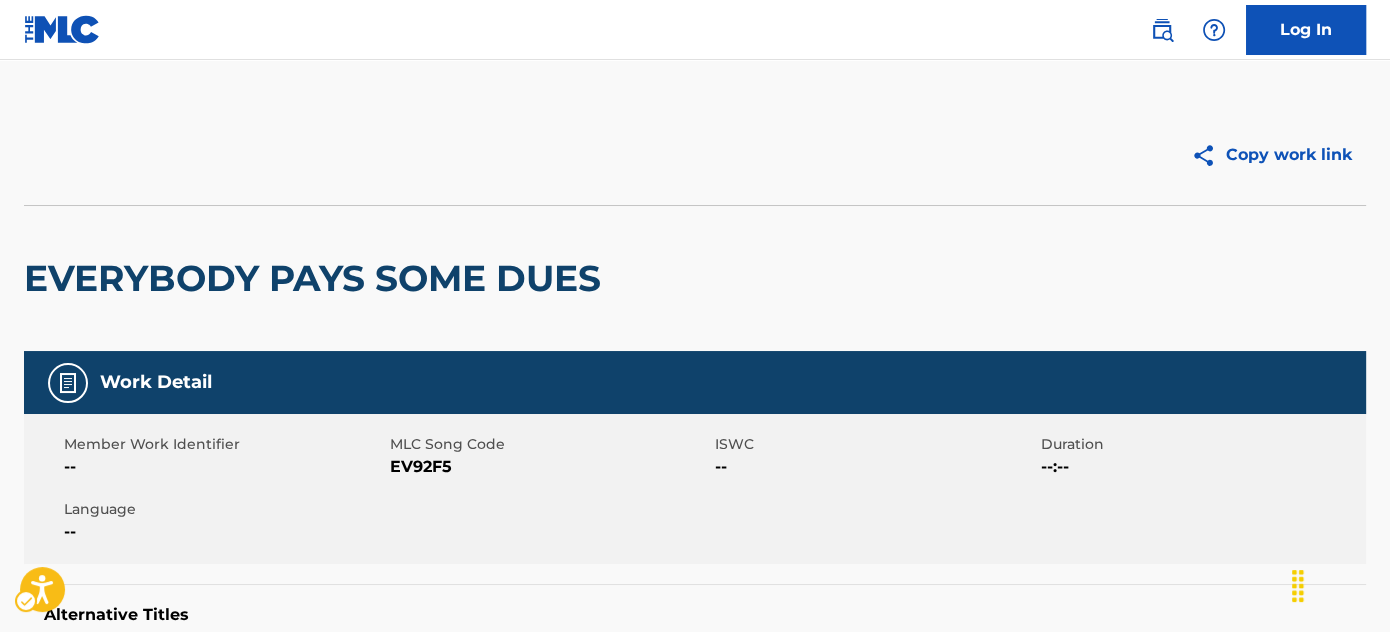 scroll, scrollTop: 0, scrollLeft: 0, axis: both 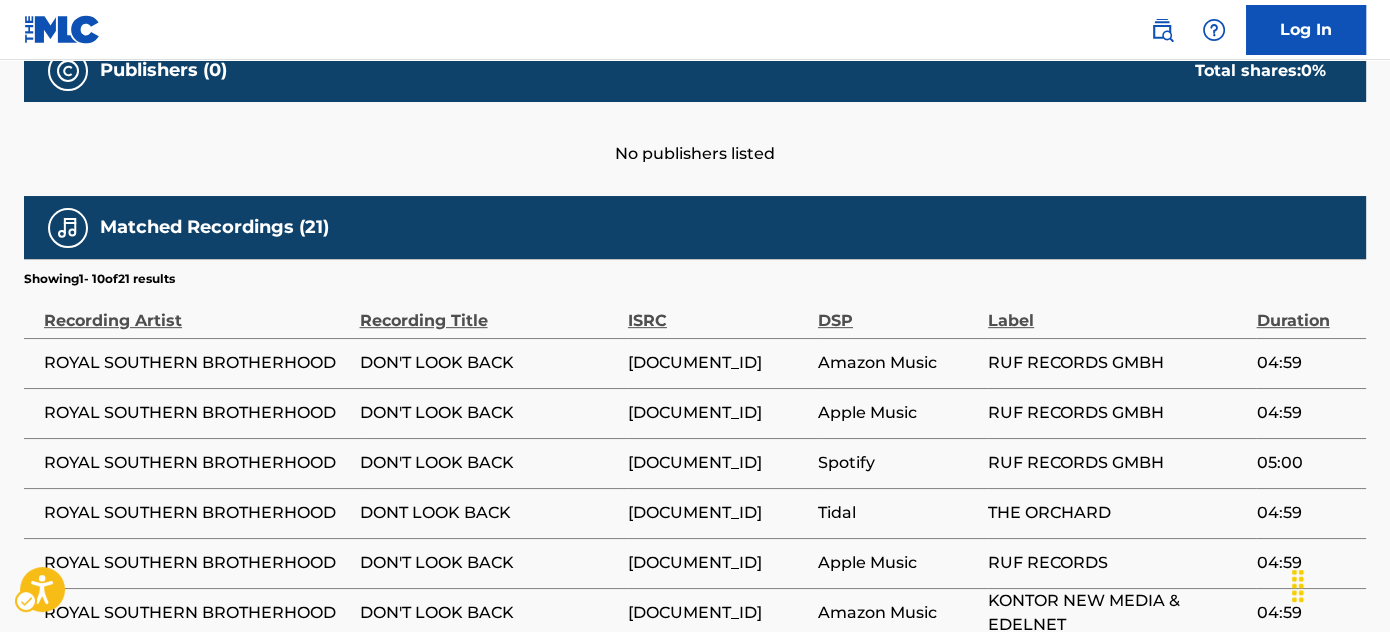 click on "DEFR11500090" at bounding box center [718, 363] 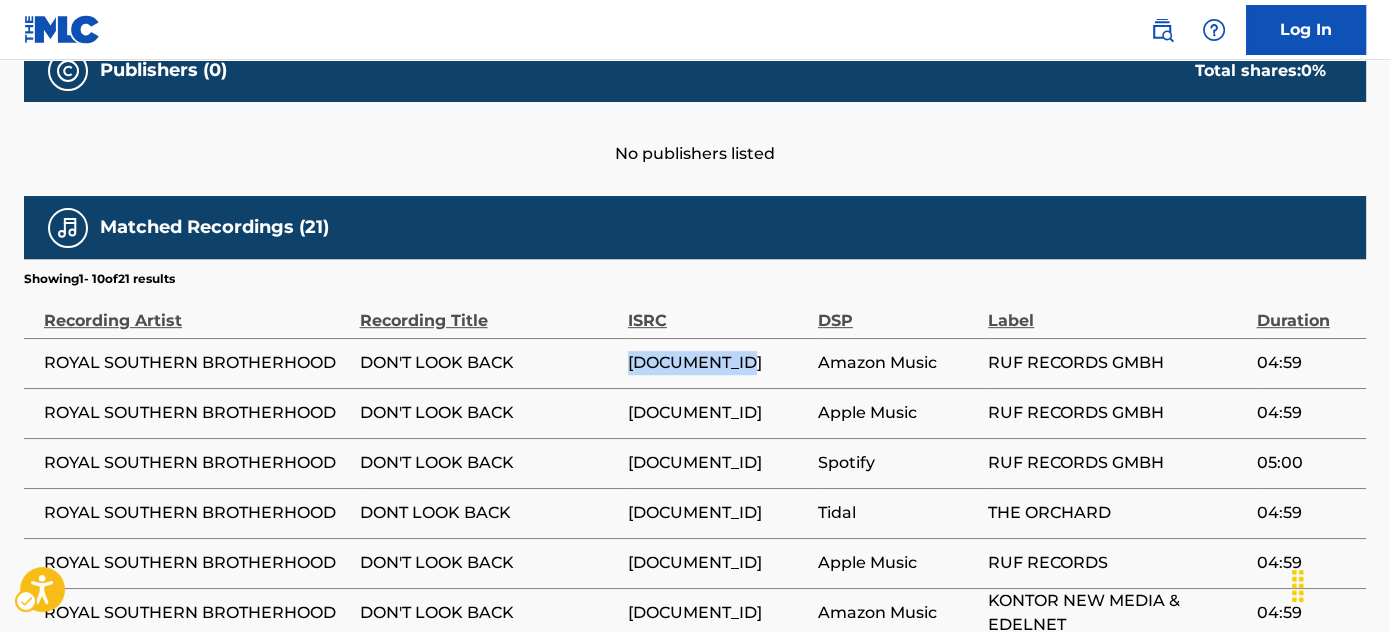 click on "DEFR11500090" at bounding box center (718, 363) 